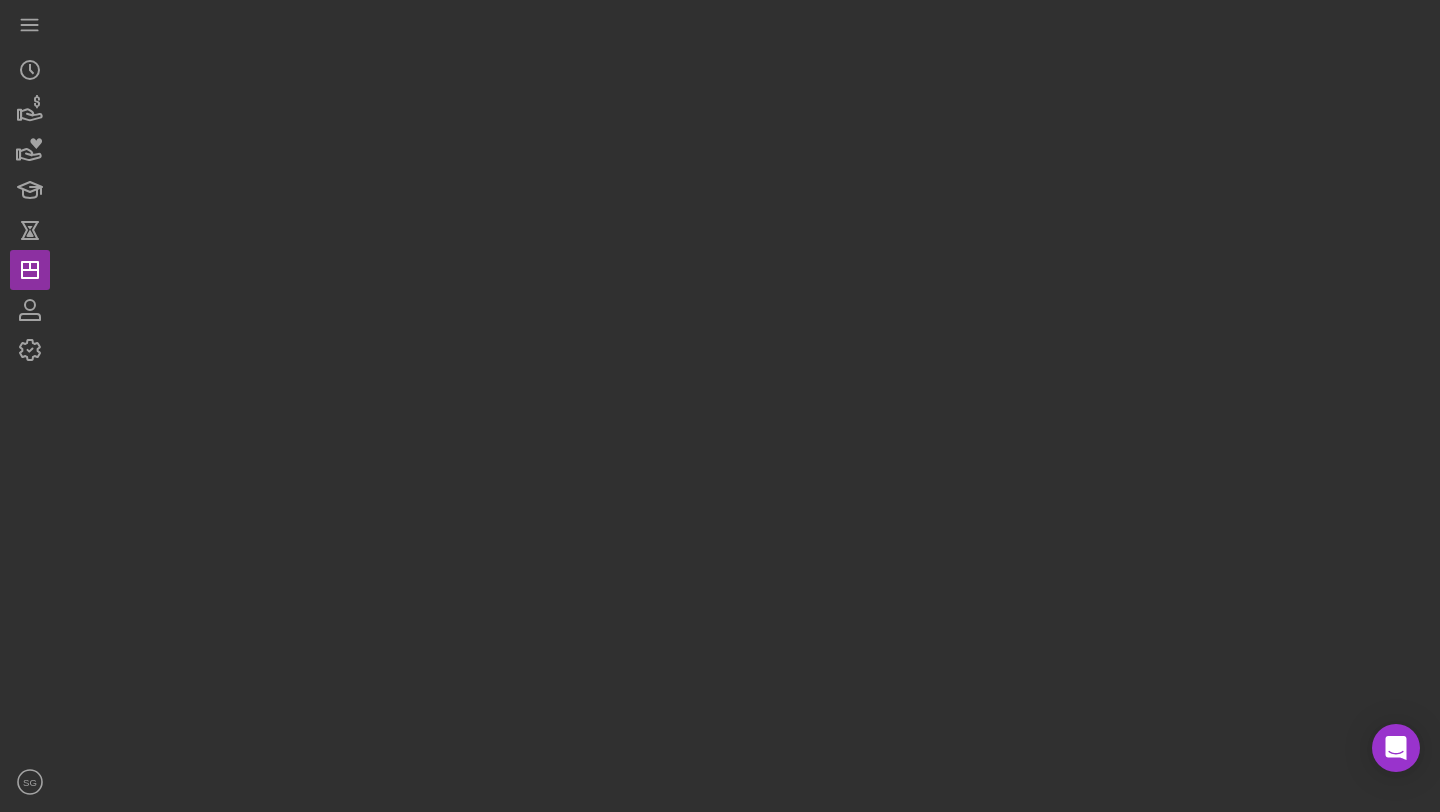 scroll, scrollTop: 0, scrollLeft: 0, axis: both 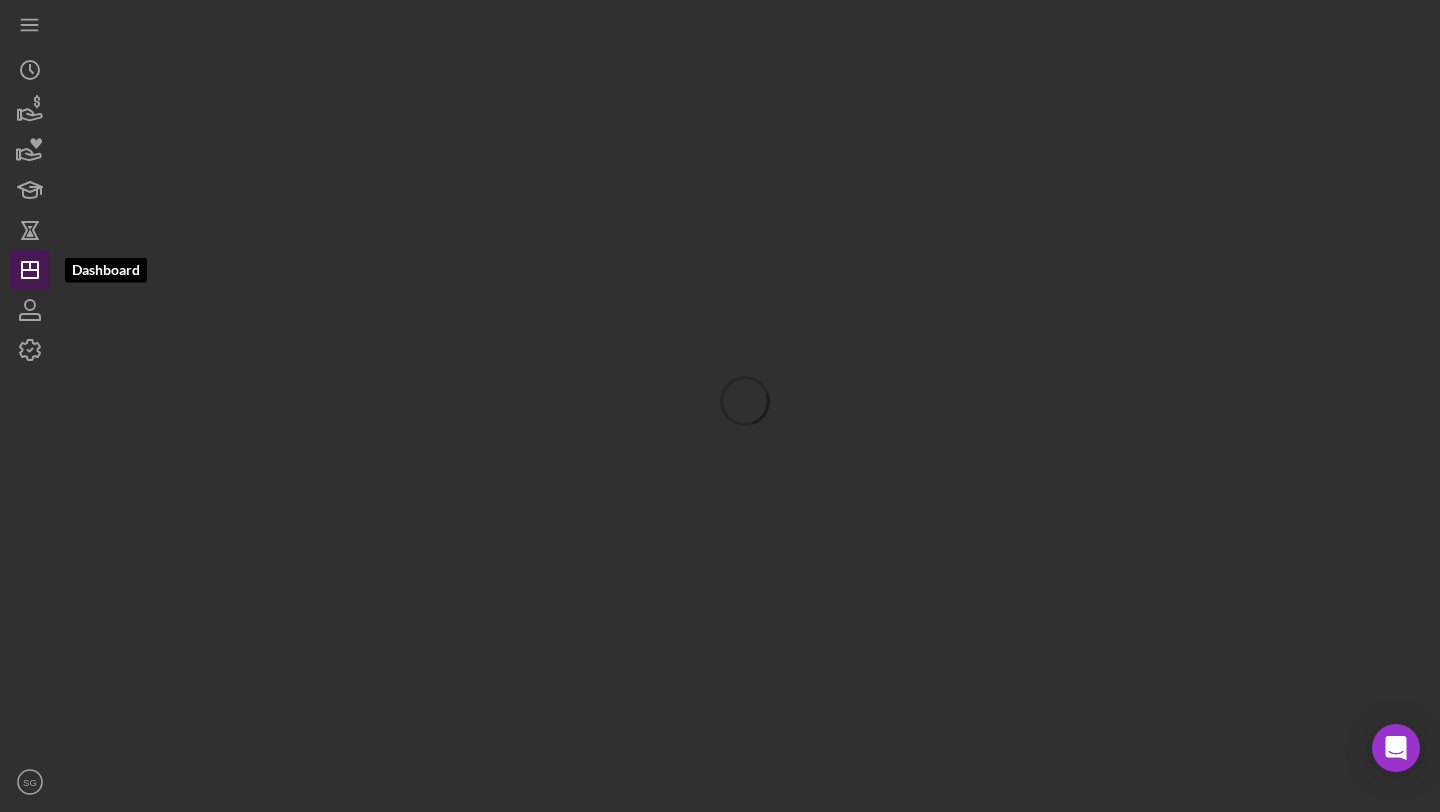 click on "Icon/Dashboard" 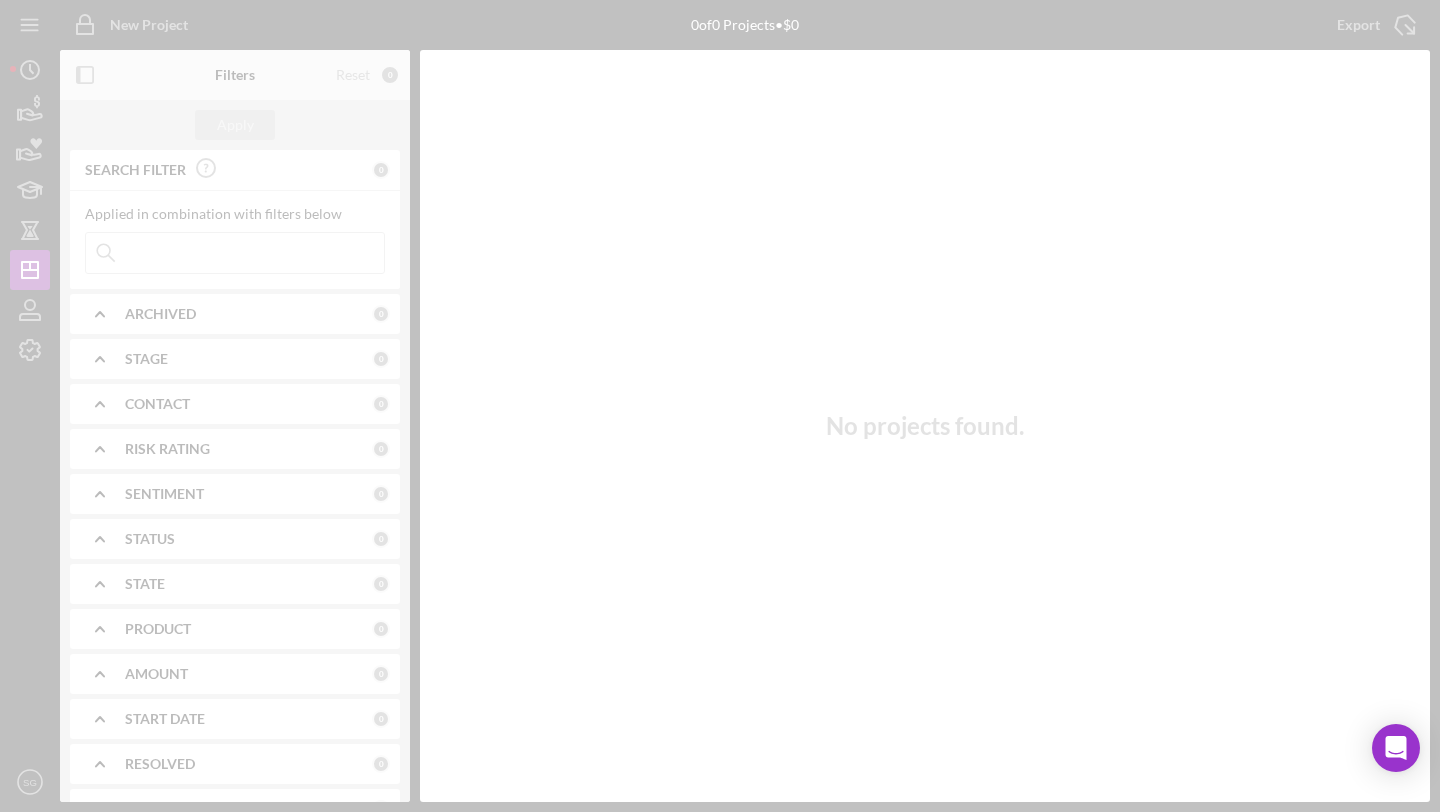 click at bounding box center (720, 406) 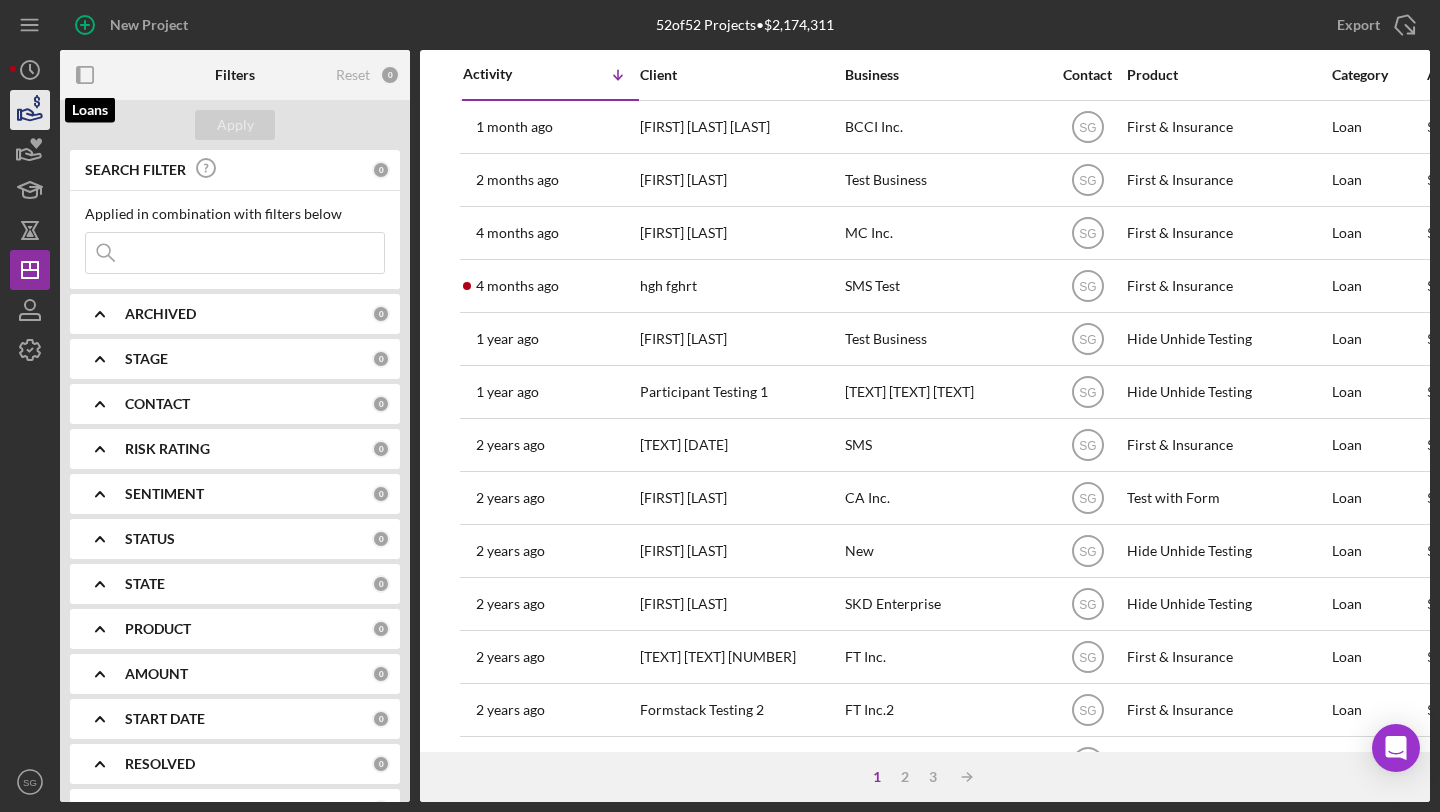 click 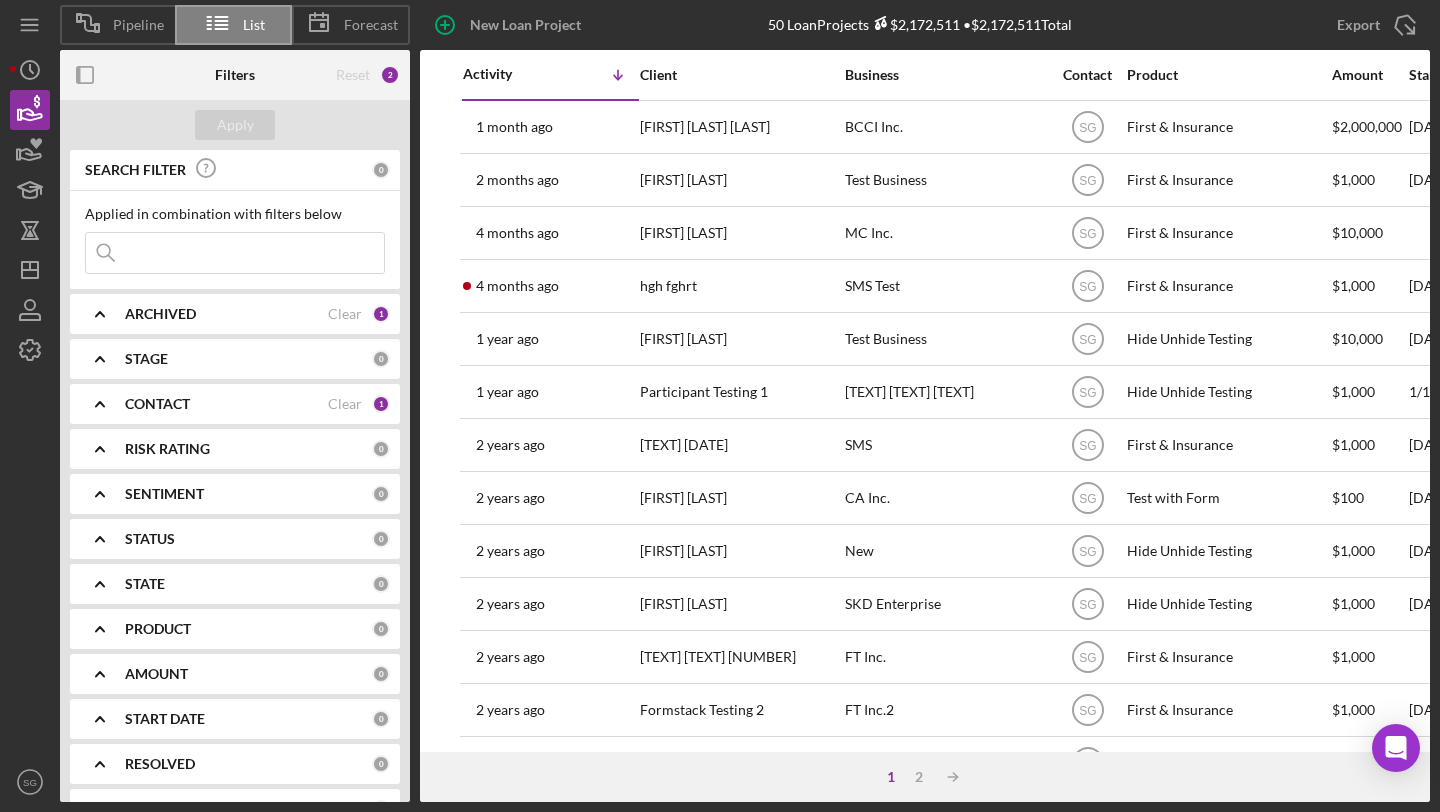 click on "CONTACT" at bounding box center [226, 404] 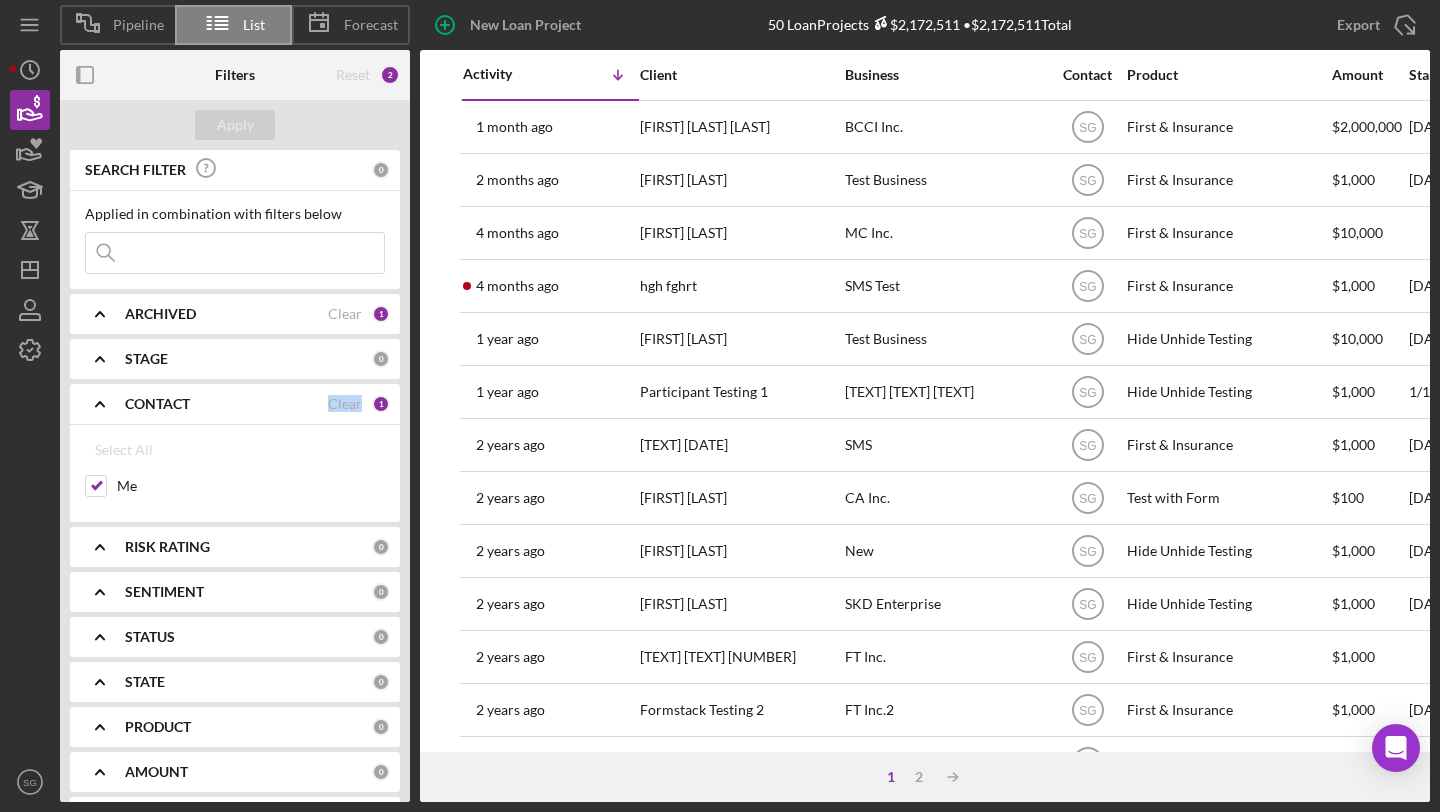 click on "CONTACT" at bounding box center (226, 404) 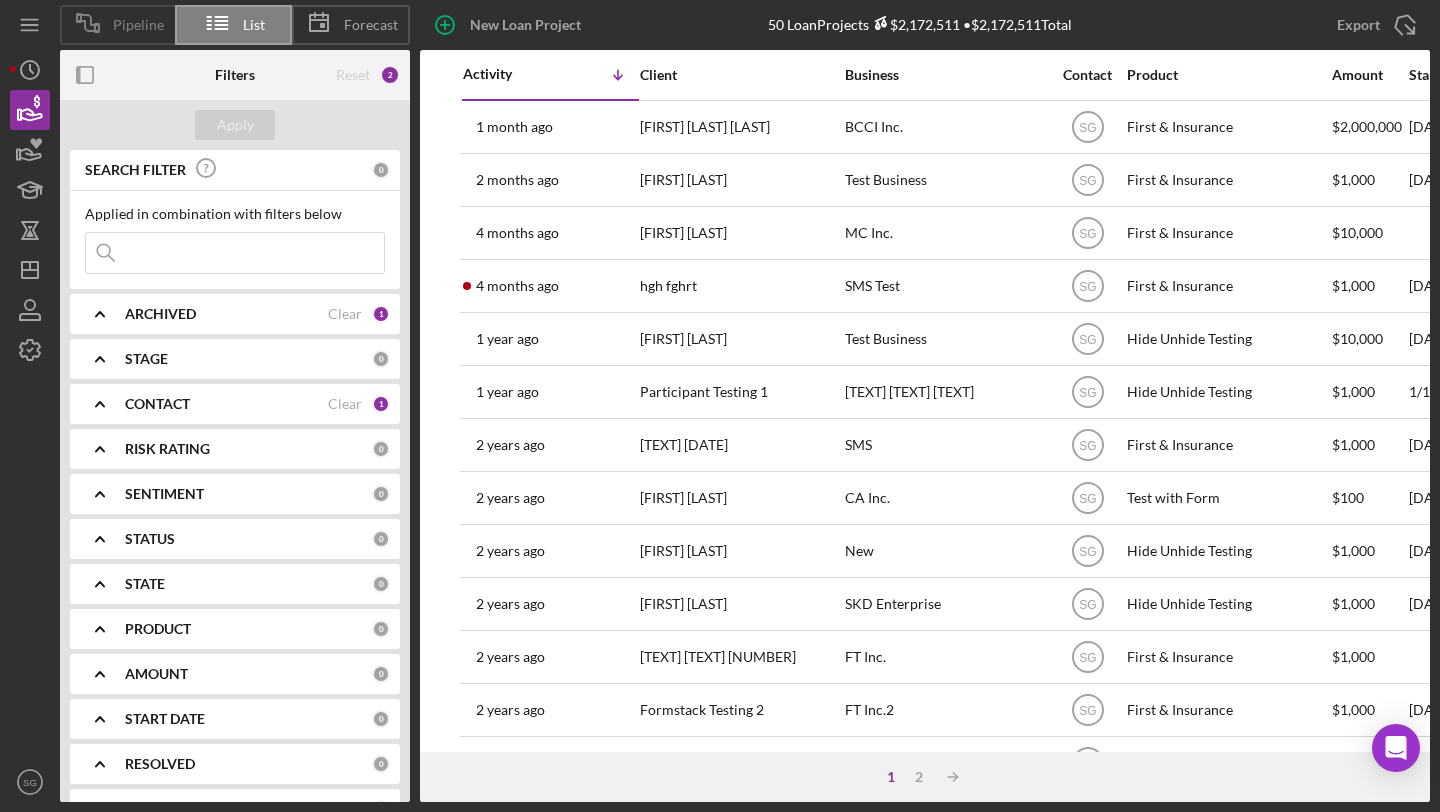 click on "Pipeline" at bounding box center (117, 25) 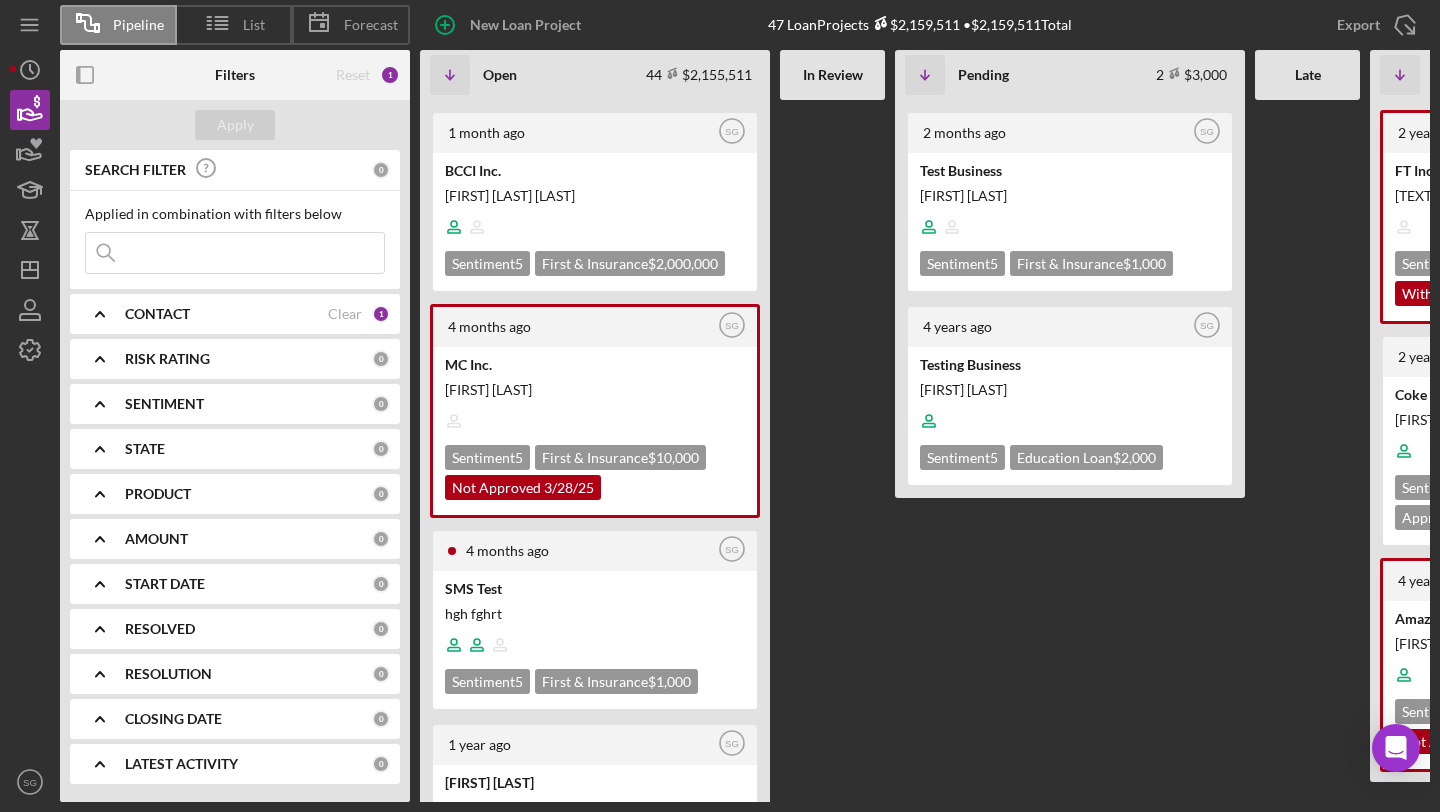 click on "CONTACT   Clear 1" at bounding box center (257, 314) 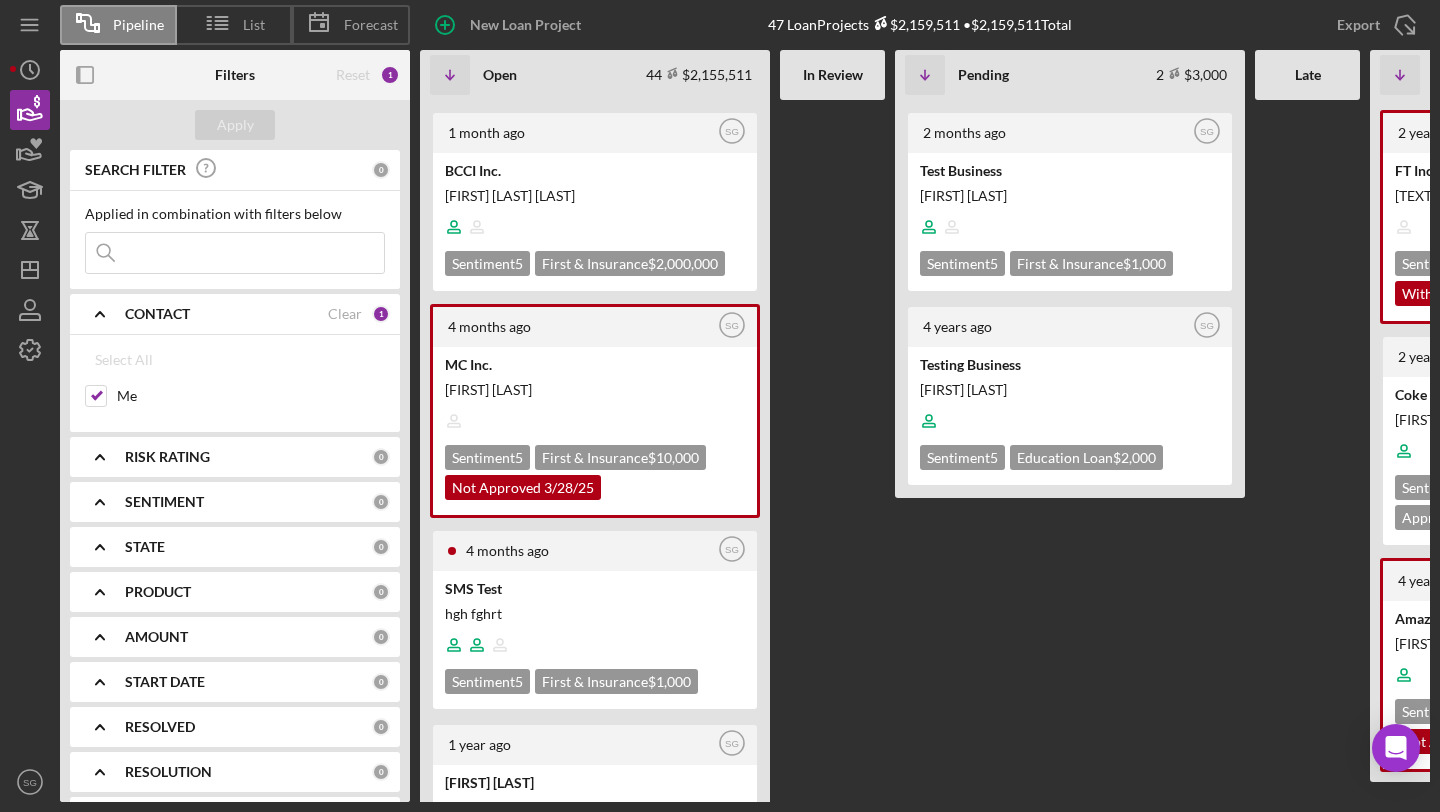 click on "RISK RATING" at bounding box center (167, 457) 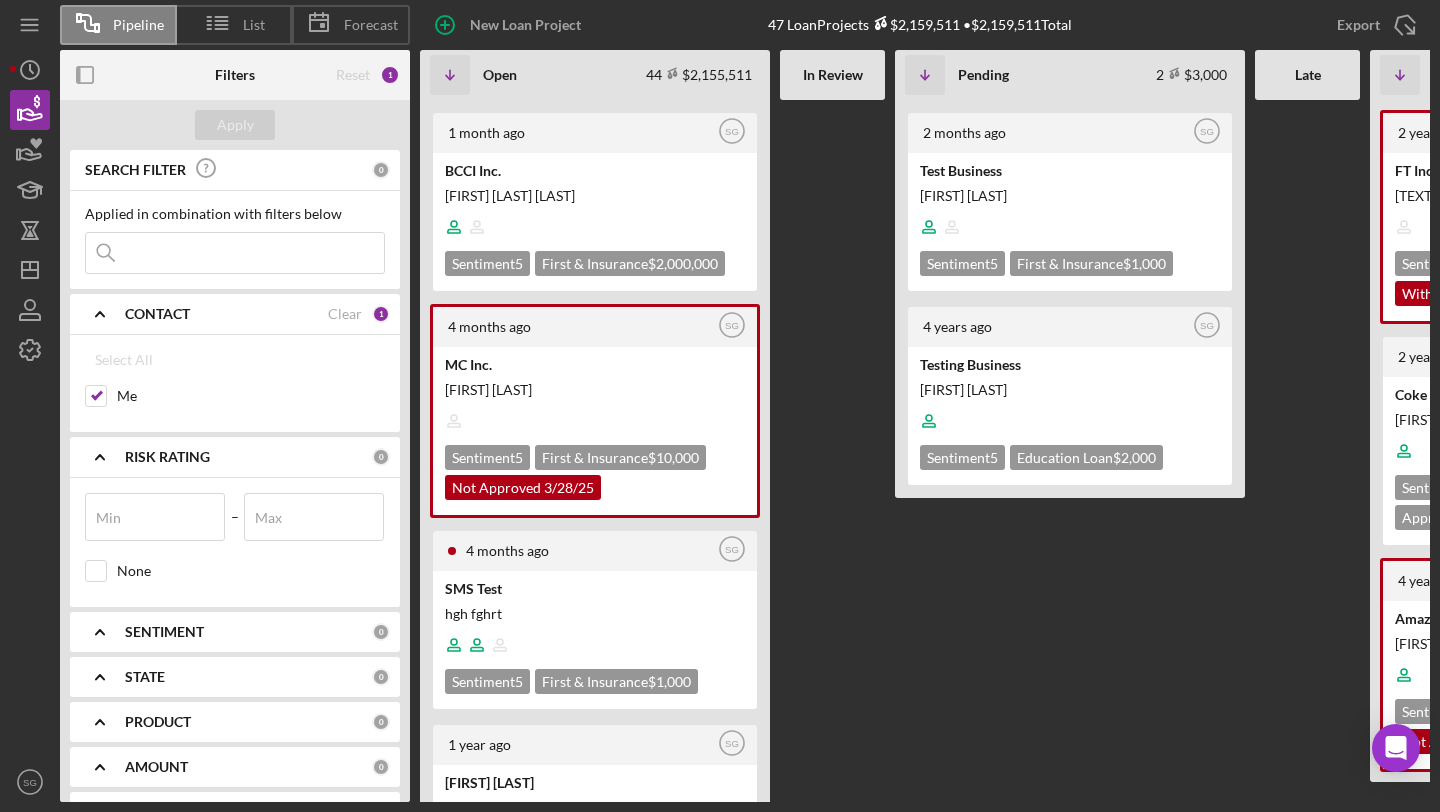 click on "SENTIMENT" at bounding box center [164, 632] 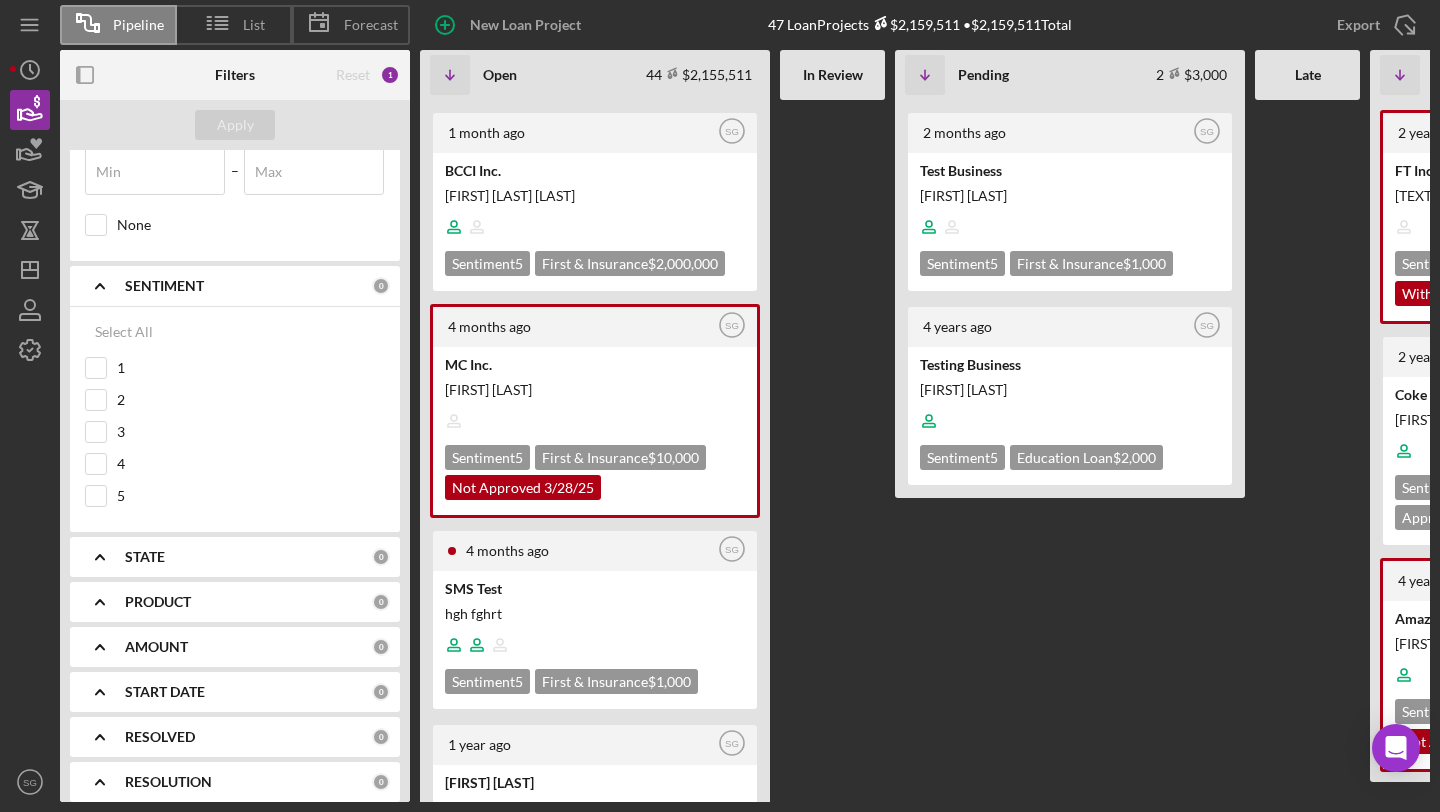 scroll, scrollTop: 451, scrollLeft: 0, axis: vertical 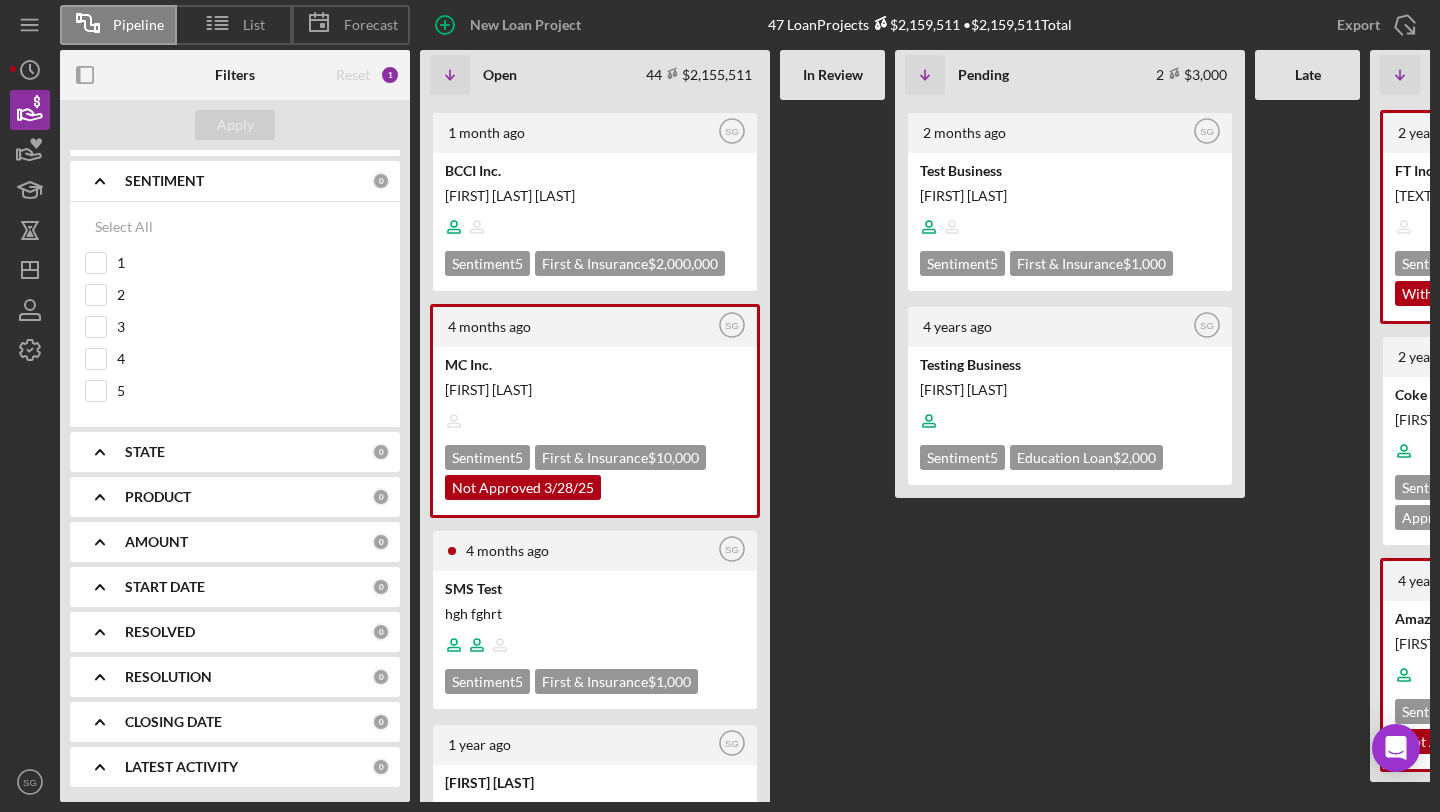 click on "PRODUCT   0" at bounding box center [257, 497] 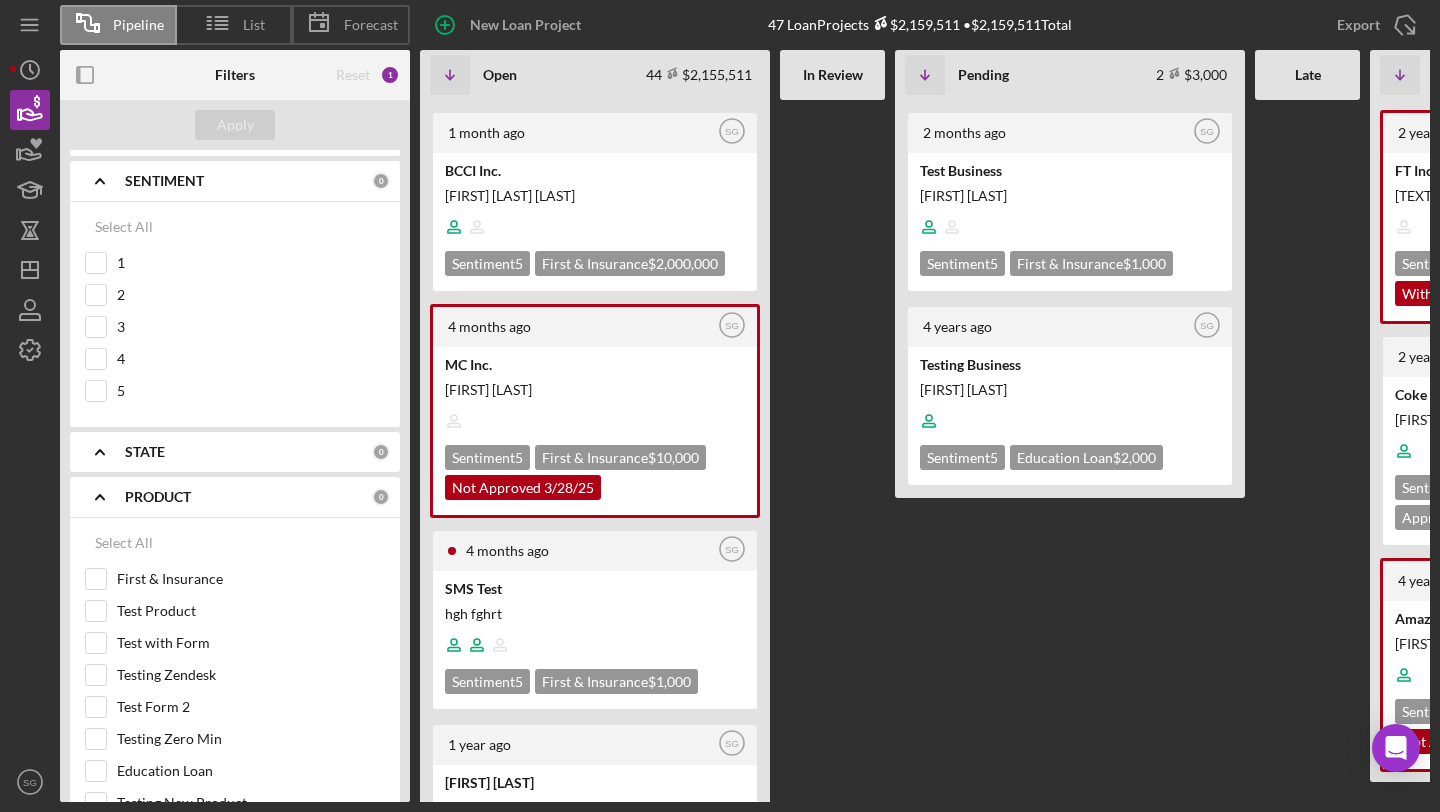 scroll, scrollTop: 542, scrollLeft: 0, axis: vertical 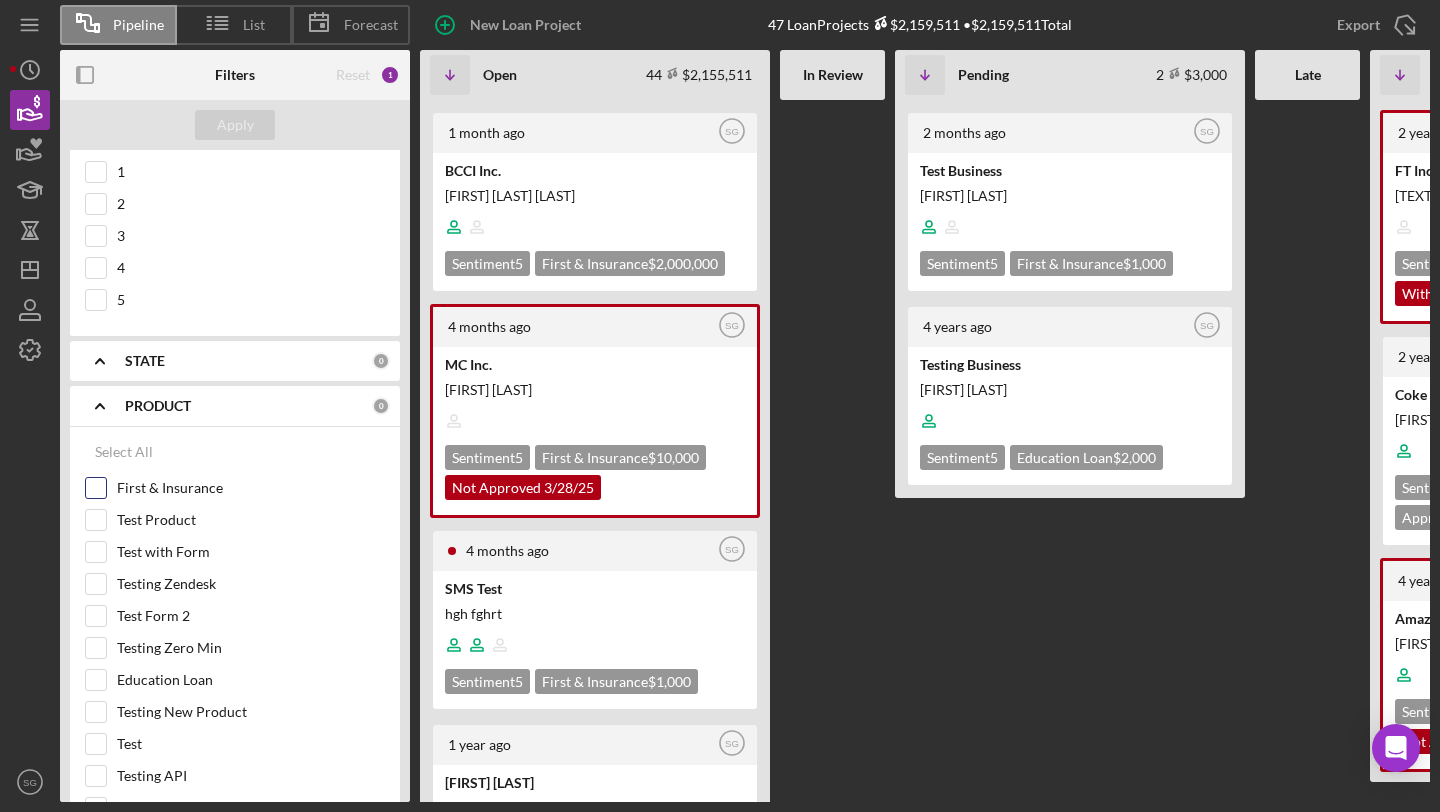 click on "First & Insurance" at bounding box center (96, 488) 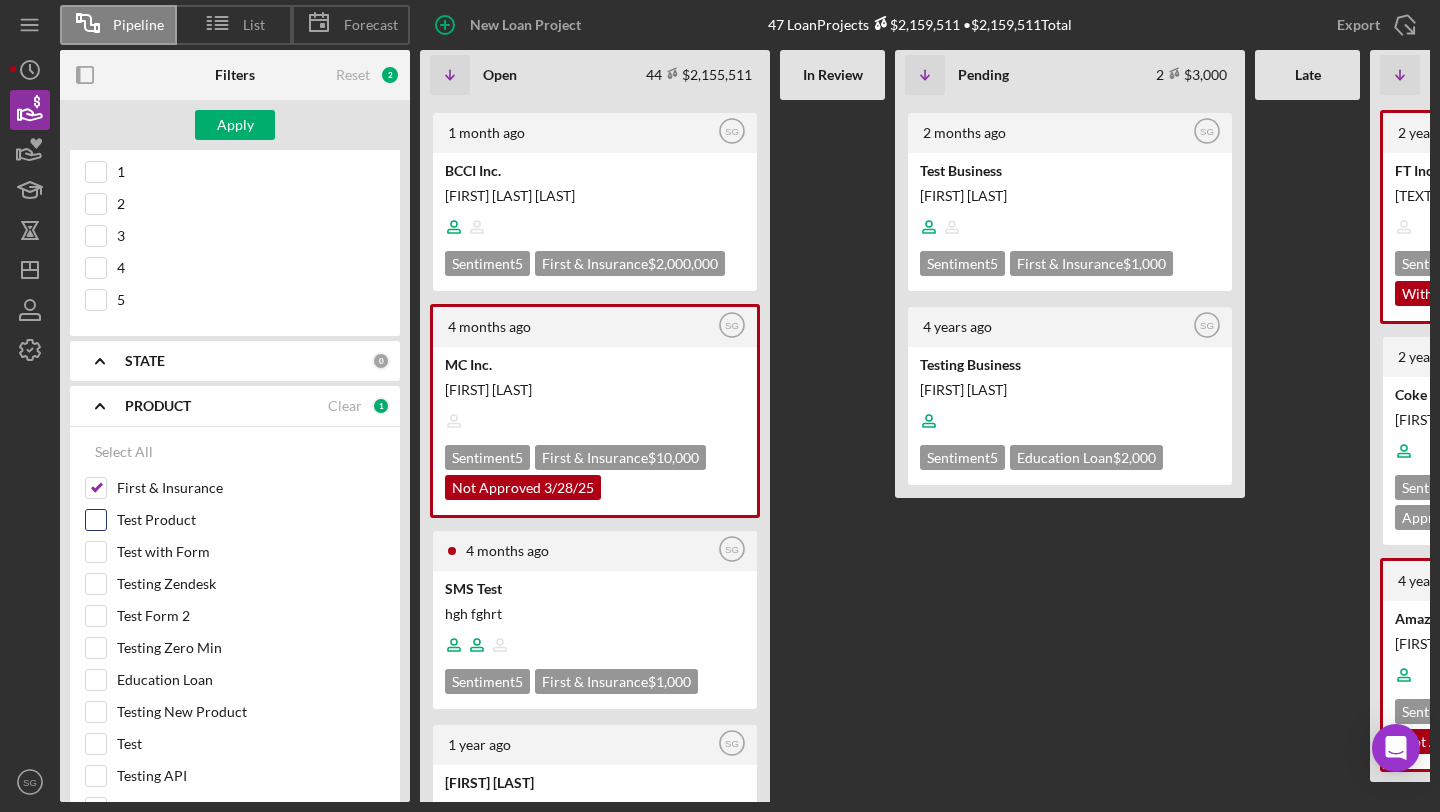 click on "Test Product" at bounding box center [96, 520] 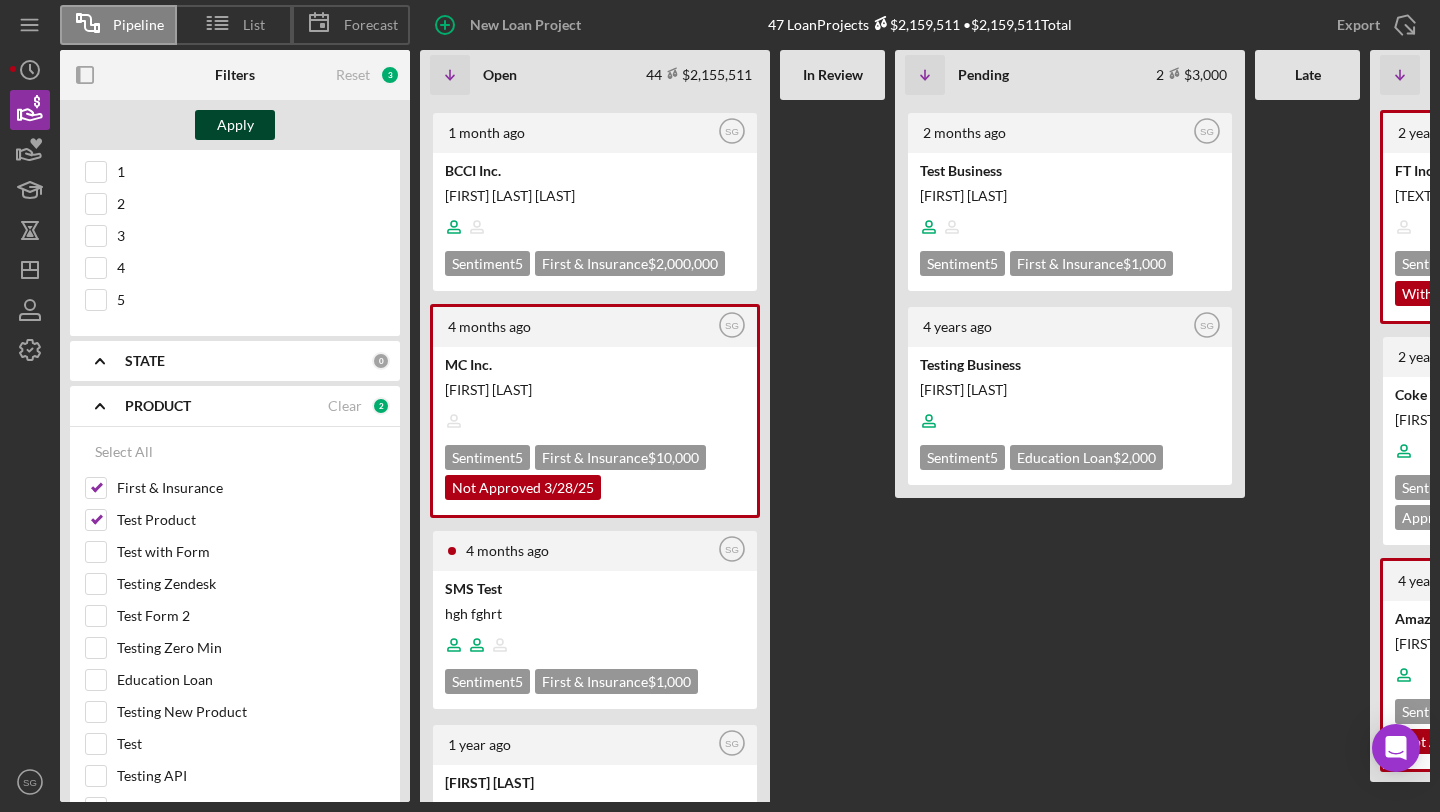 click on "Apply" at bounding box center (235, 125) 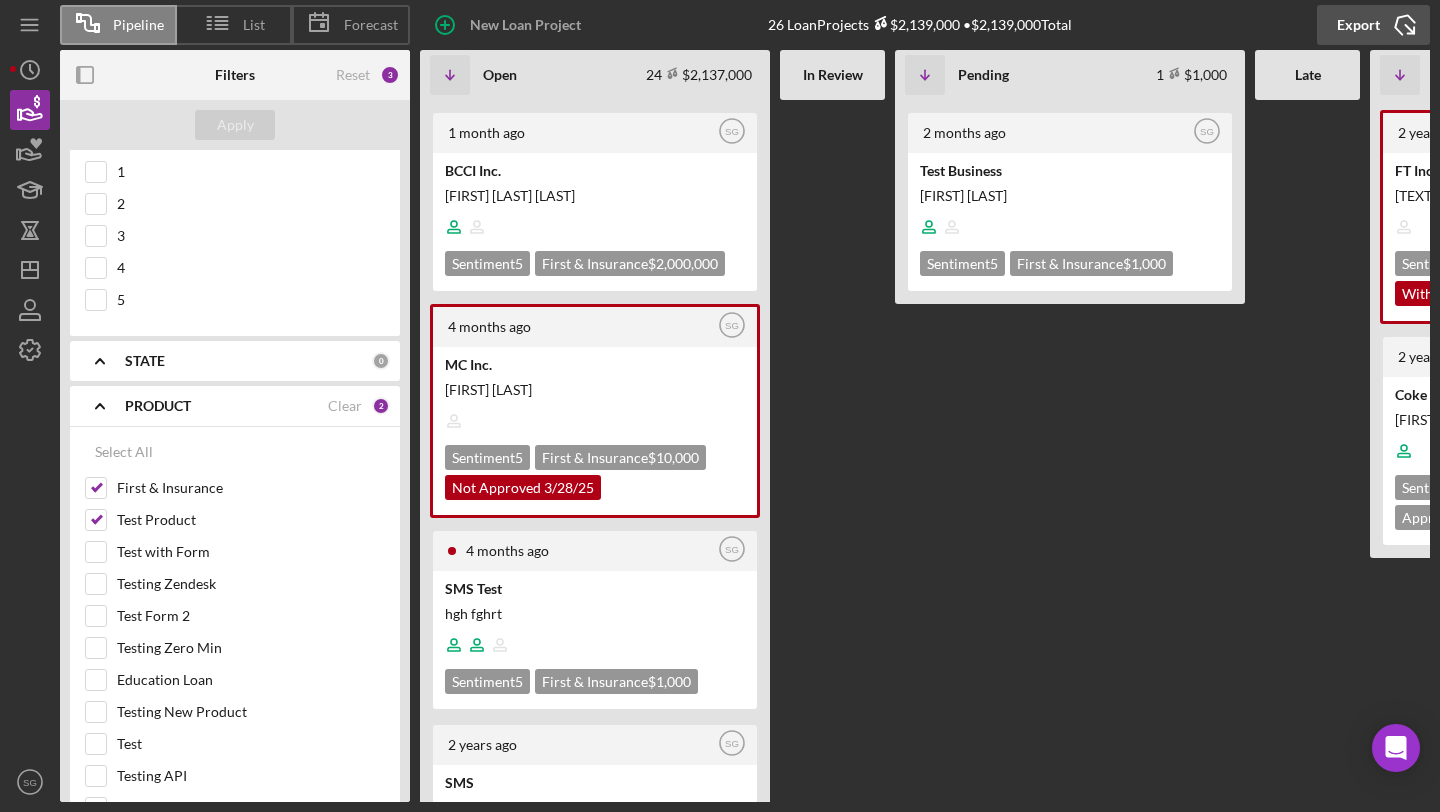 click on "Export" at bounding box center [1358, 25] 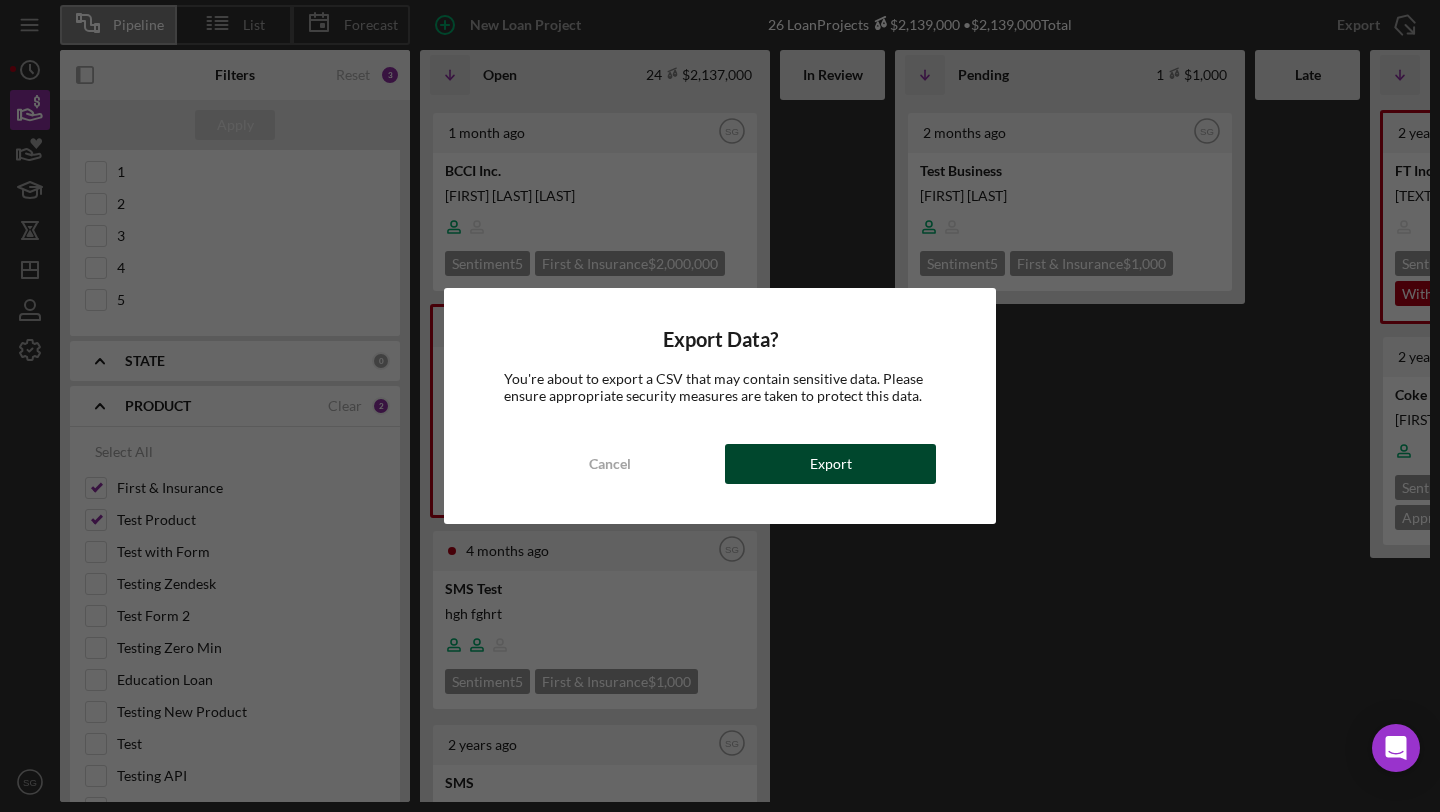 click on "Export" at bounding box center [830, 464] 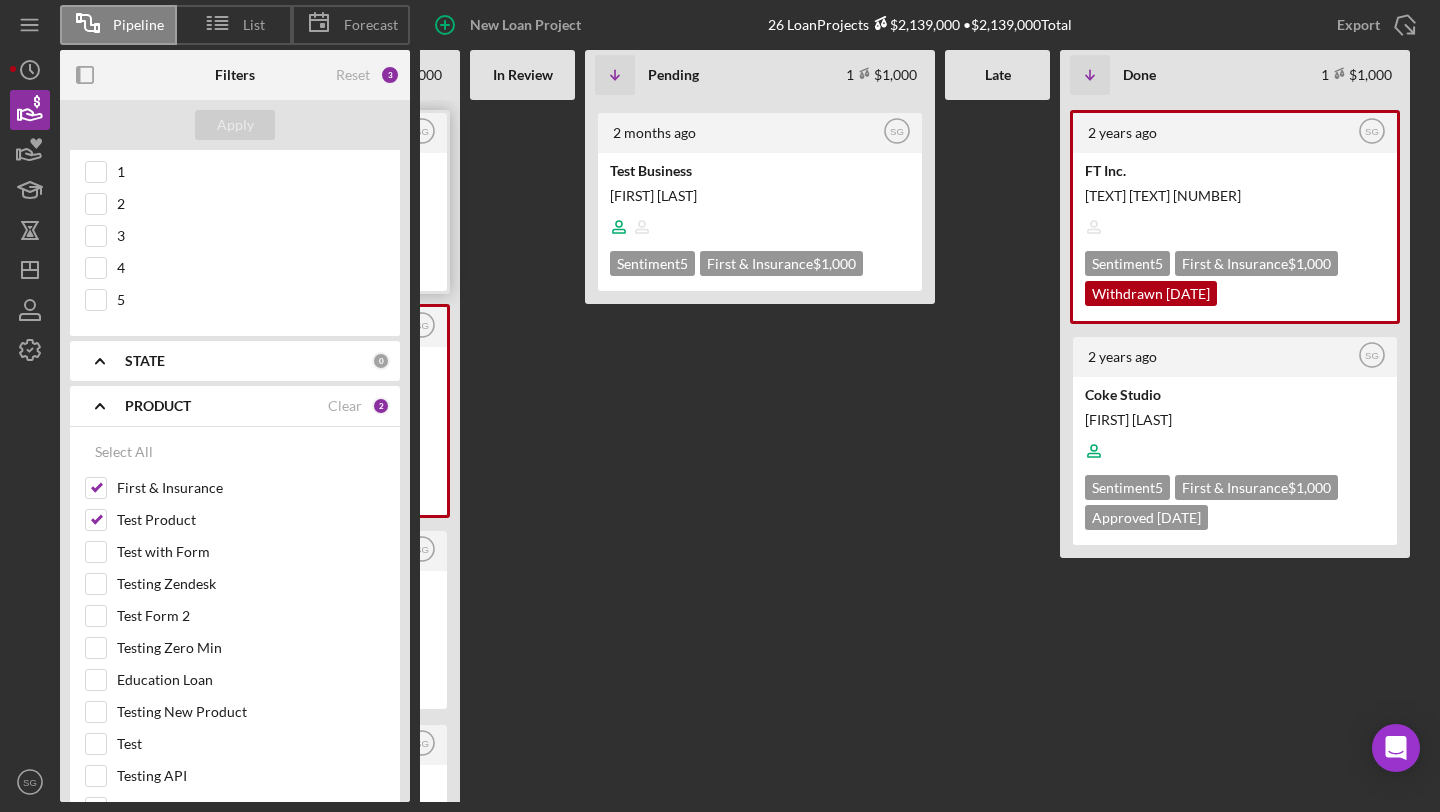 scroll, scrollTop: 0, scrollLeft: 0, axis: both 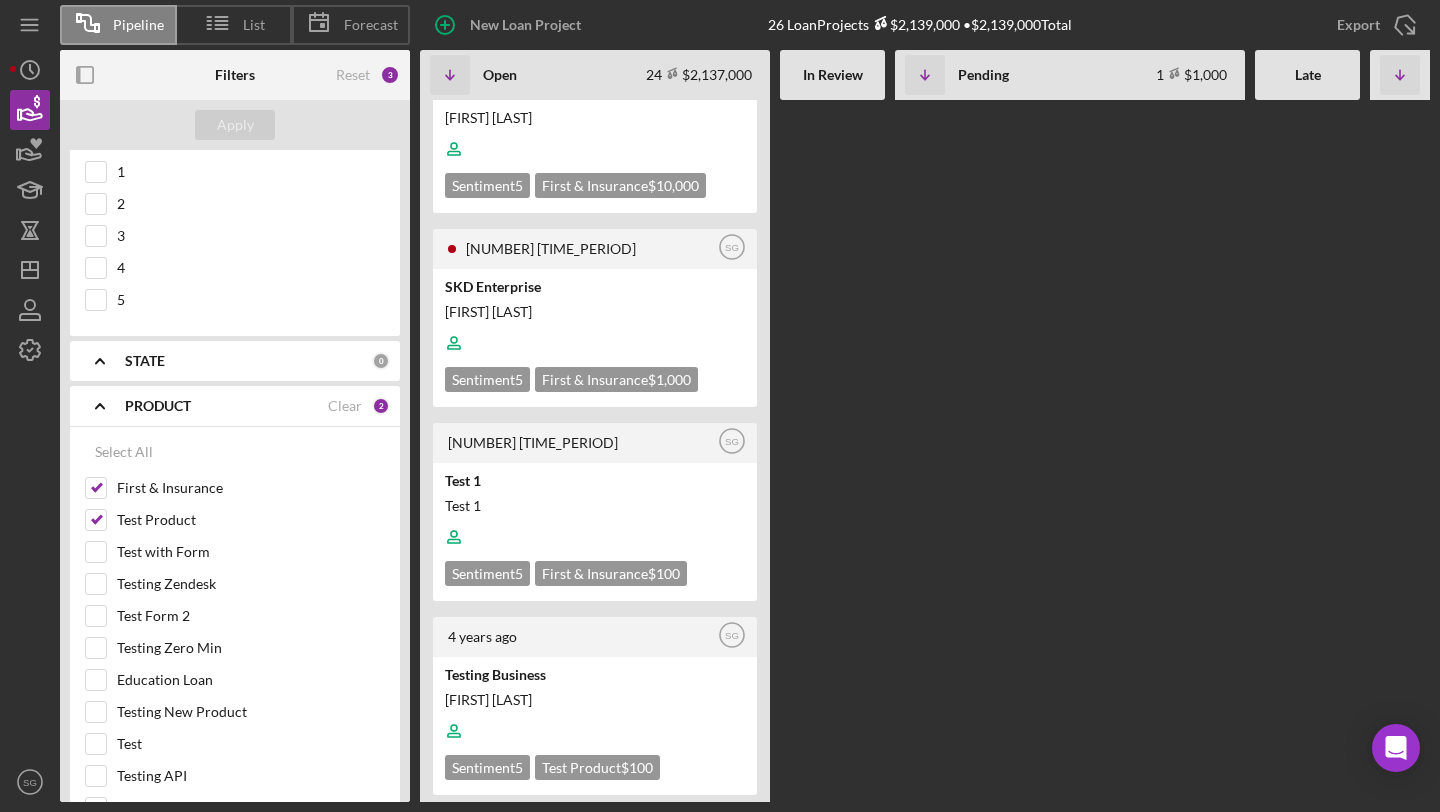 click on "Pipeline List Forecast New Loan Project 26   Loan  Projects $2,139,000   •  $2,139,000  Total Export Icon/Export Filters Reset 3 Apply SEARCH FILTER   0 Applied in combination with filters below Icon/Menu Close Icon/Expander CONTACT   Clear 1 Select All Me Icon/Expander RISK RATING   0 Min – Max None Icon/Expander SENTIMENT   0 Select All 1 2 3 4 5 Icon/Expander STATE   0 Icon/Expander PRODUCT   Clear 2 Select All First & Insurance Test Product Test with Form Testing Zendesk Test Form 2 Testing Zero Min Education Loan Testing New Product Test Testing API API Testing Zero test Zero test Test 216 Zero Max Hide Unhide Testing Icon/Expander AMOUNT   0 Icon/Expander START DATE   0 Icon/Expander RESOLVED   0 Icon/Expander RESOLUTION   0 Icon/Expander CLOSING DATE   0 Icon/Expander LATEST ACTIVITY   0 Icon/Table Sort Arrow Open 24 $2,137,000 Non-Adjusted 24 • $2,137,000 In Review Icon/Table Sort Arrow Pending 1 $1,000 Non-Adjusted 1 • $1,000 Late Icon/Table Sort Arrow Done 1 $1,000 Non-Adjusted 1 • $1,000" at bounding box center (720, 406) 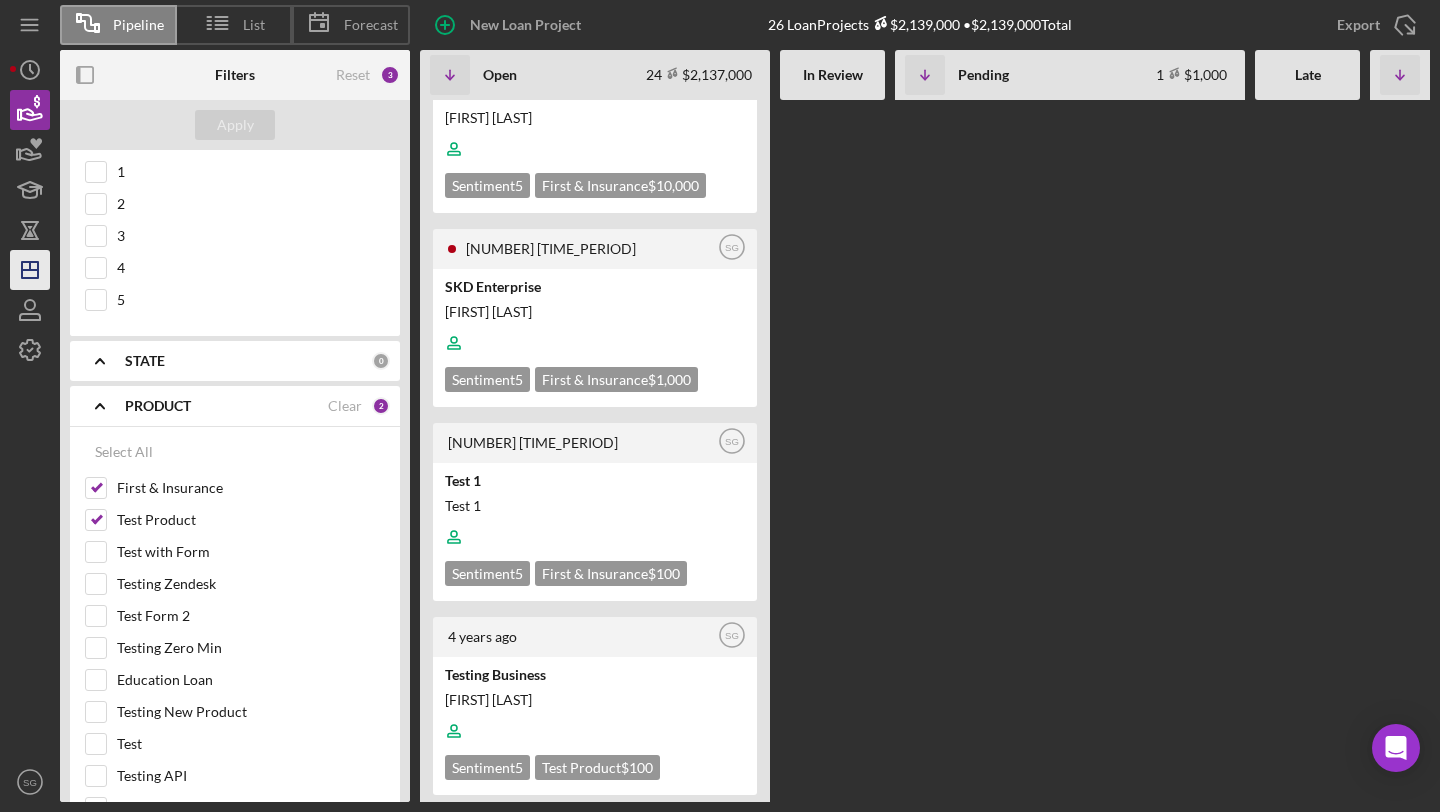 click on "Icon/Dashboard" 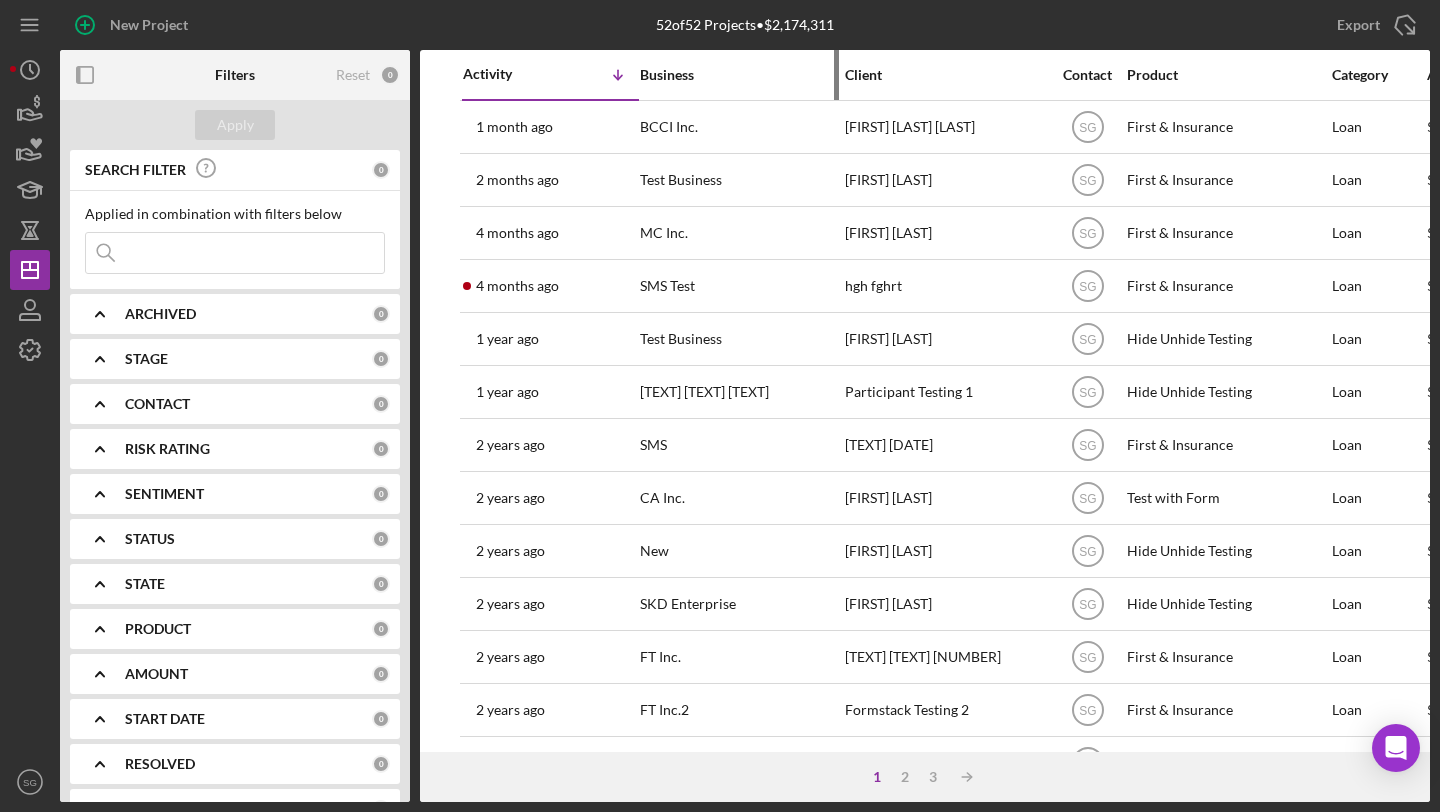 drag, startPoint x: 840, startPoint y: 70, endPoint x: 805, endPoint y: 70, distance: 35 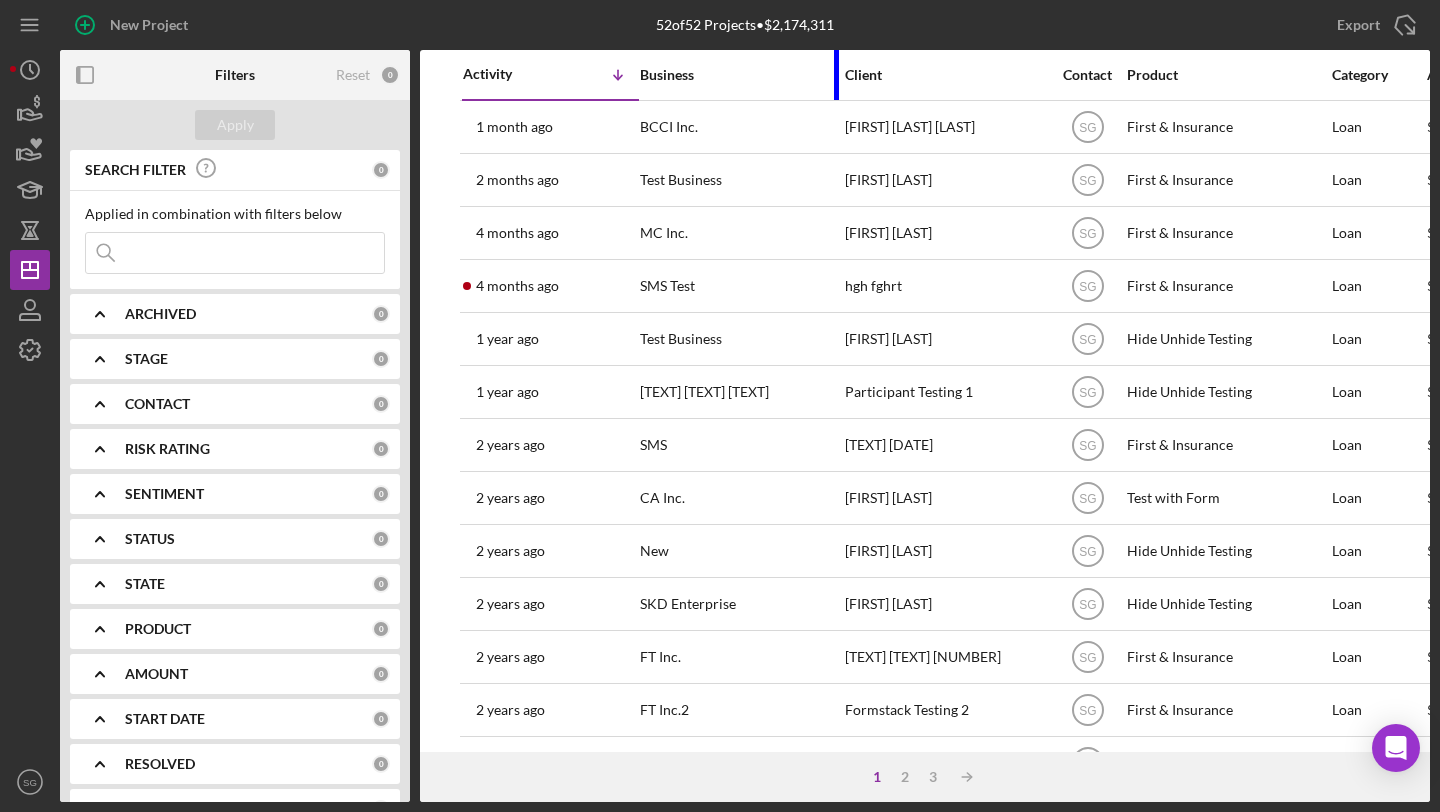 drag, startPoint x: 837, startPoint y: 72, endPoint x: 741, endPoint y: 80, distance: 96.332756 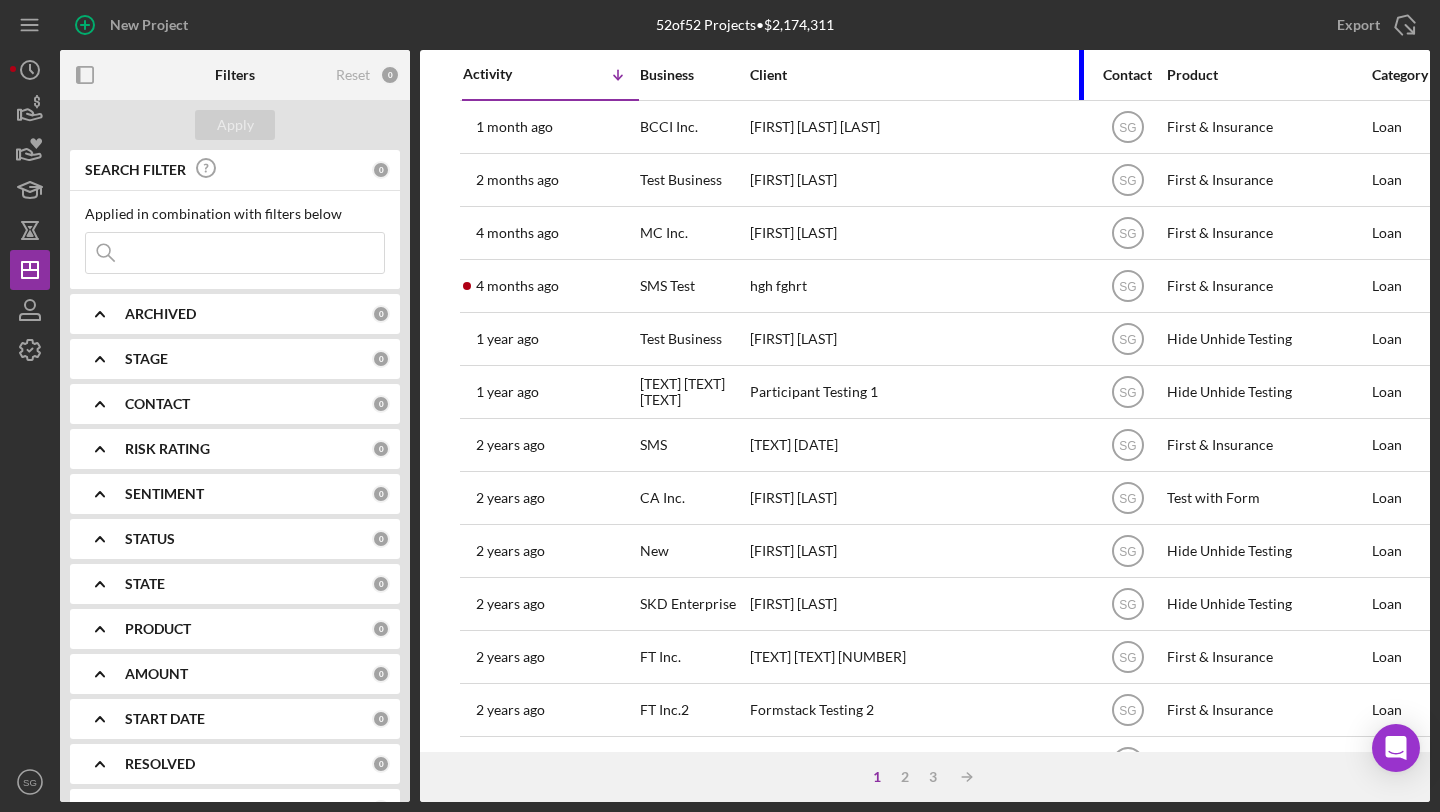 drag, startPoint x: 947, startPoint y: 78, endPoint x: 1097, endPoint y: 82, distance: 150.05333 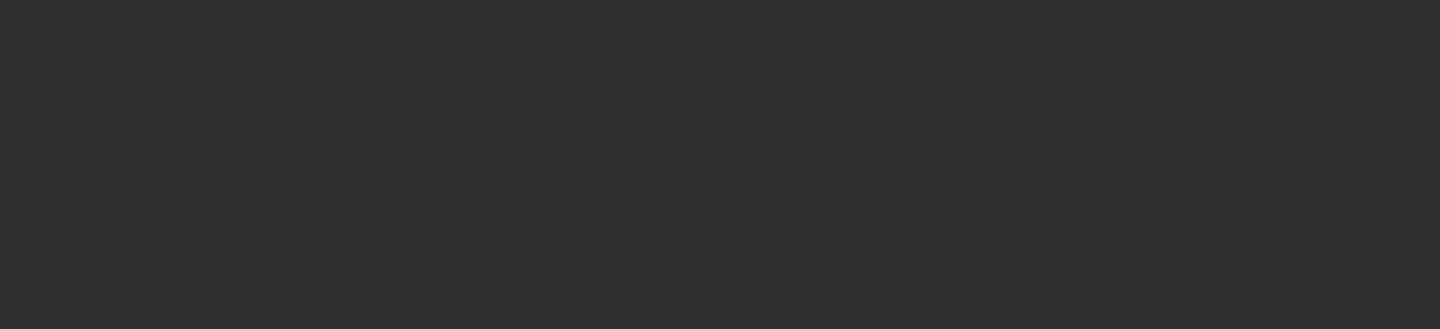 scroll, scrollTop: 0, scrollLeft: 0, axis: both 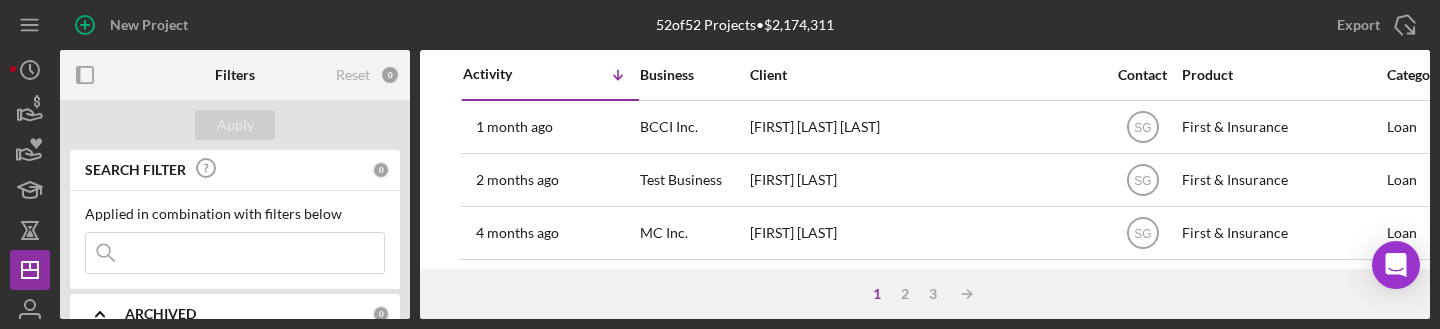 click on "New Project 52  of  52   Projects  •  $2,174,311 Icon/Menu Close Export Icon/Export Filters Reset 0 Apply SEARCH FILTER   0 Applied in combination with filters below Icon/Menu Close Icon/Expander ARCHIVED   0 Icon/Expander STAGE   0 Icon/Expander CONTACT   0 Icon/Expander RISK RATING   0 Icon/Expander SENTIMENT   0 Icon/Expander STATUS   0 Icon/Expander STATE   0 Icon/Expander PRODUCT   0 Icon/Expander AMOUNT   0 Icon/Expander START DATE   0 Icon/Expander RESOLVED   0 Icon/Expander RESOLUTION   0 Icon/Expander CLOSING DATE   0 Icon/Expander LATEST ACTIVITY   0 Activity Icon/Table Sort Arrow Business Client Contact Product Category Amount Started Closing Checklist Stage Status Sentiment Risk Rating Resolution Resolved State View 1 month ago [FIRST] [LAST]  [LAST]  BCCI Inc. [FIRST] [LAST]  [LAST]  Icon/User Photo SG First & Insurance Loan $2,000,000 [DATE] Open Ongoing 5 Icon/Navigate 2 months ago [FIRST] [LAST] Test Business [FIRST] [LAST] Icon/User Photo SG First & Insurance Loan $1,000 [DATE] 5" at bounding box center [720, 164] 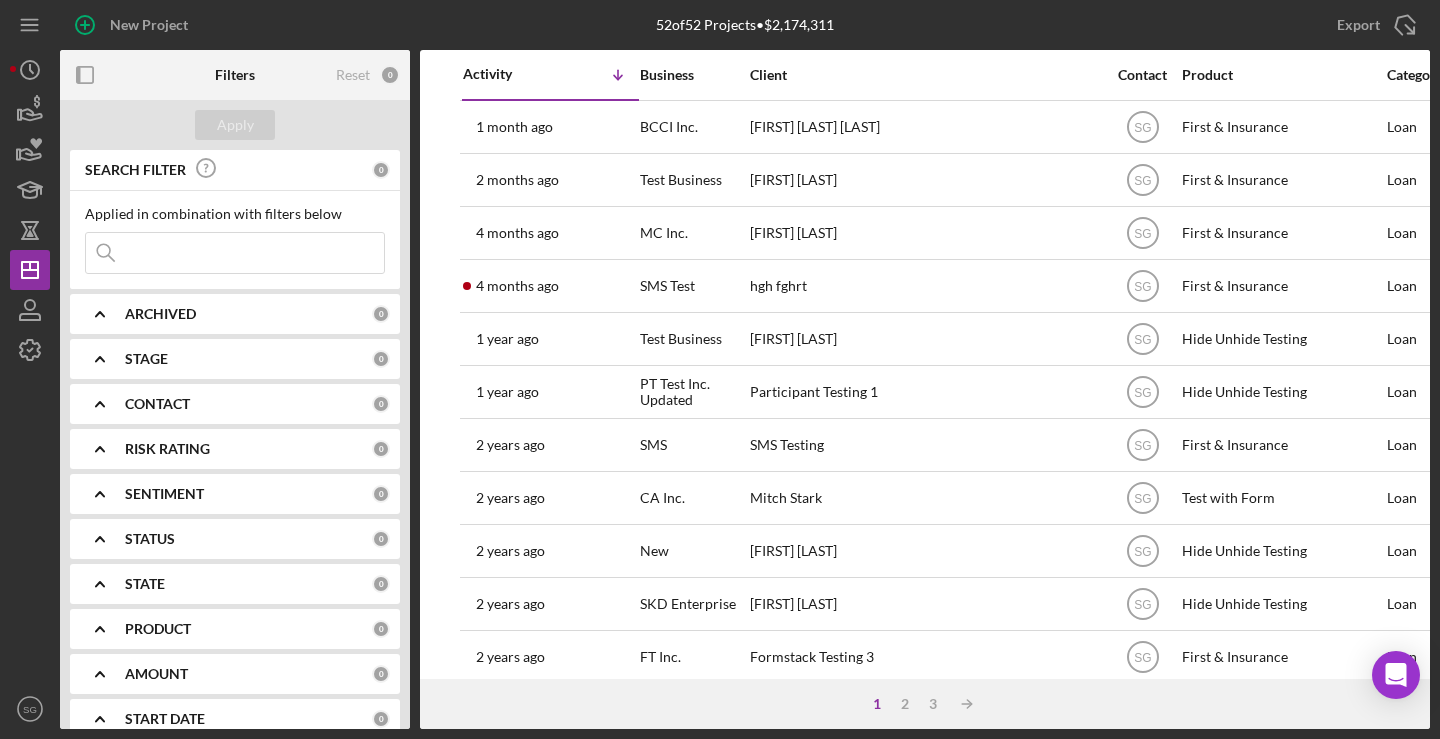scroll, scrollTop: 205, scrollLeft: 0, axis: vertical 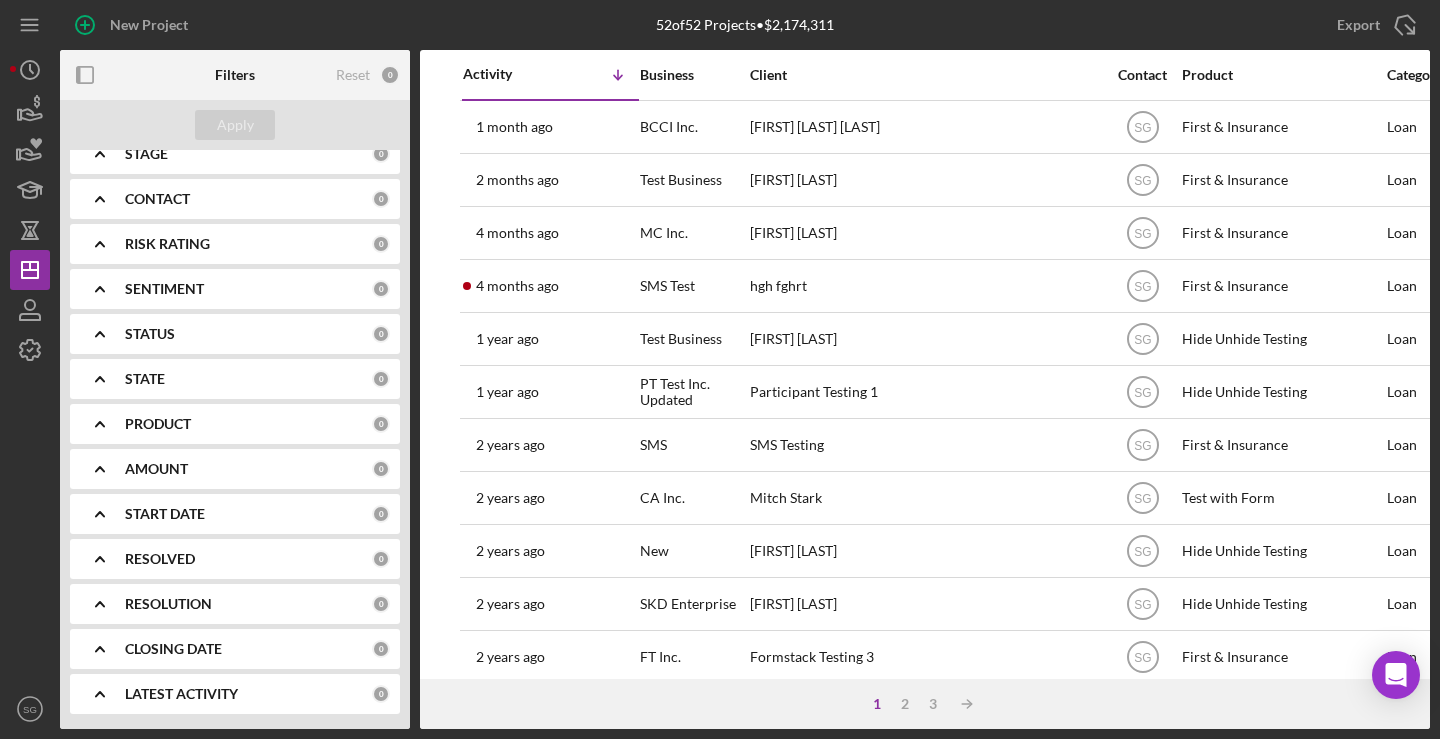 click on "PRODUCT   0" at bounding box center [257, 424] 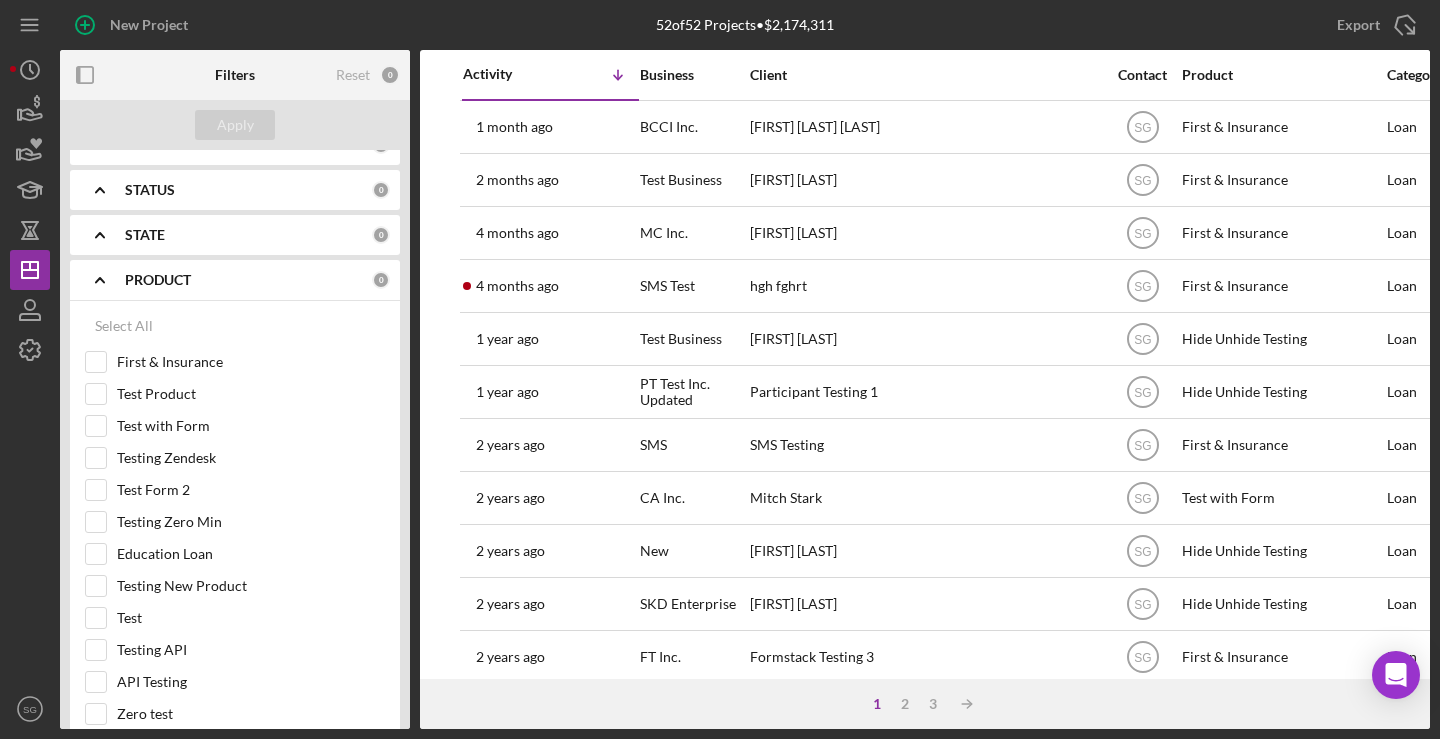 scroll, scrollTop: 361, scrollLeft: 0, axis: vertical 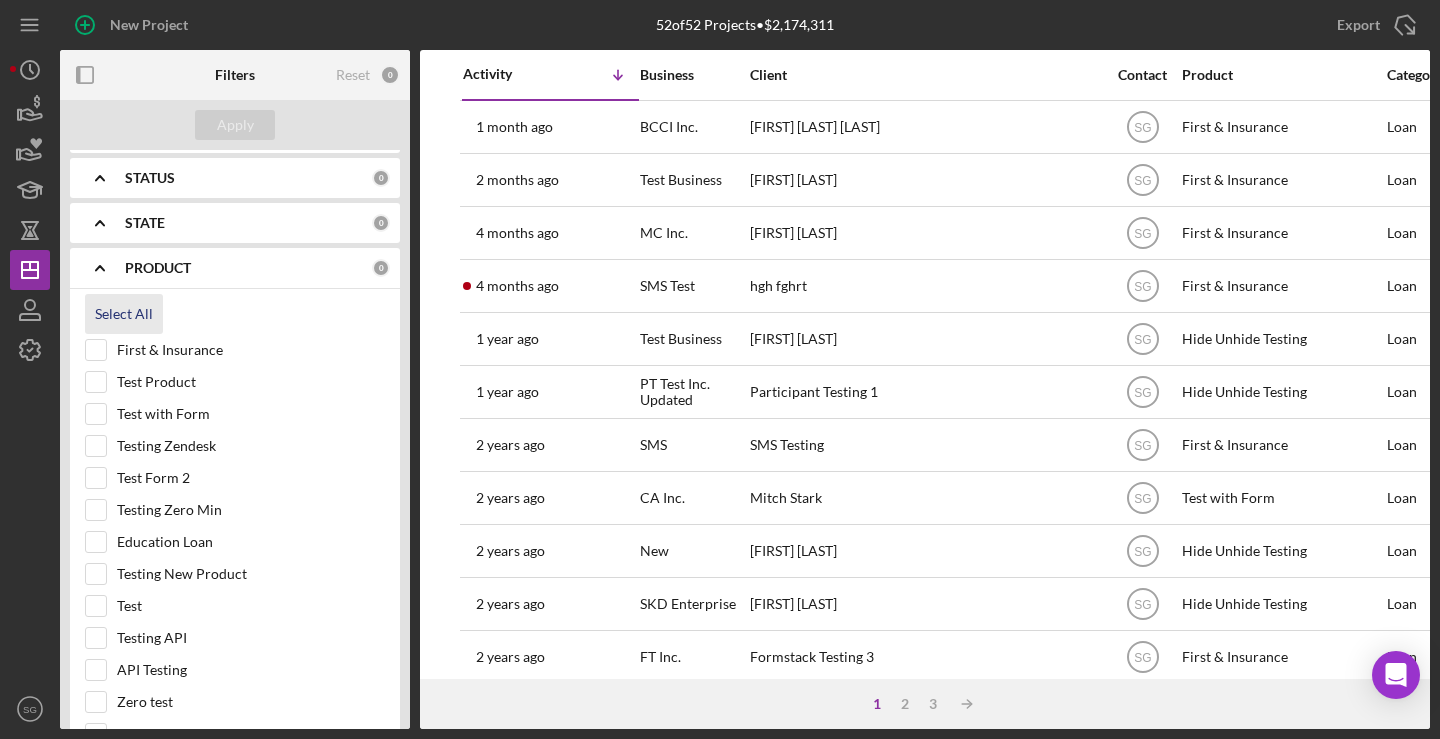 click on "Select All" at bounding box center [124, 314] 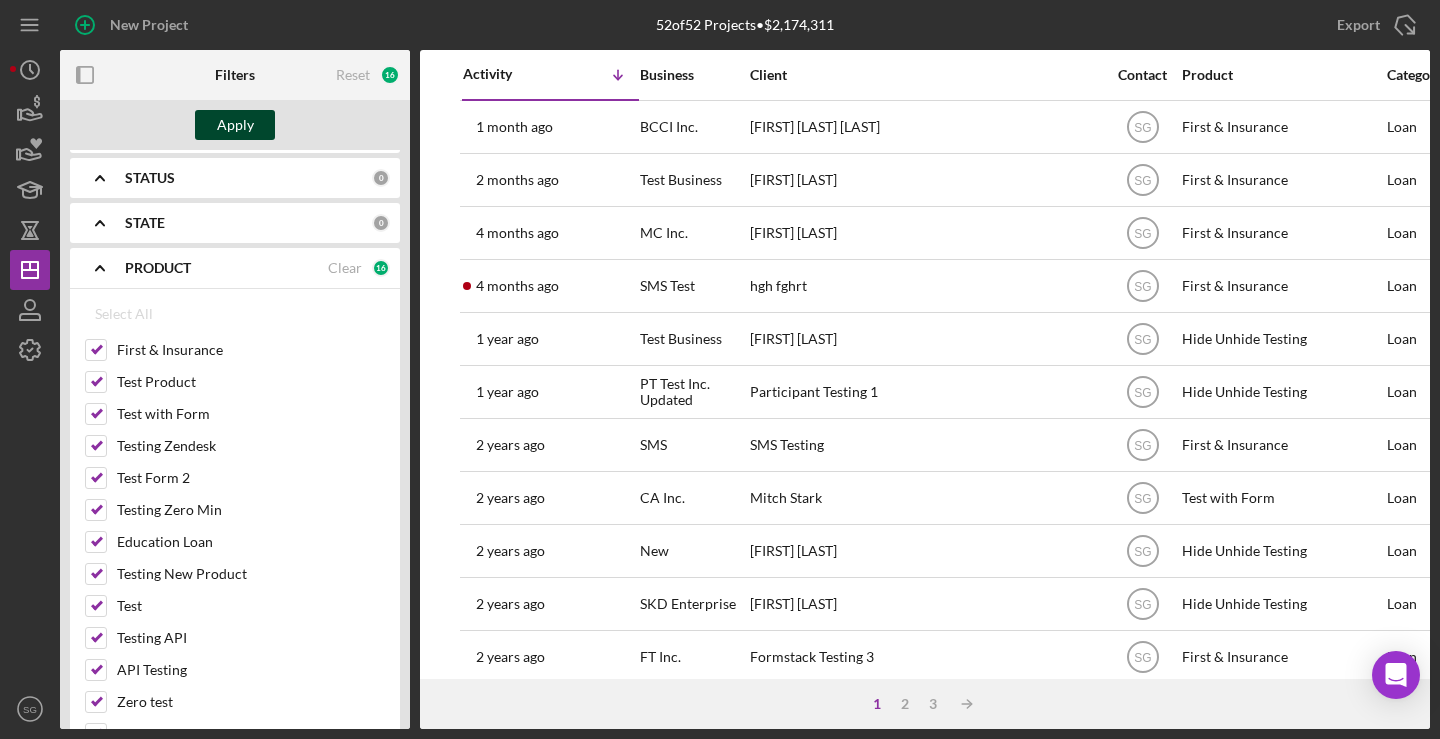 click on "Apply" at bounding box center [235, 125] 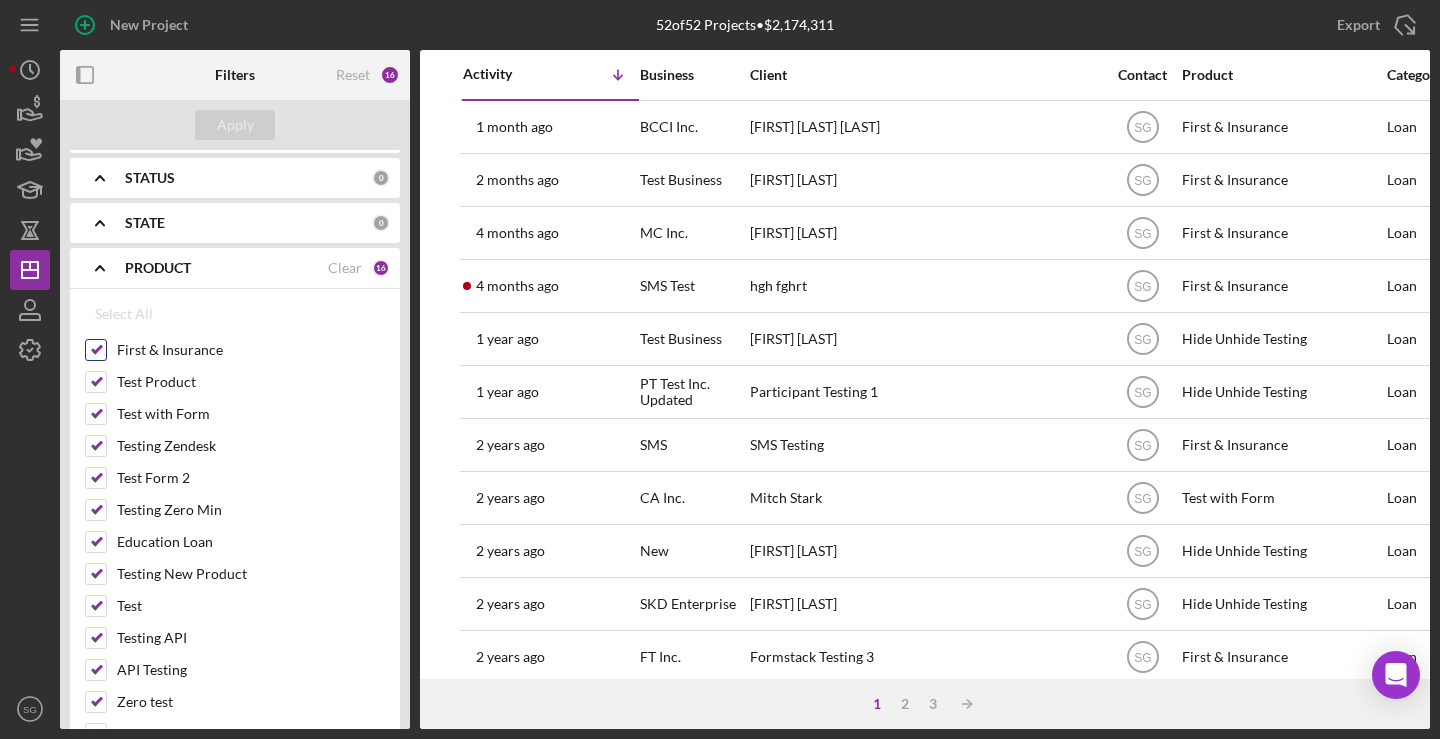 click on "First & Insurance" at bounding box center (96, 350) 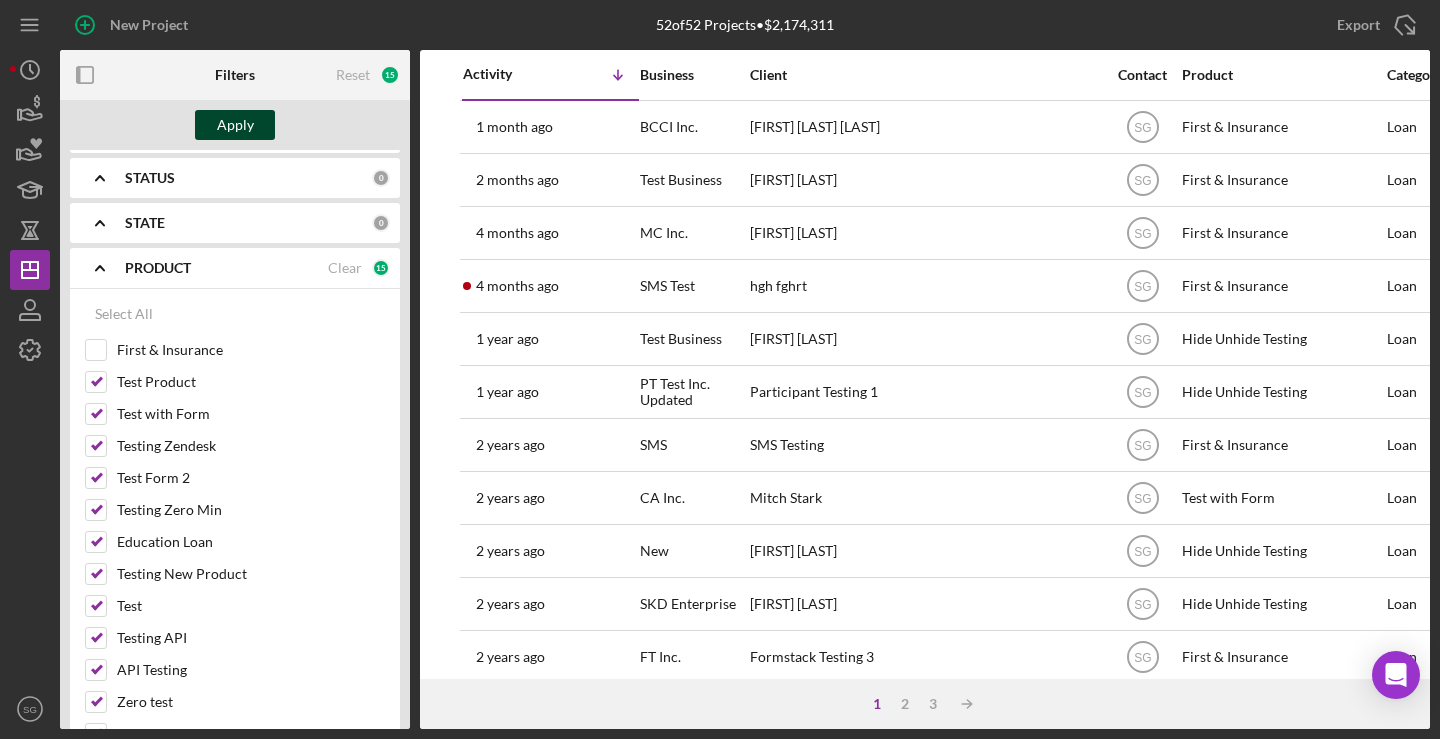 click on "Apply" at bounding box center (235, 125) 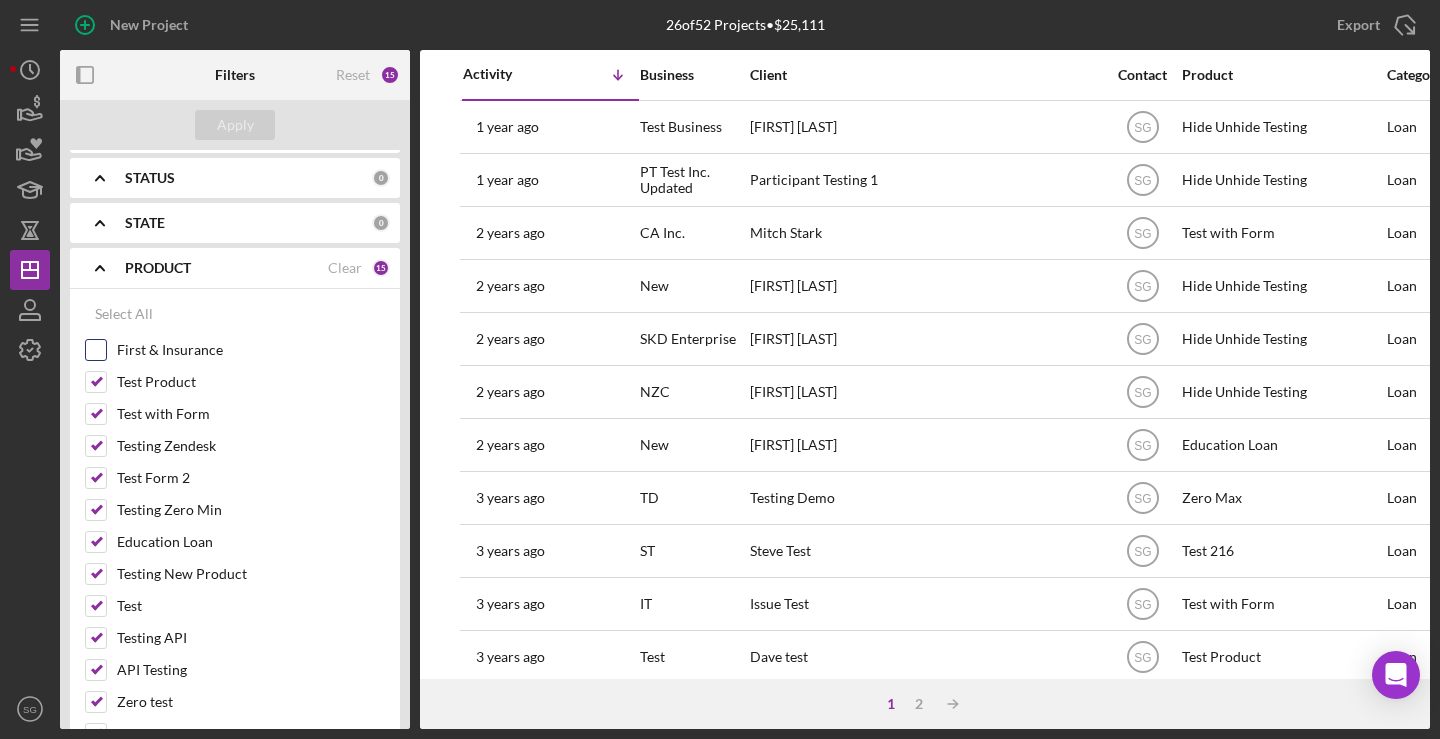 click on "First & Insurance" at bounding box center [235, 355] 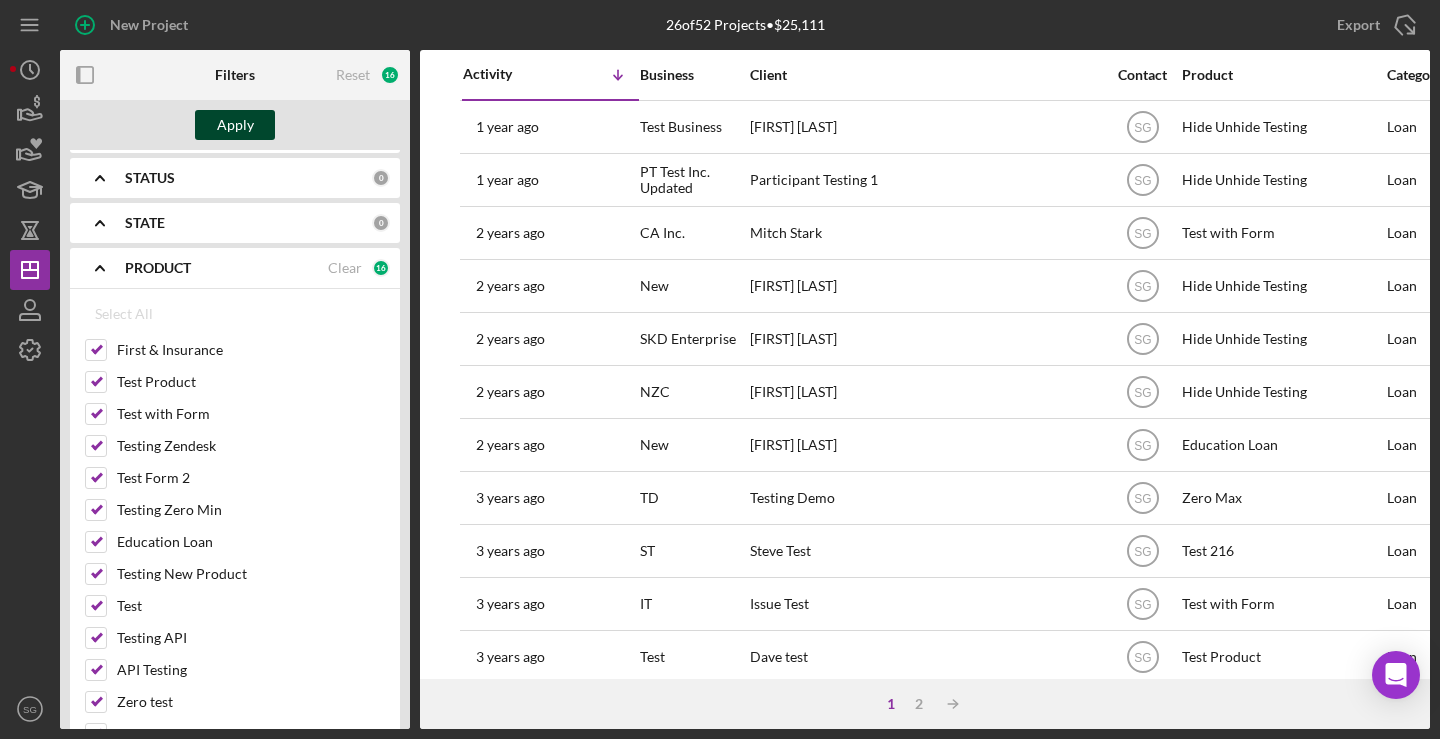 click on "Apply" at bounding box center [235, 125] 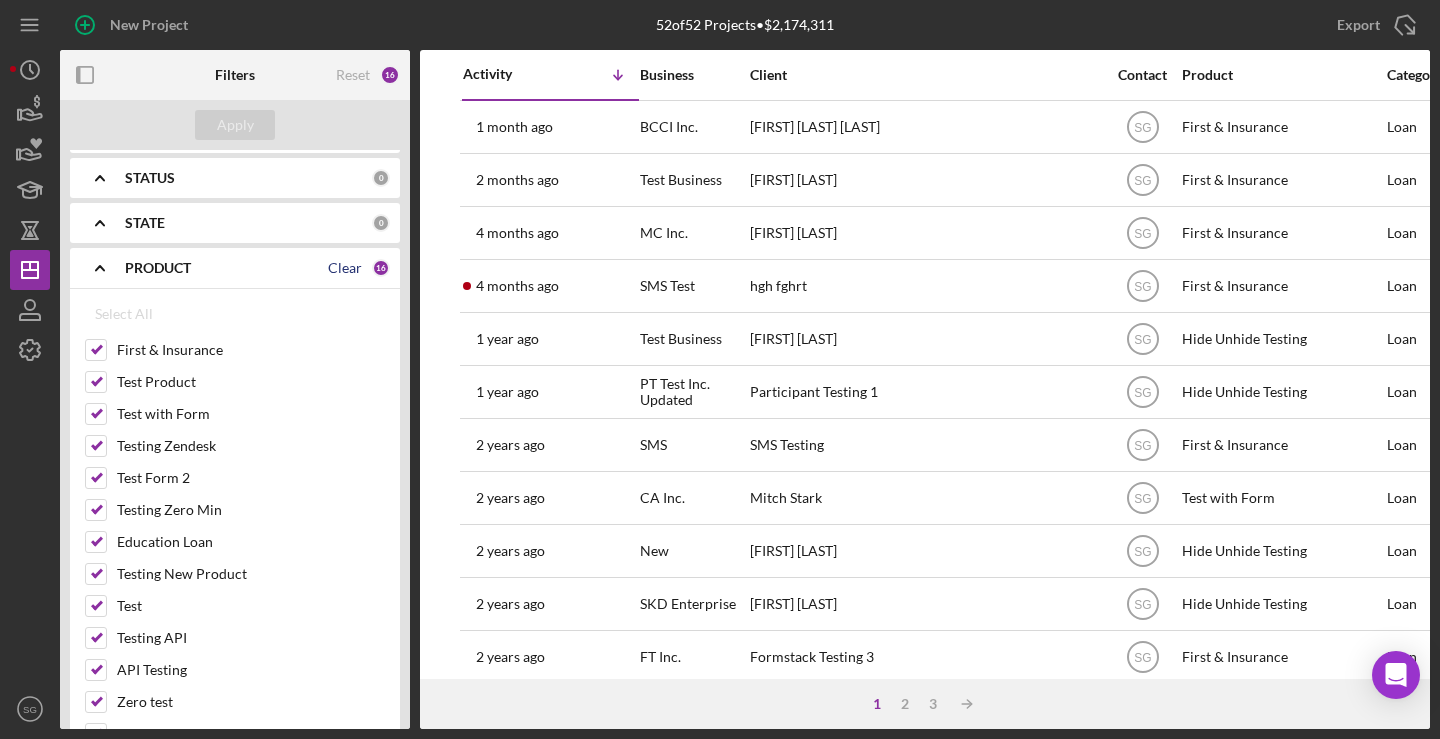 click on "Clear" at bounding box center [345, 268] 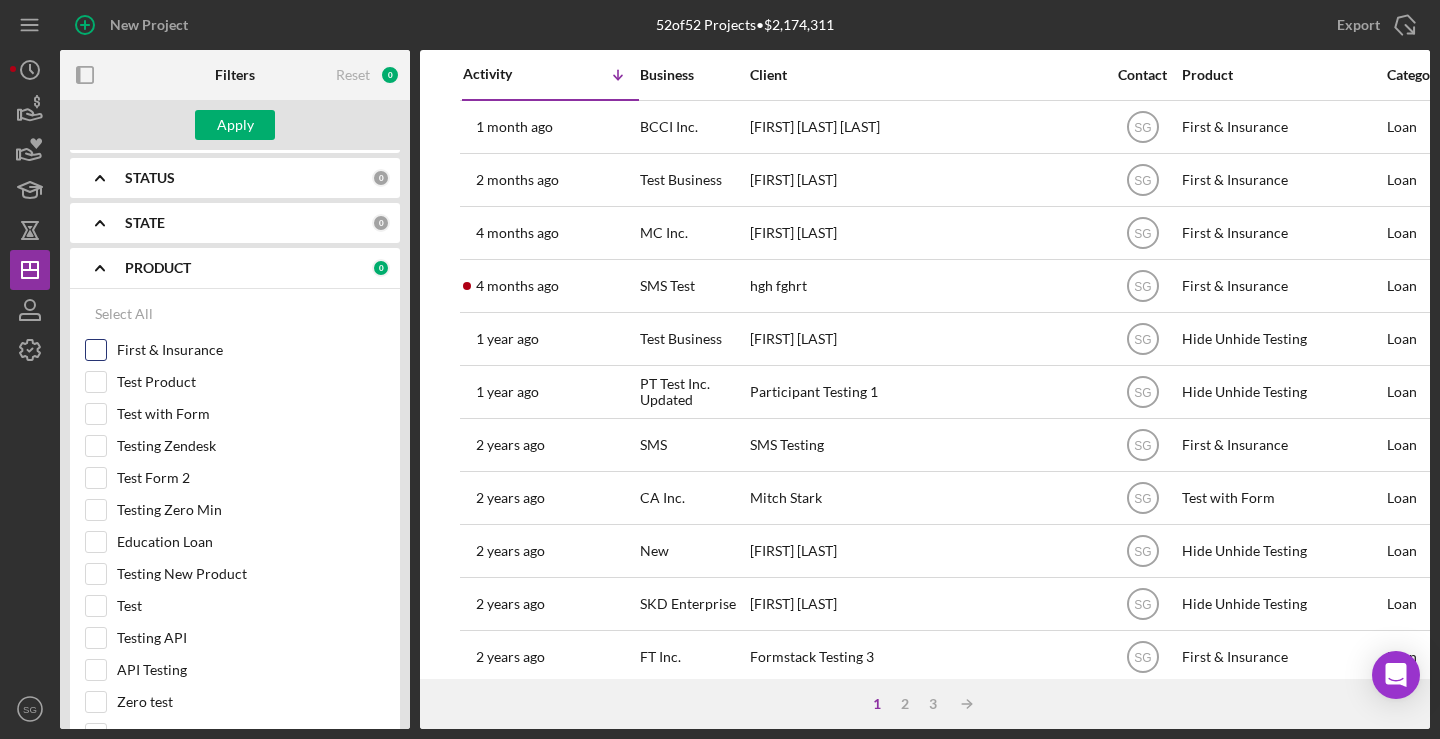 click on "First & Insurance" at bounding box center [96, 350] 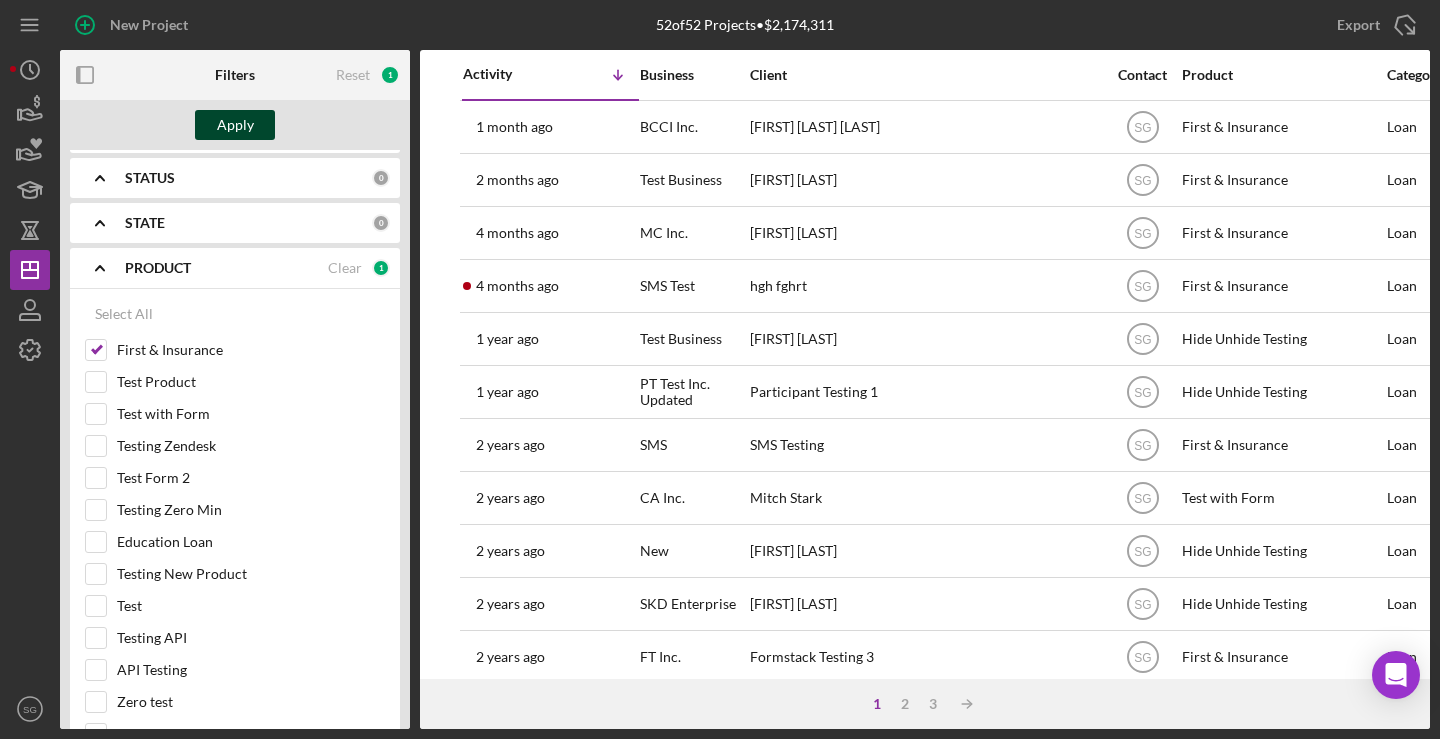 click on "Apply" at bounding box center (235, 125) 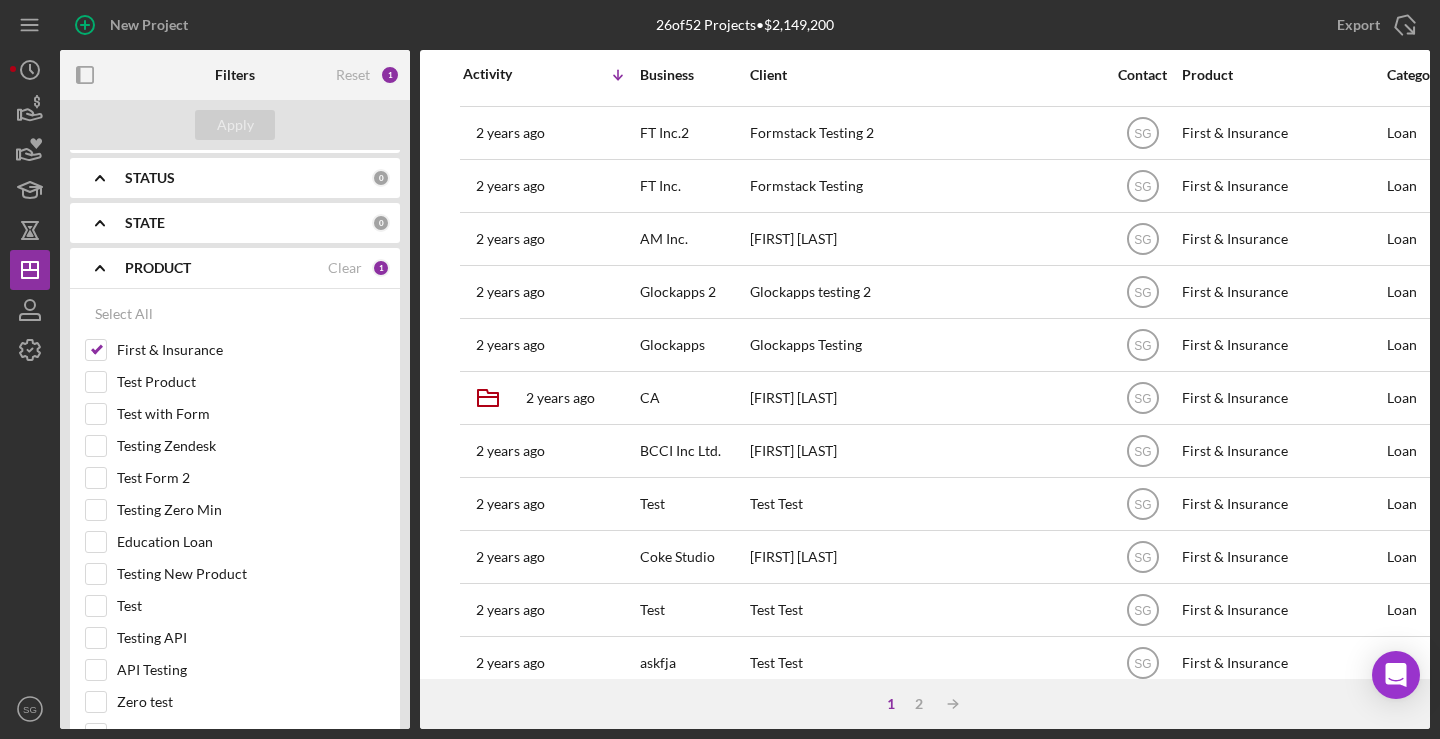 scroll, scrollTop: 437, scrollLeft: 0, axis: vertical 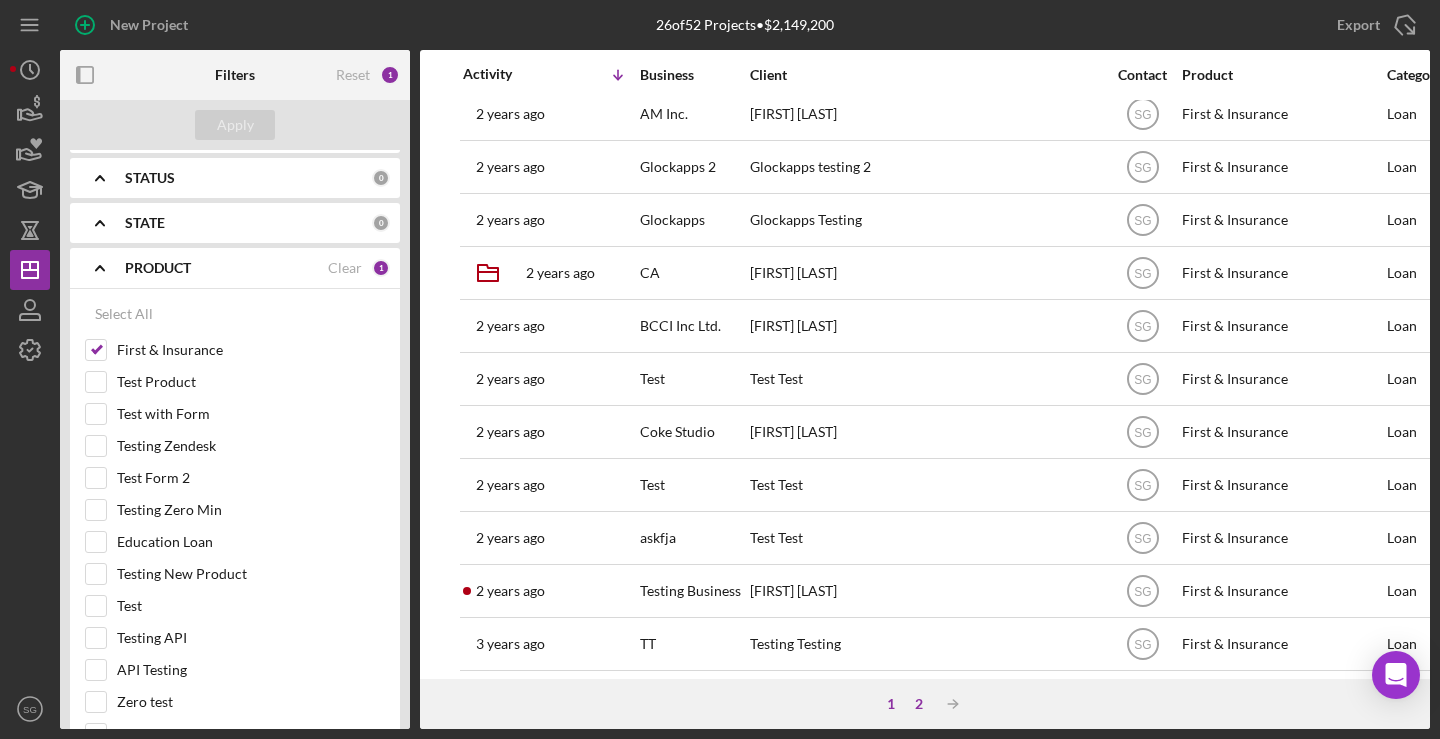 click on "2" at bounding box center [919, 704] 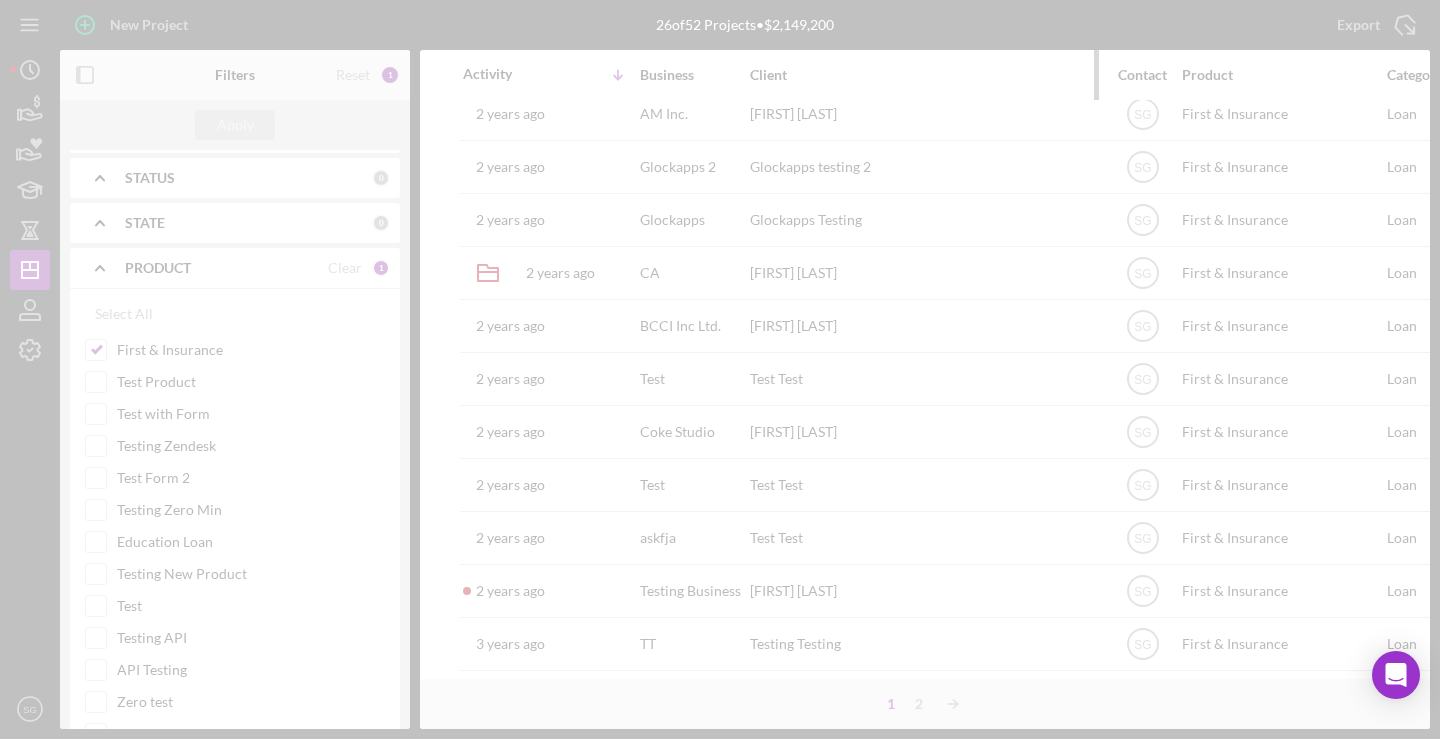 scroll, scrollTop: 0, scrollLeft: 0, axis: both 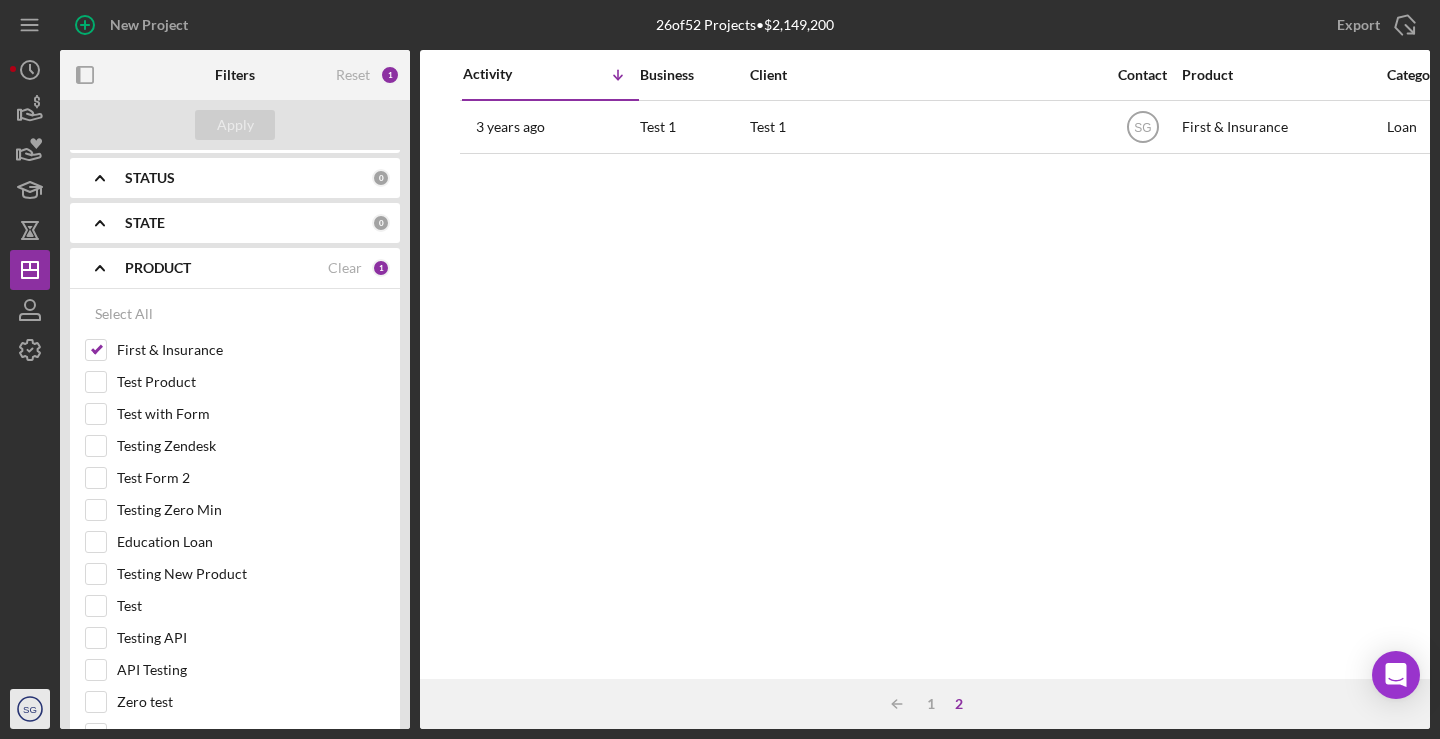 click on "Icon/User Photo SG" 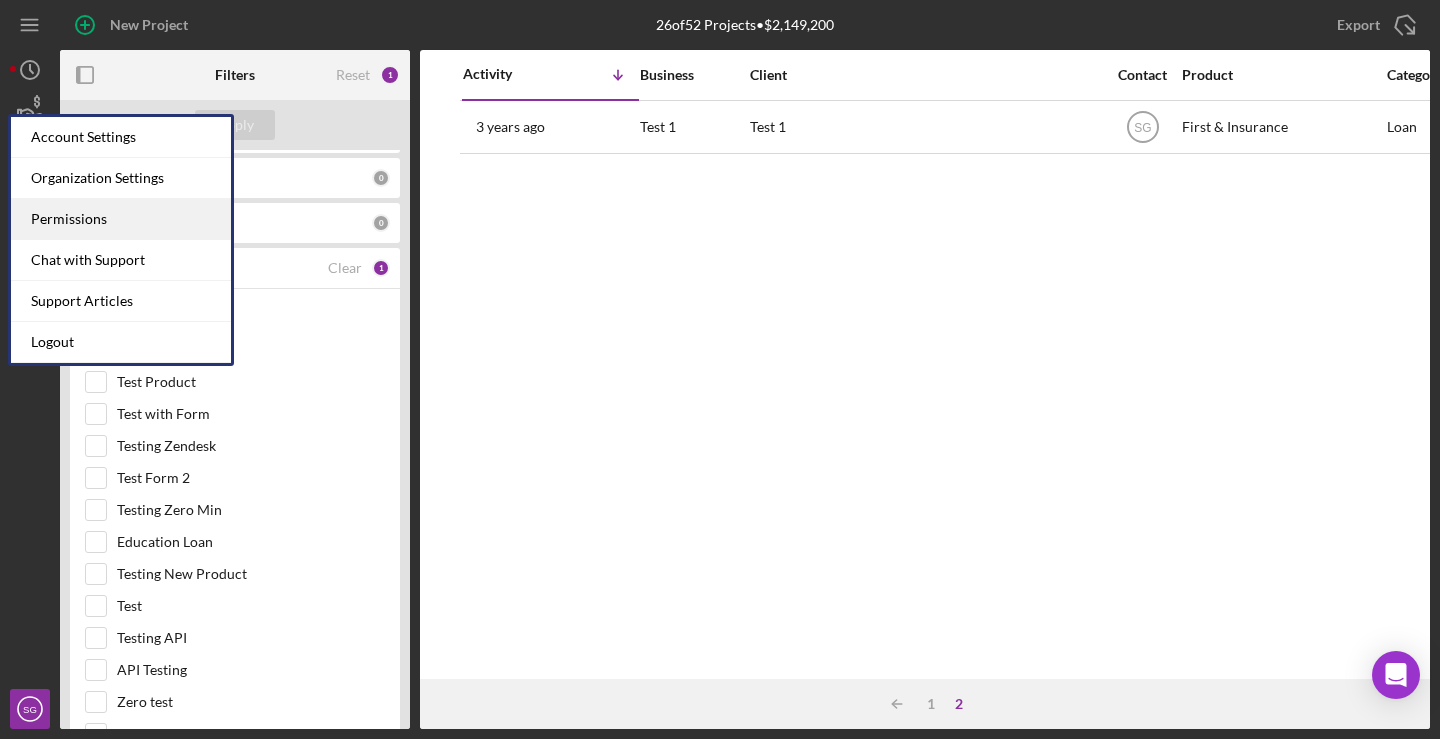 click on "Permissions" at bounding box center (121, 219) 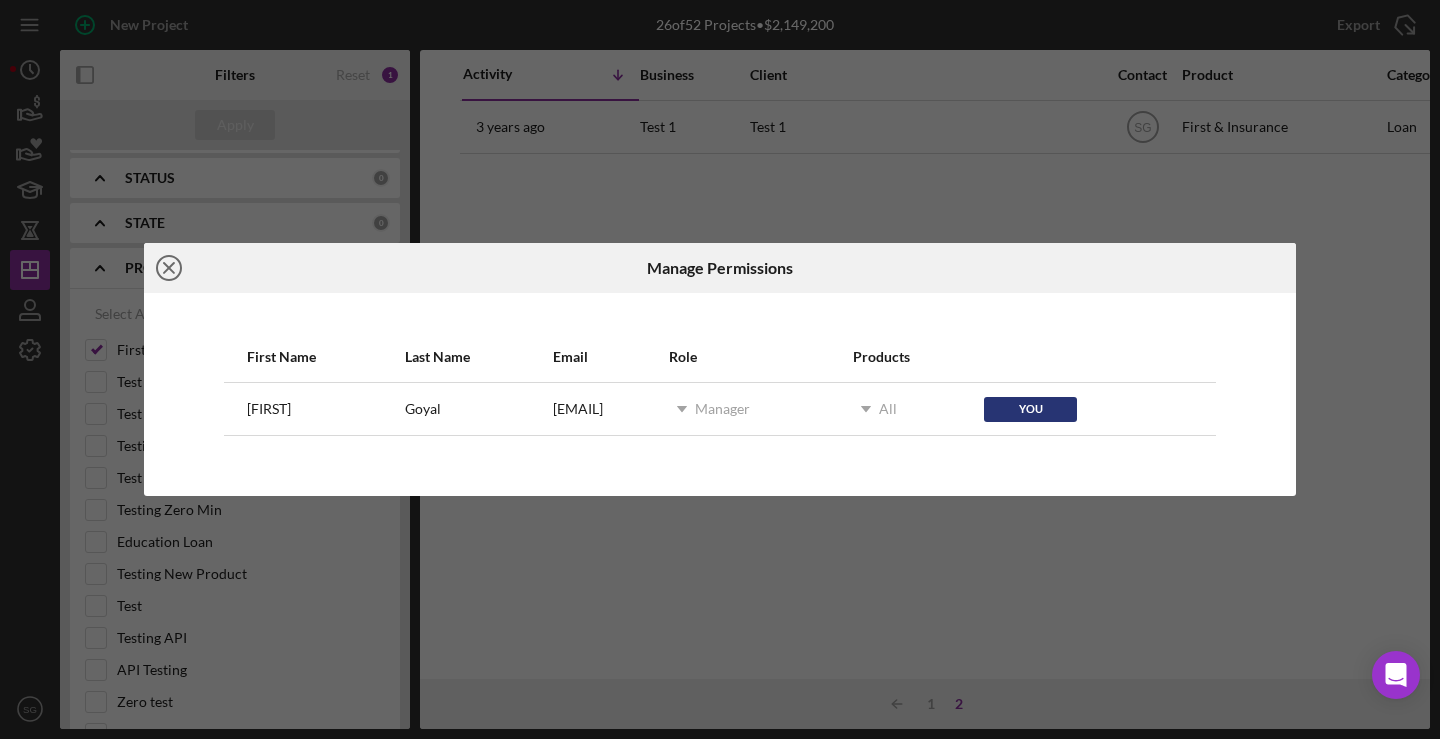 click 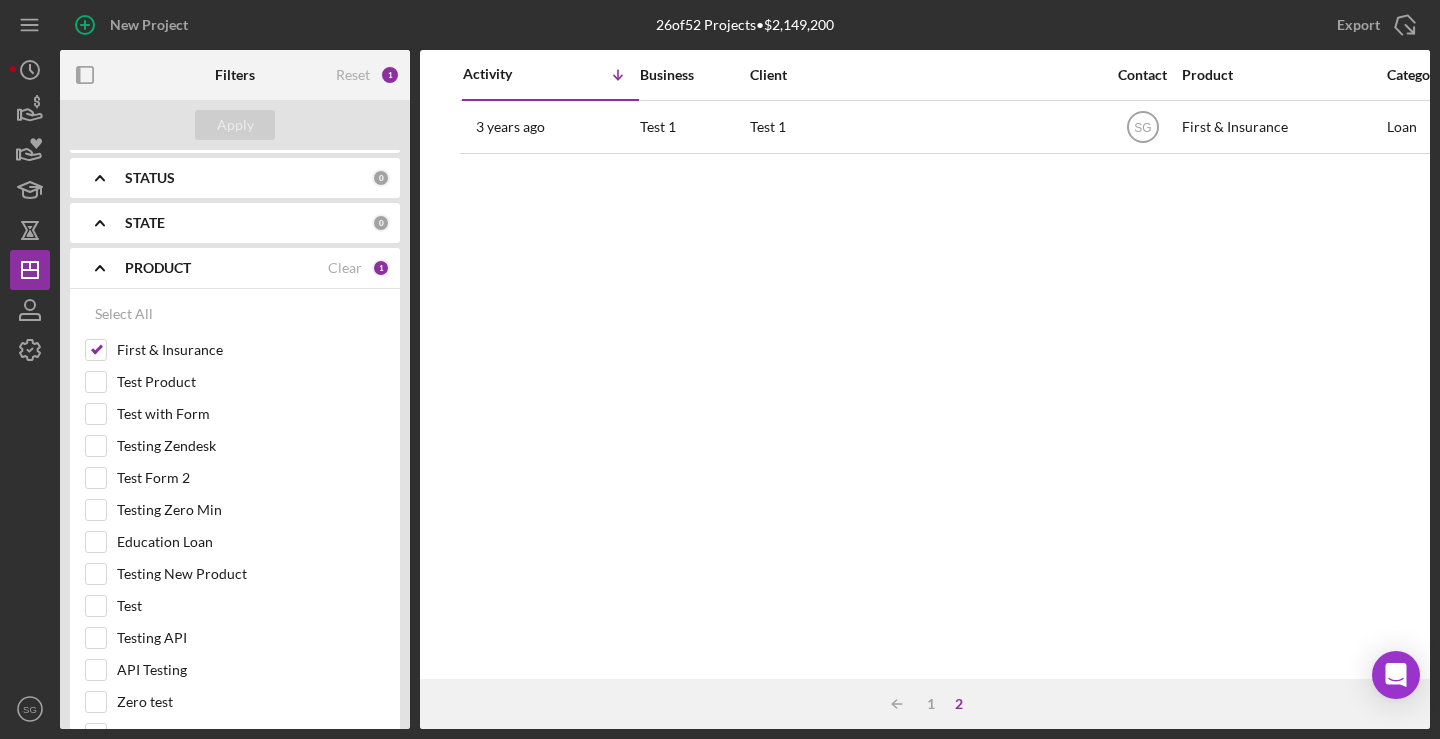 click on "Reset 1" at bounding box center (368, 75) 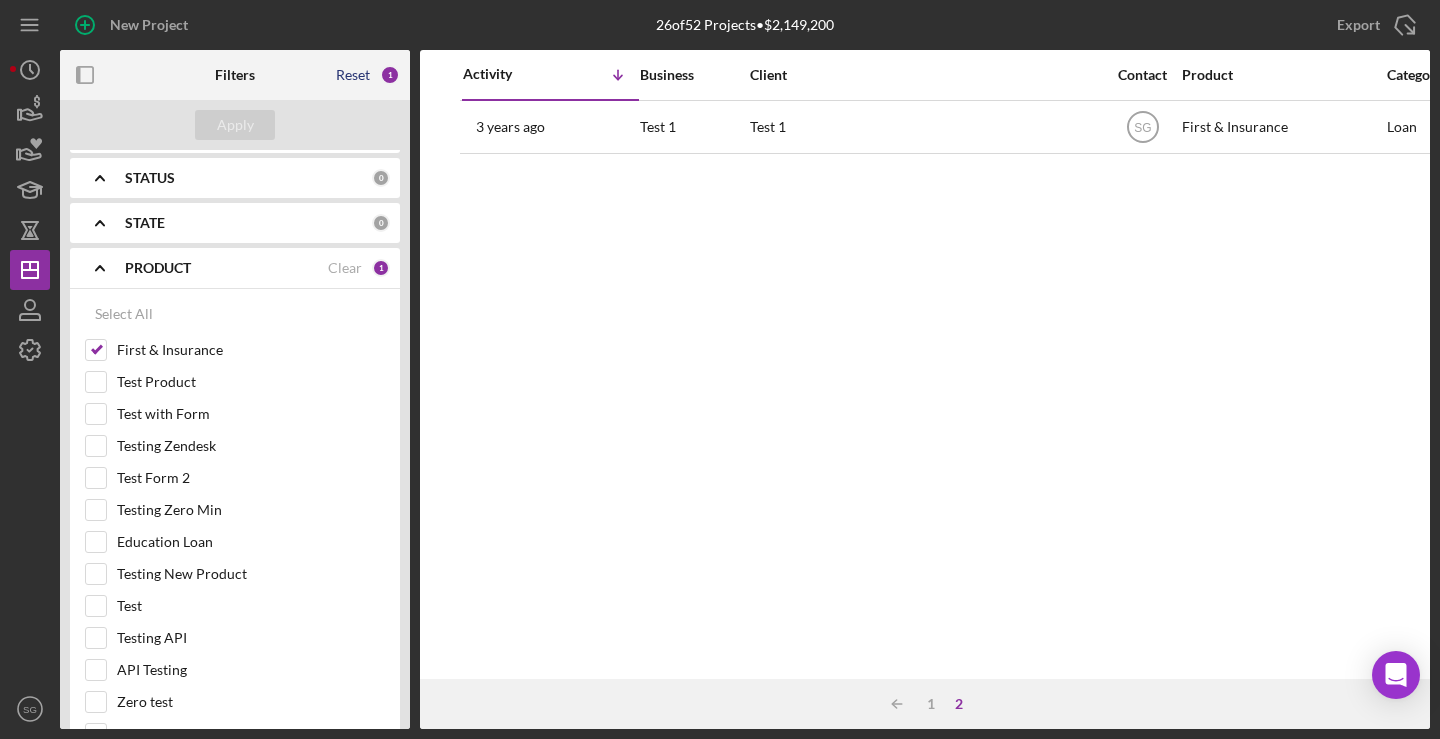 click on "Reset" at bounding box center [353, 75] 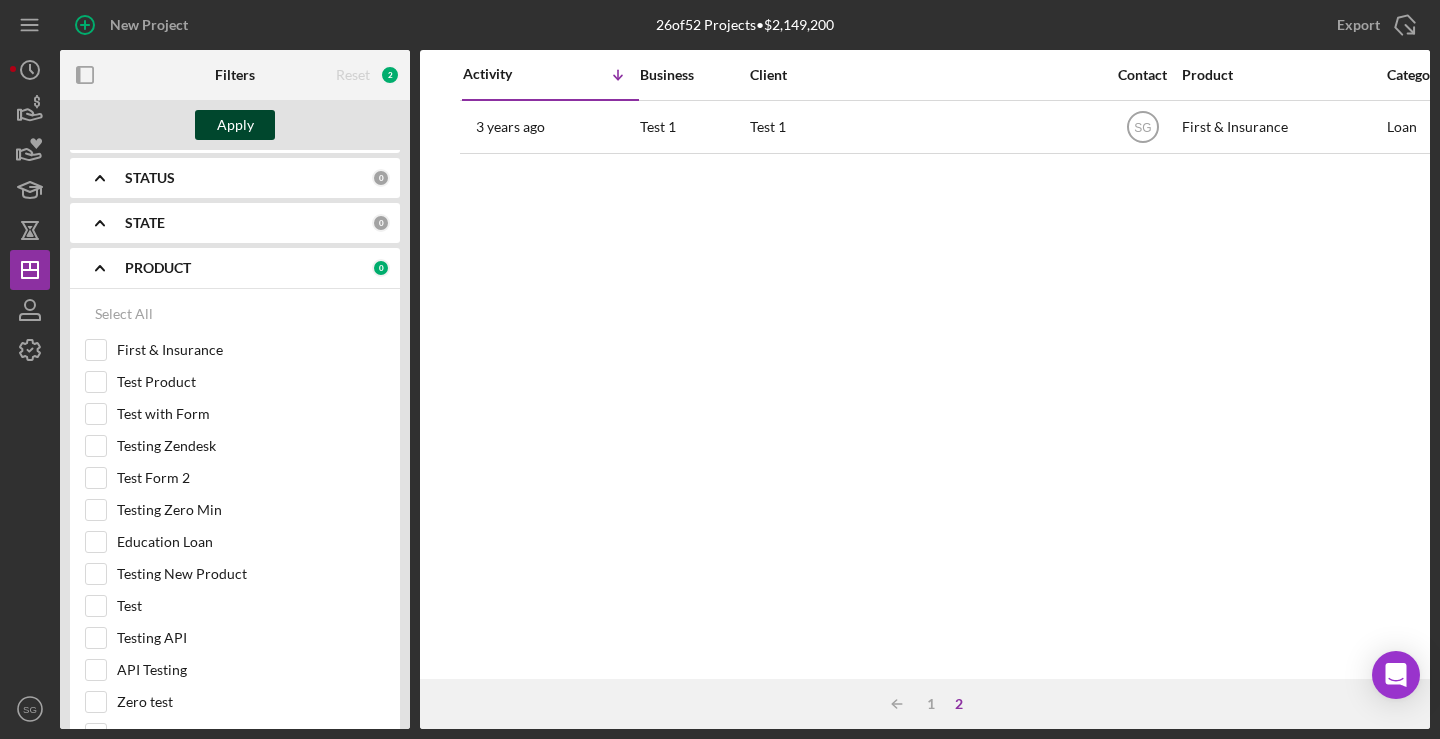 click on "Apply" at bounding box center (235, 125) 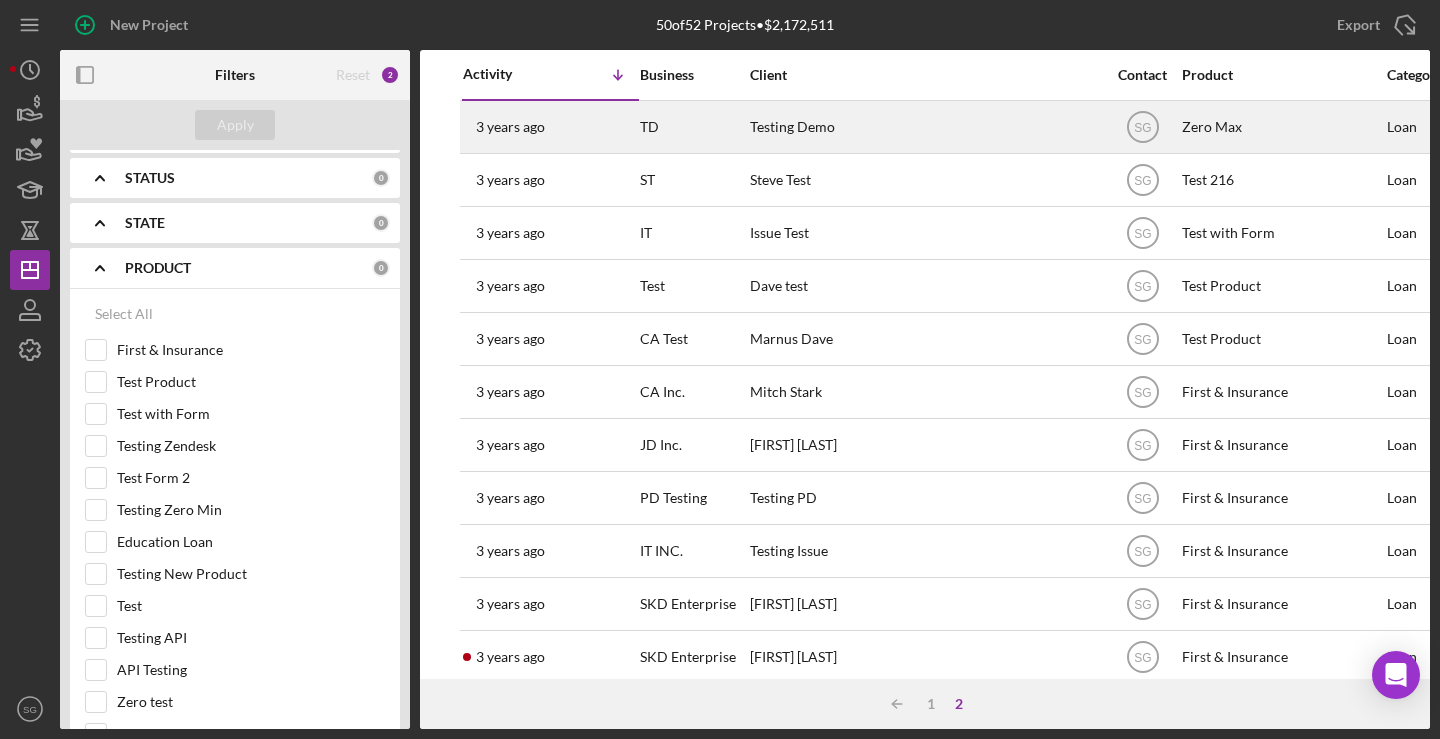 click on "TD" at bounding box center (692, 127) 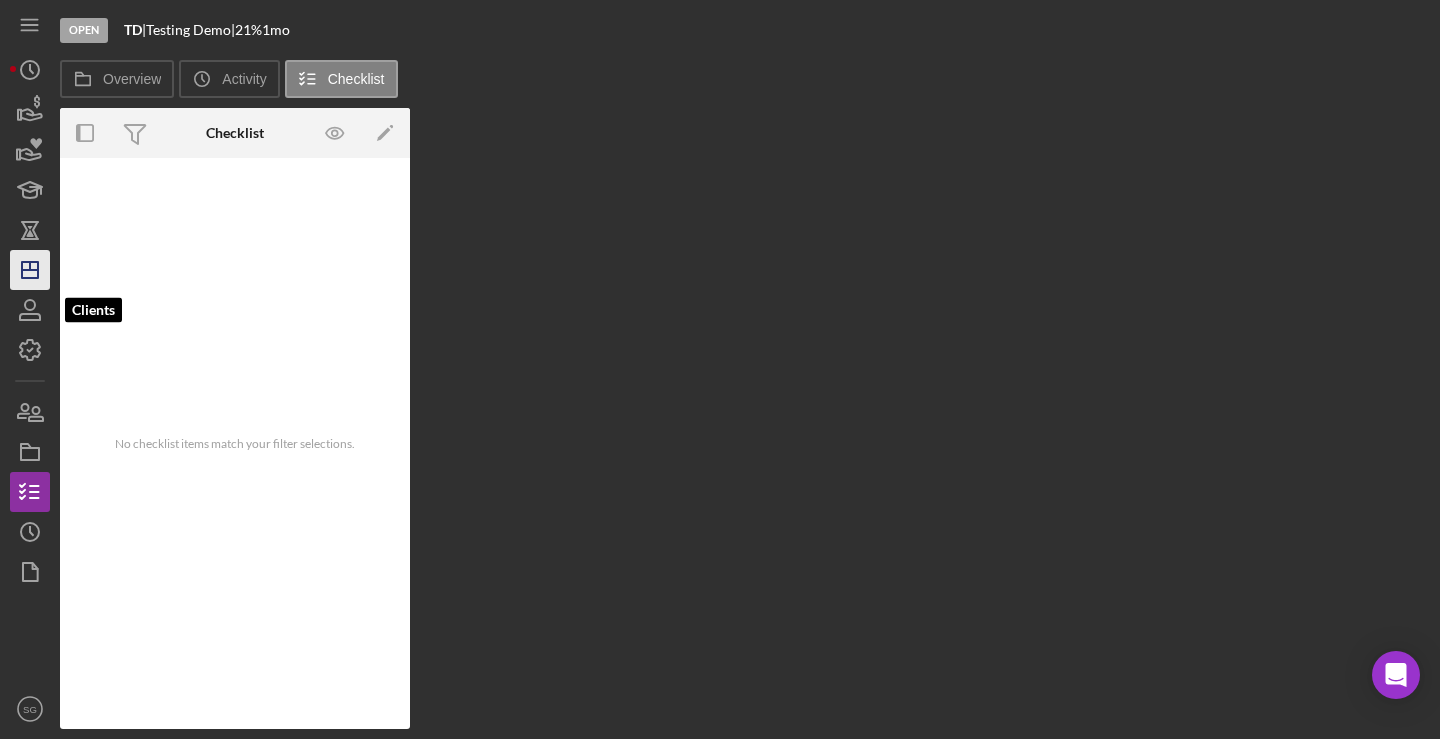 click on "Icon/Dashboard" 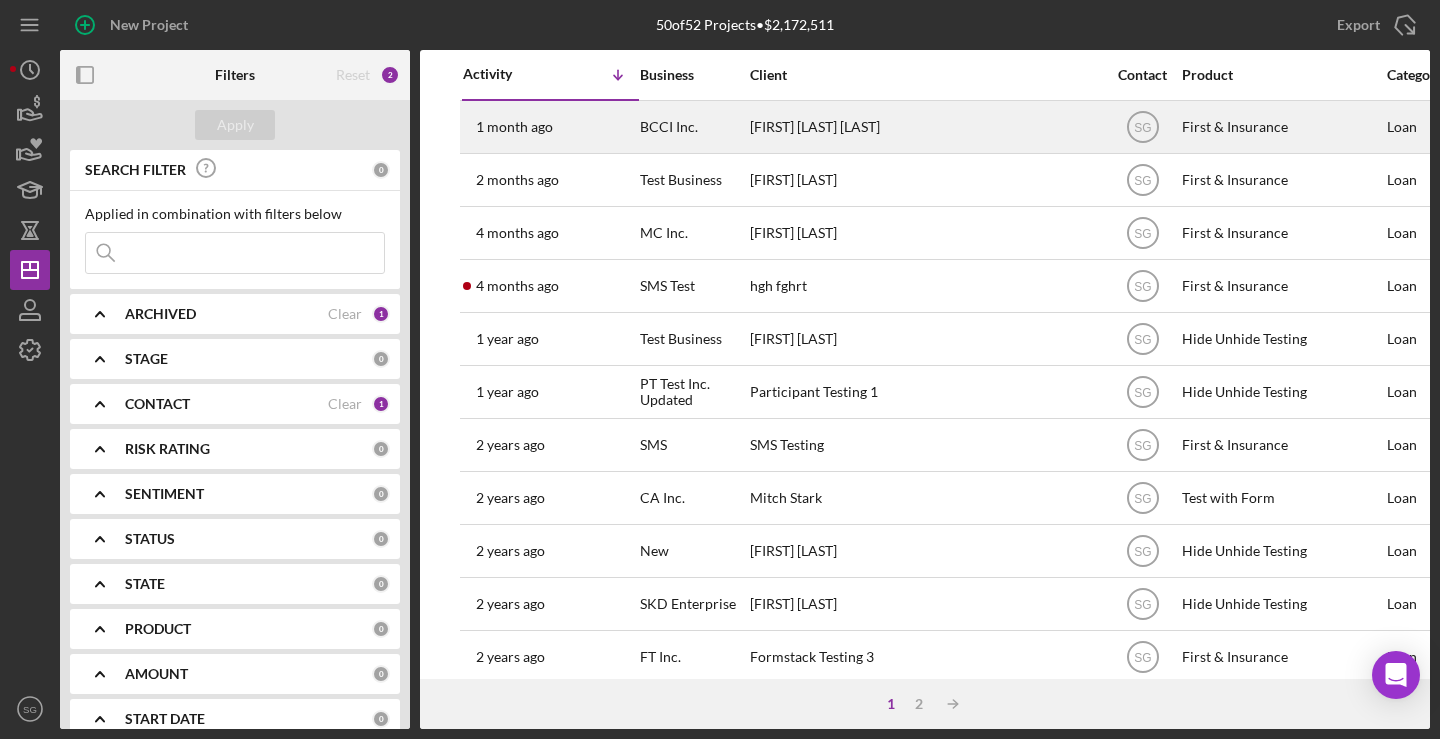 click on "BCCI Inc." at bounding box center (692, 127) 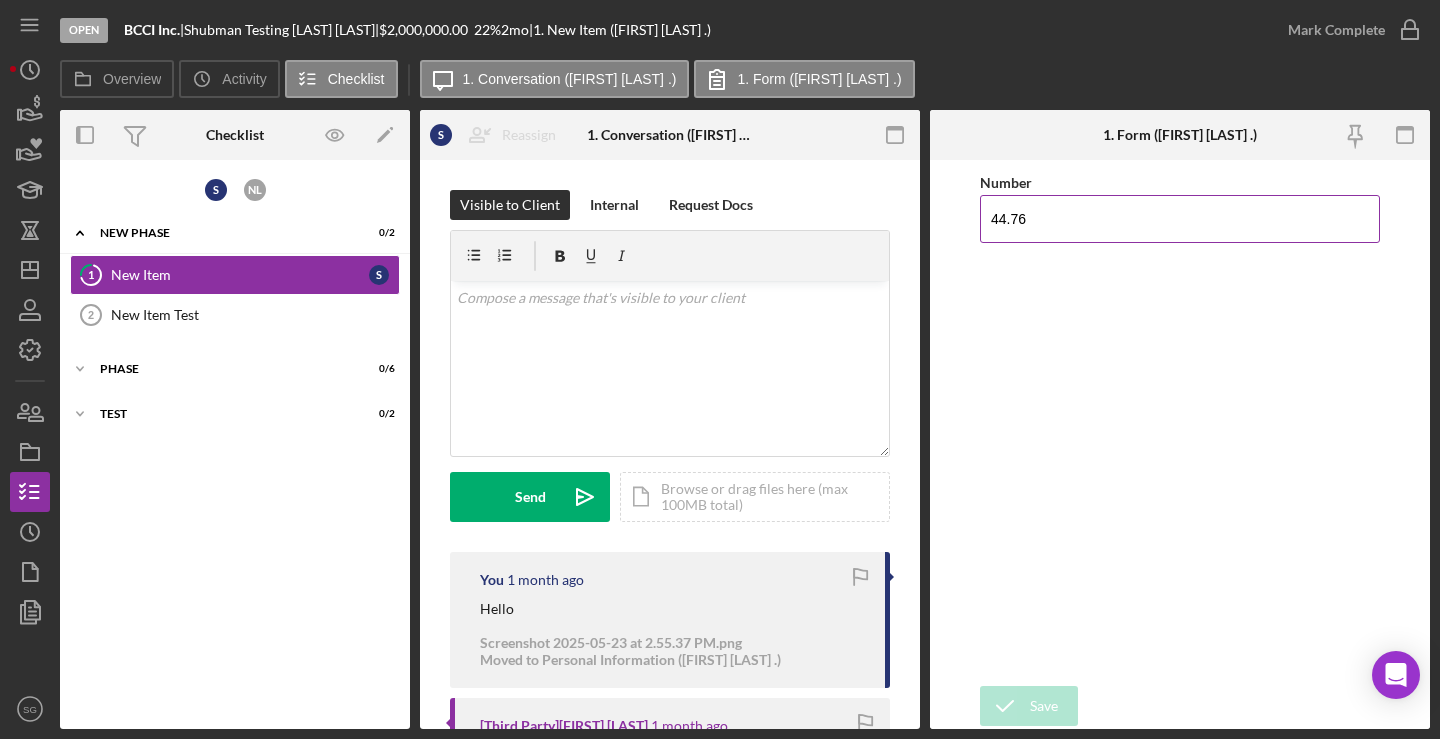 click on "44.76" at bounding box center [1180, 219] 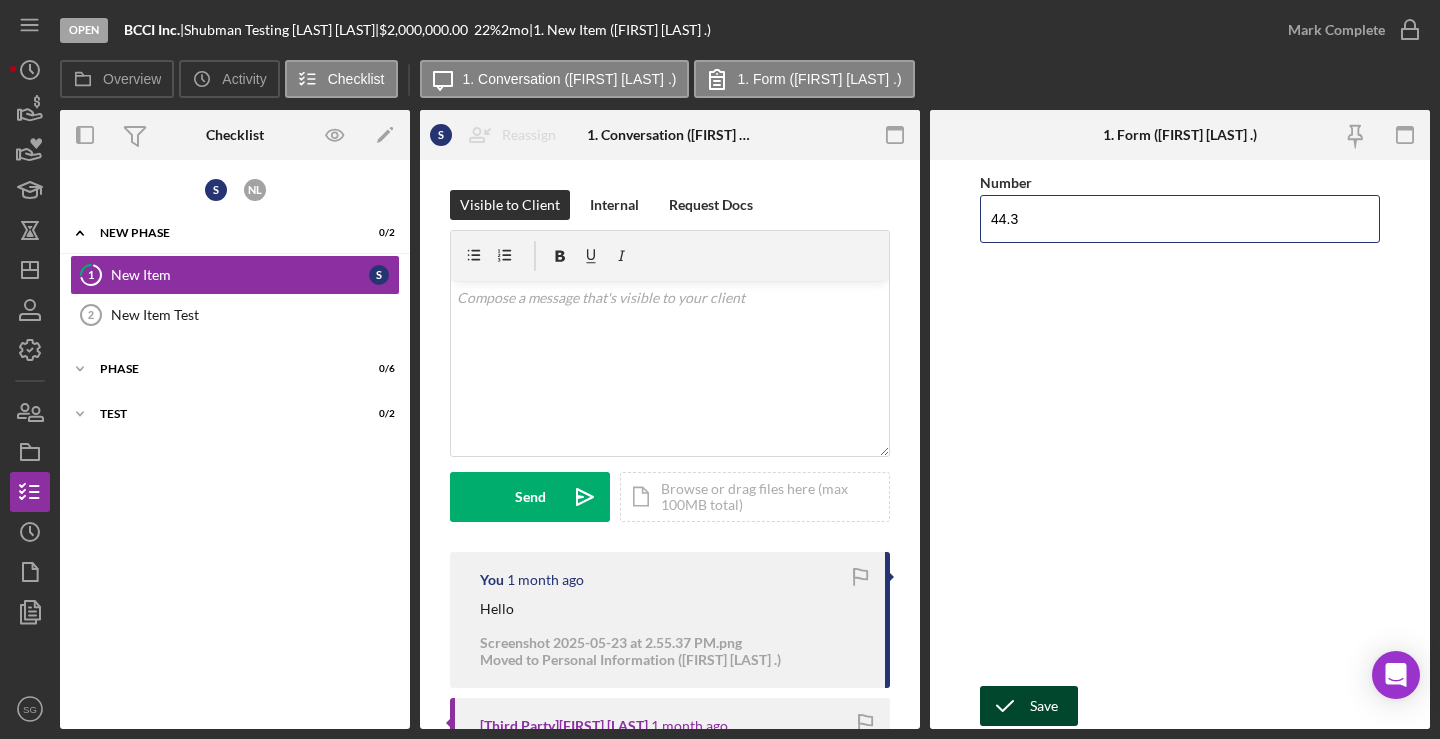 type on "44.3" 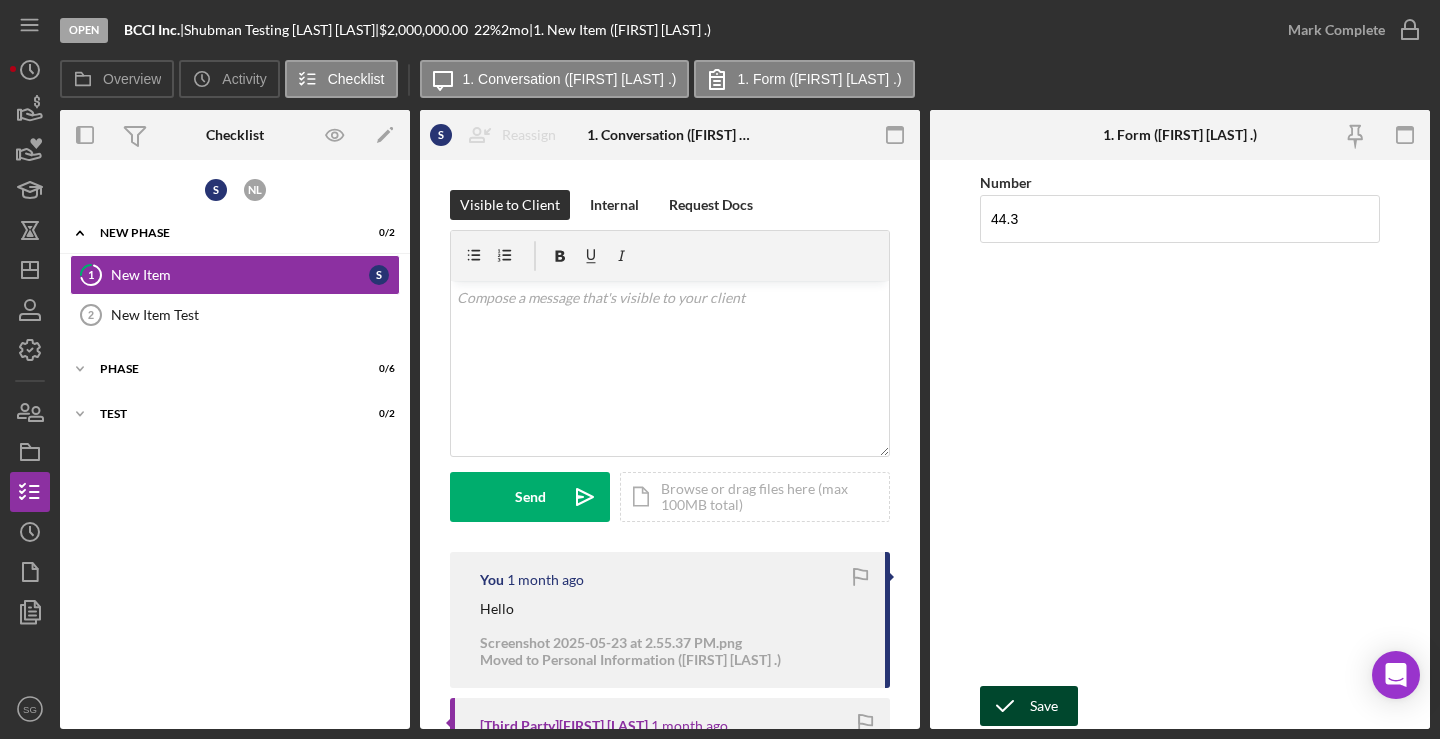 click 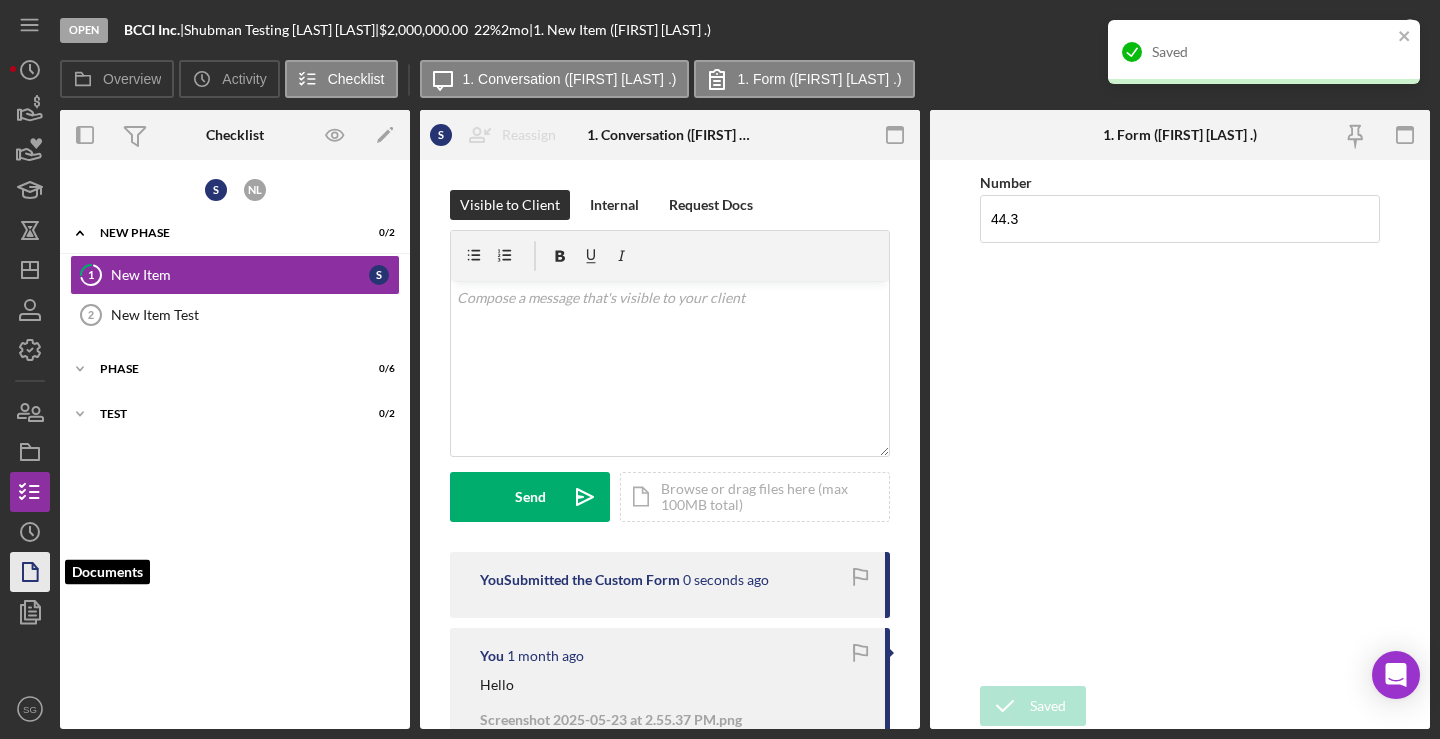 click 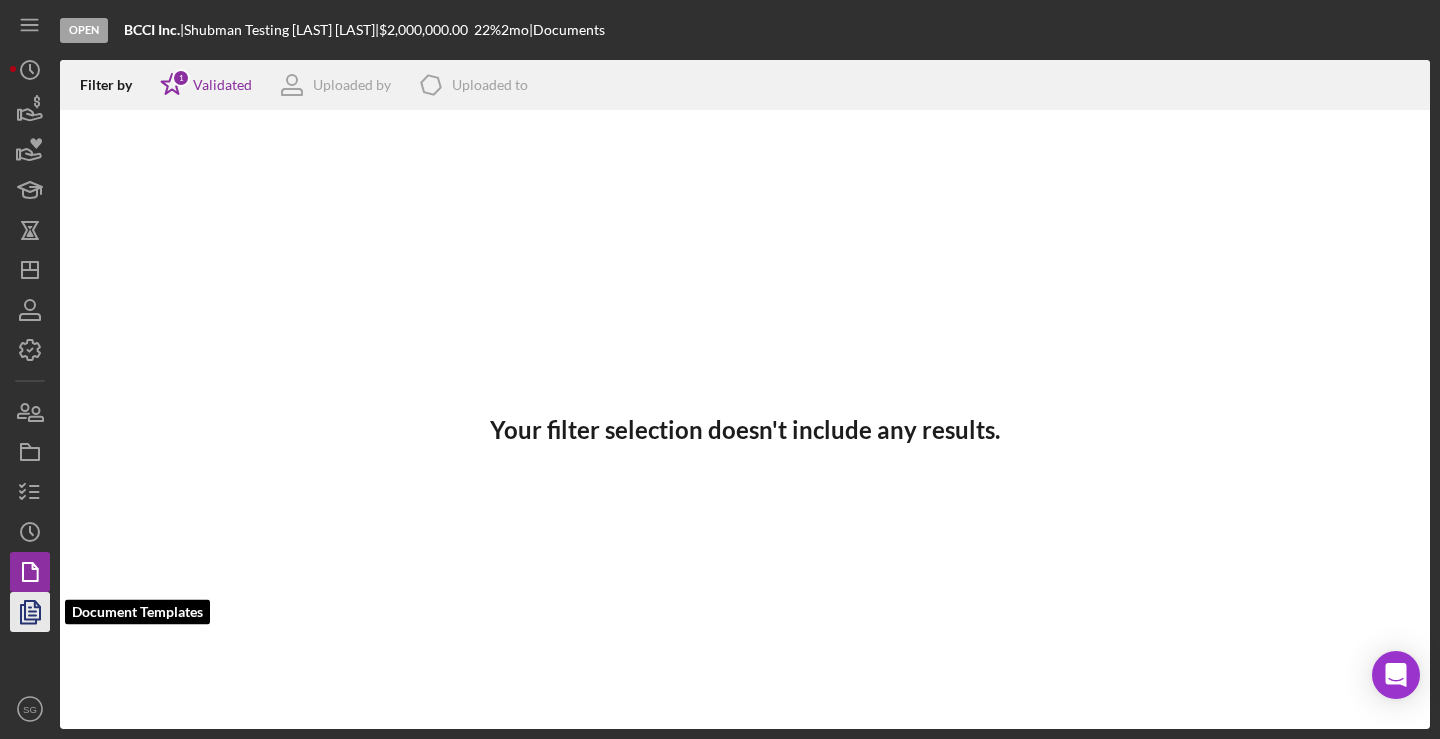 click 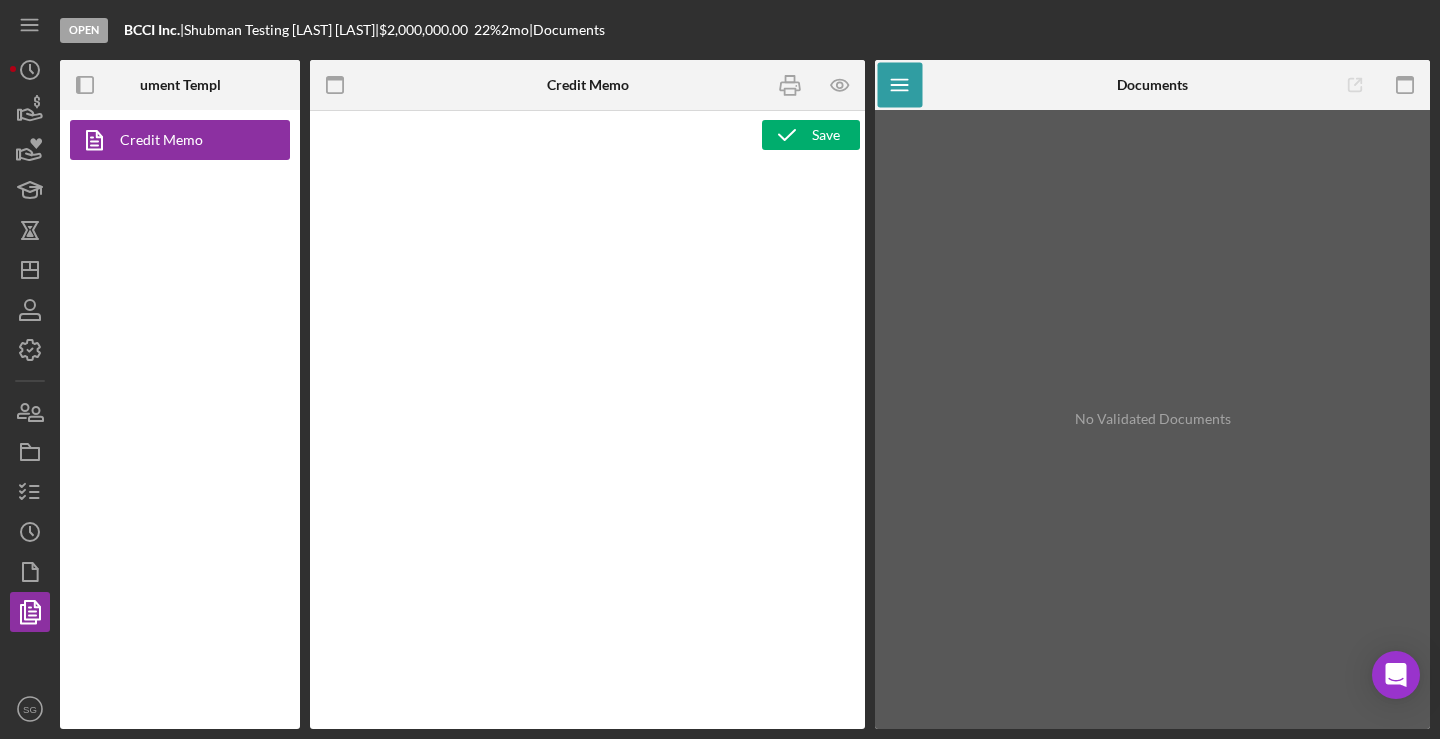 type on "<h1>Credit Memo</h1>" 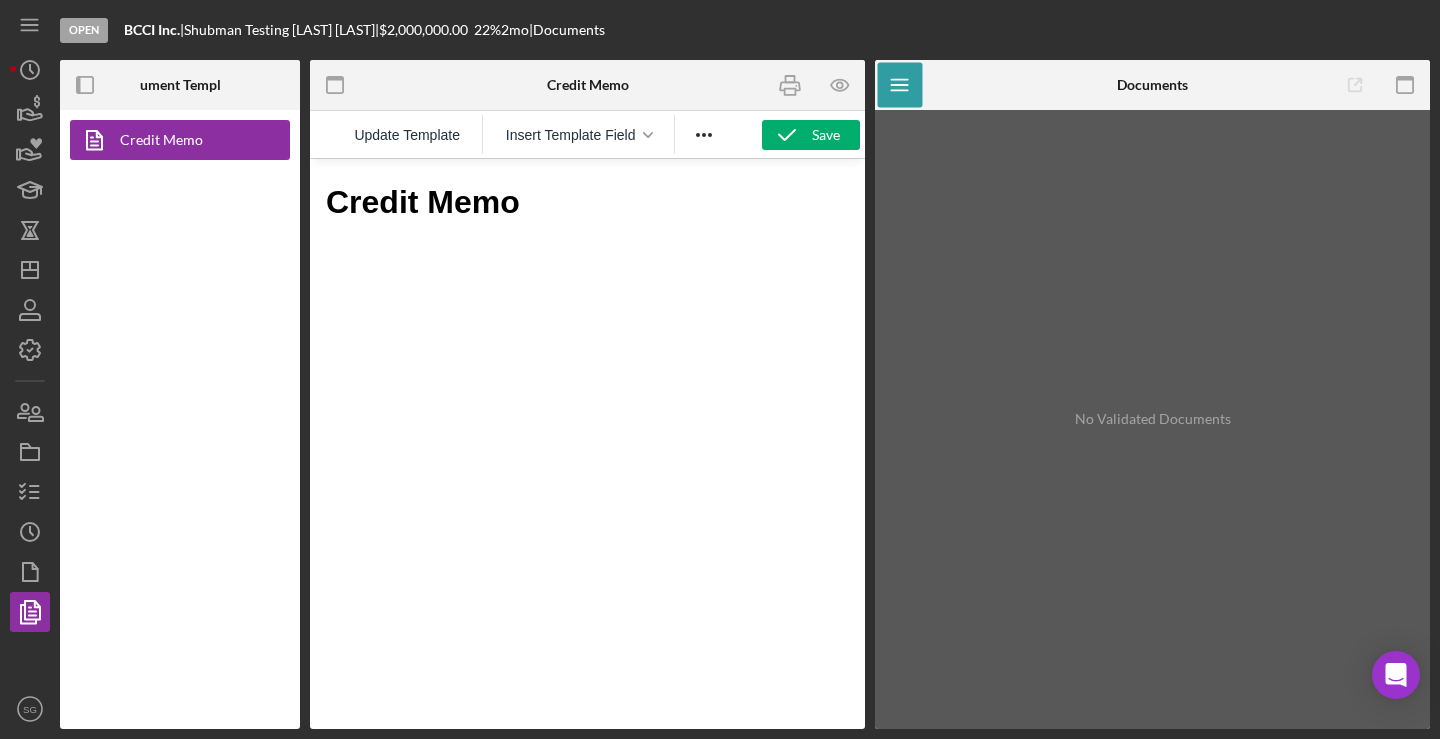 scroll, scrollTop: 0, scrollLeft: 0, axis: both 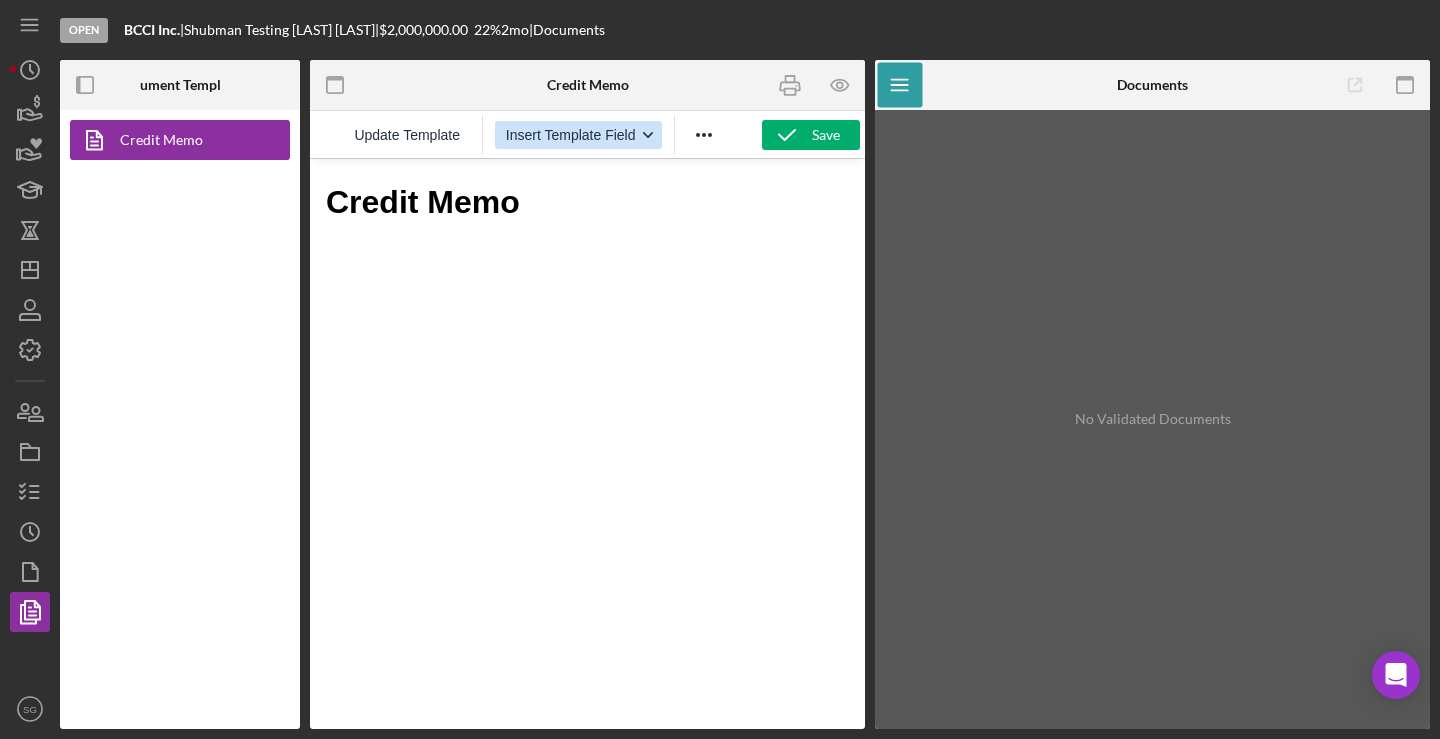 click on "Insert Template Field" at bounding box center (578, 135) 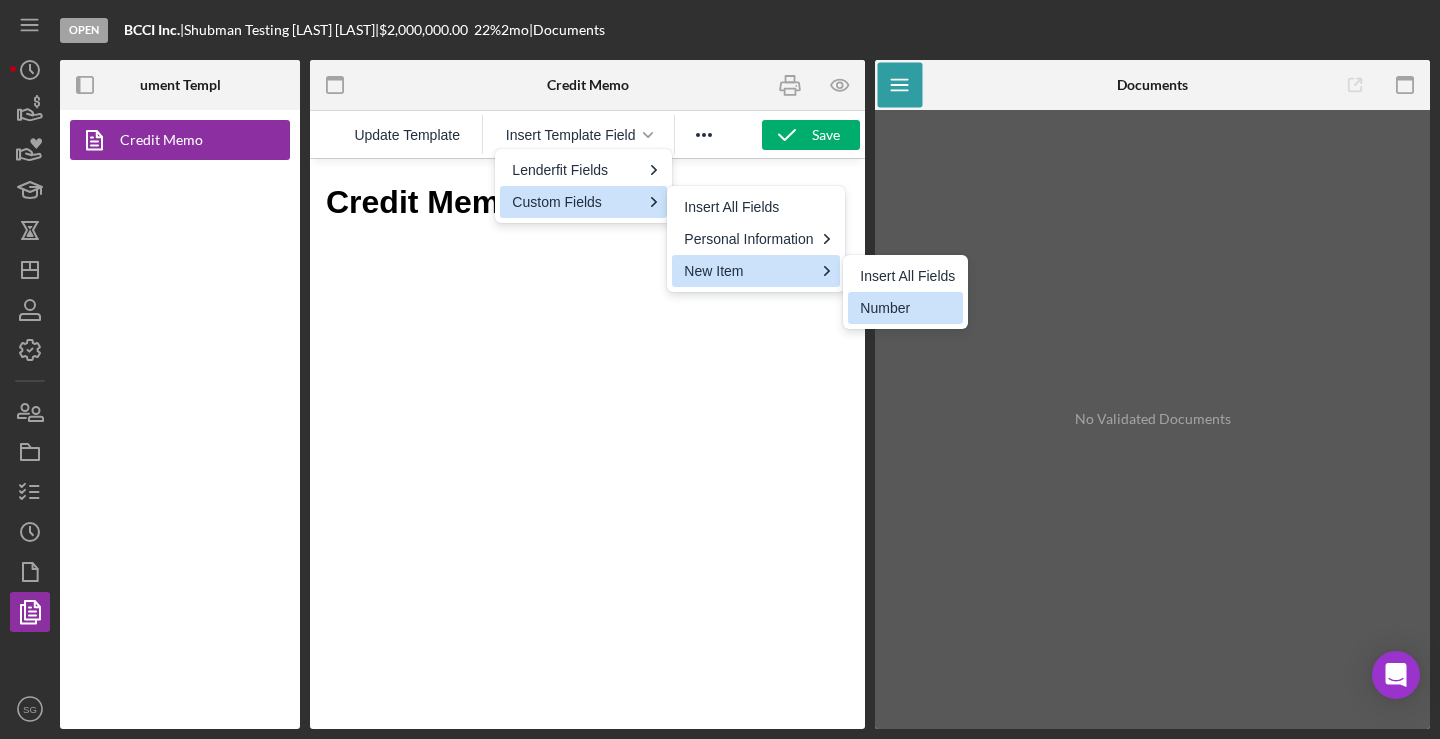 click on "Number" at bounding box center (907, 308) 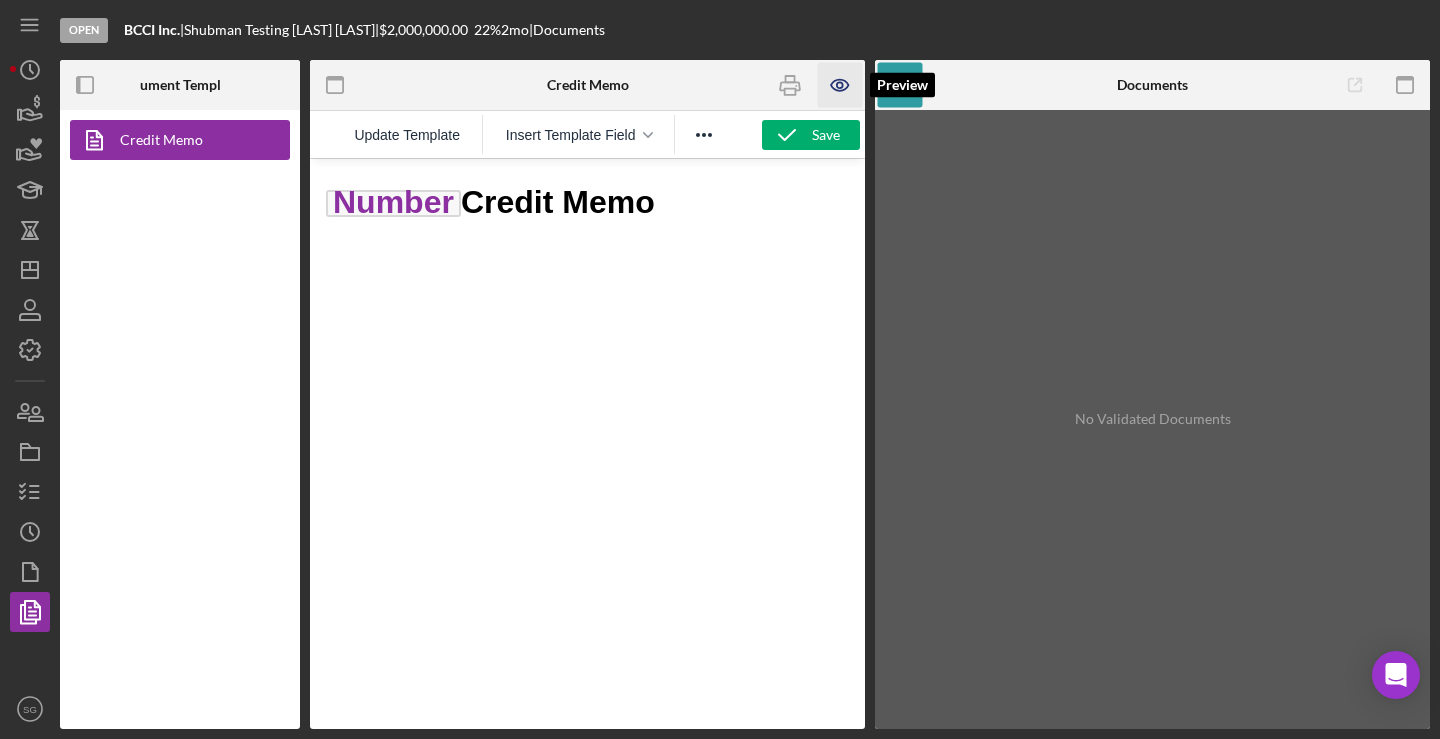 click 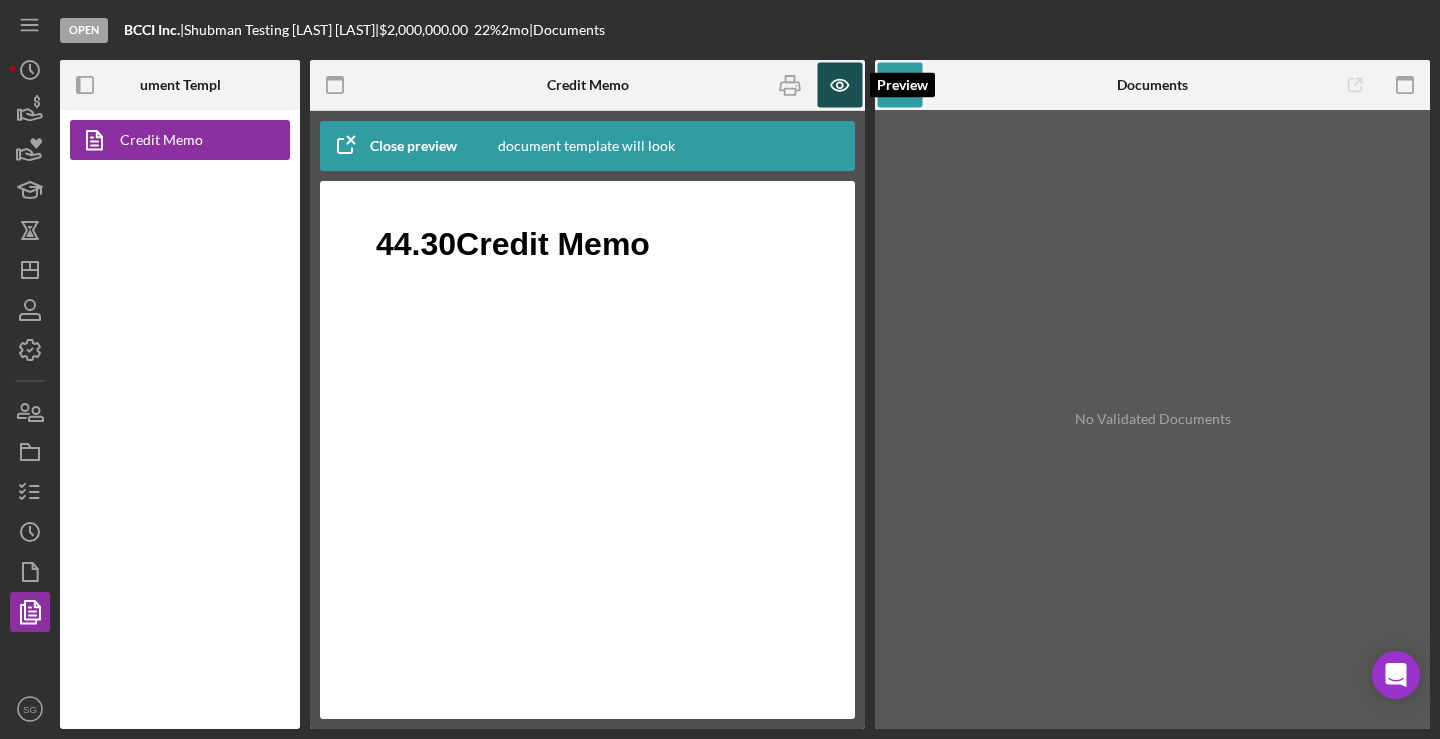 click 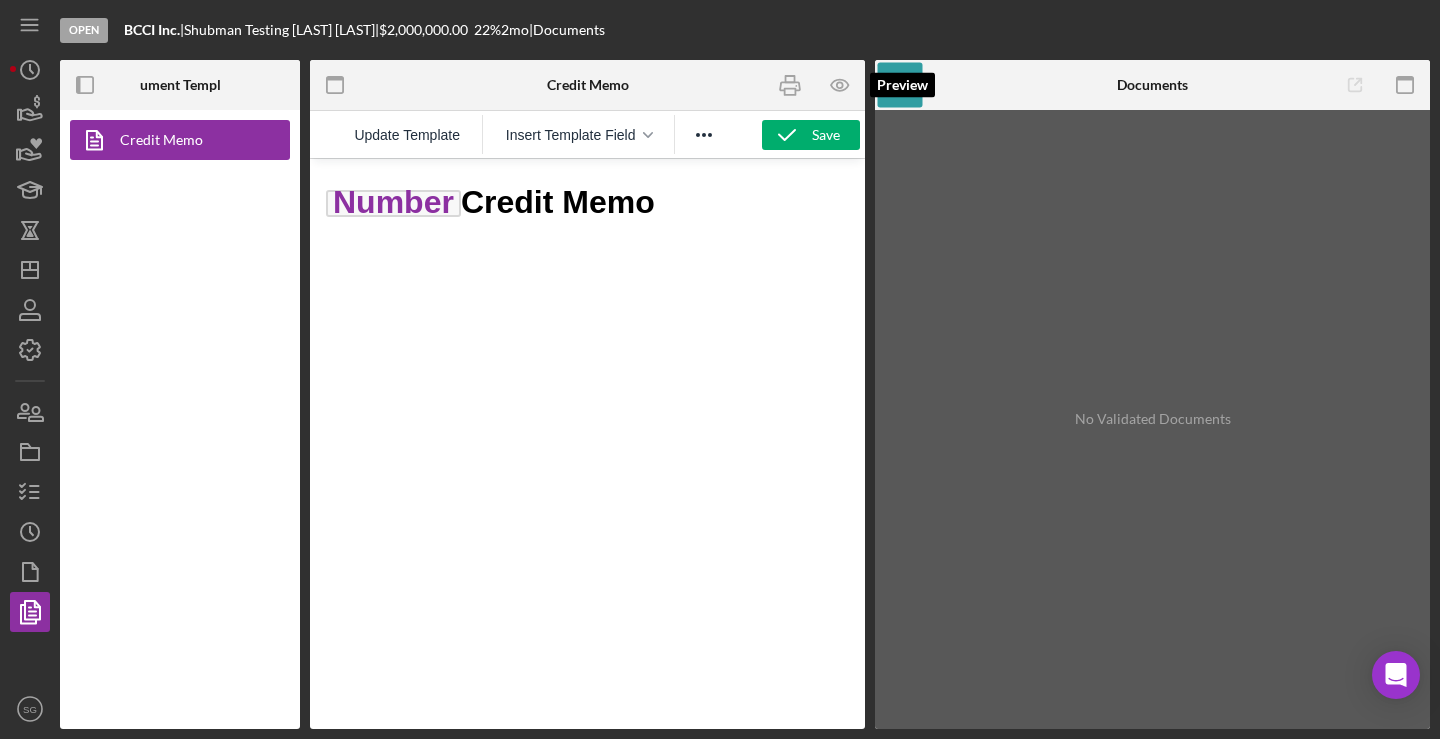 scroll, scrollTop: 0, scrollLeft: 0, axis: both 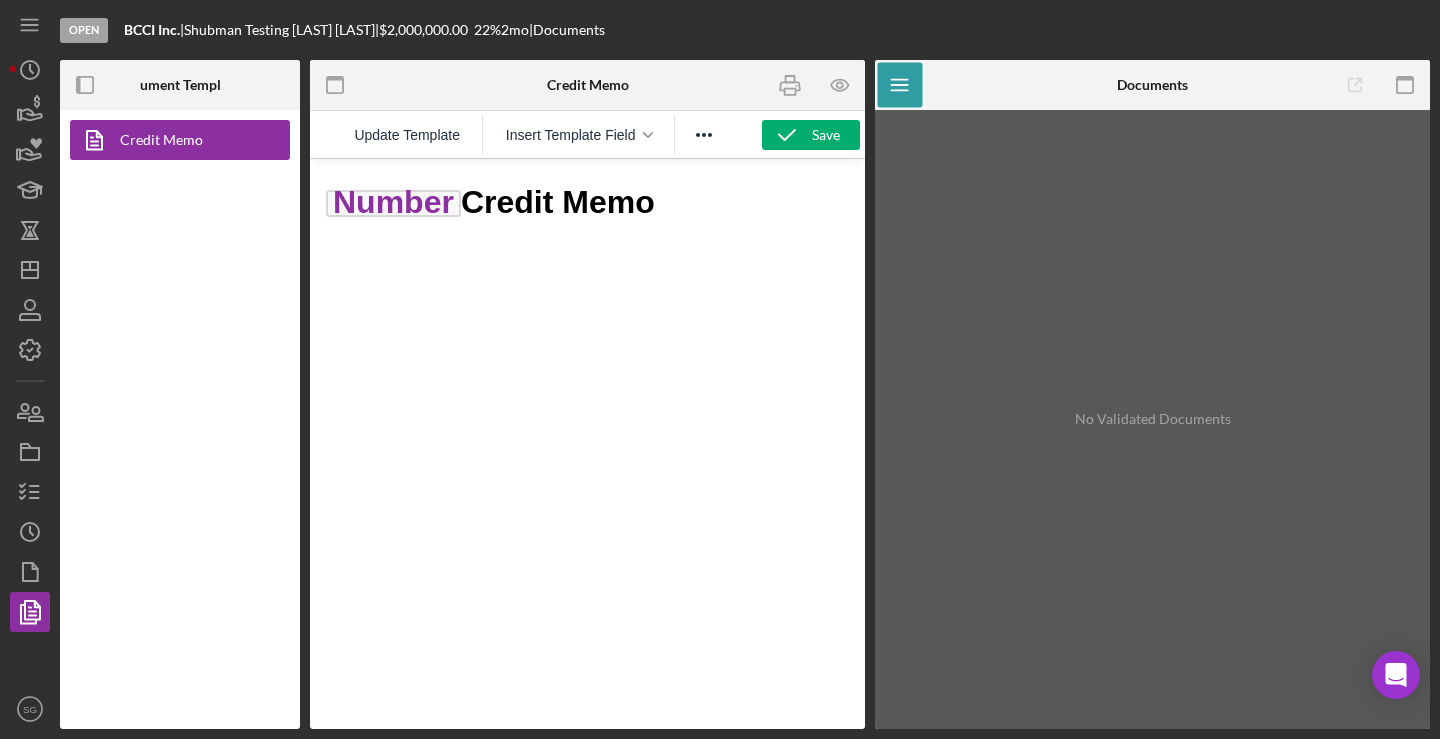 click on "﻿ Number Credit Memo" at bounding box center [587, 202] 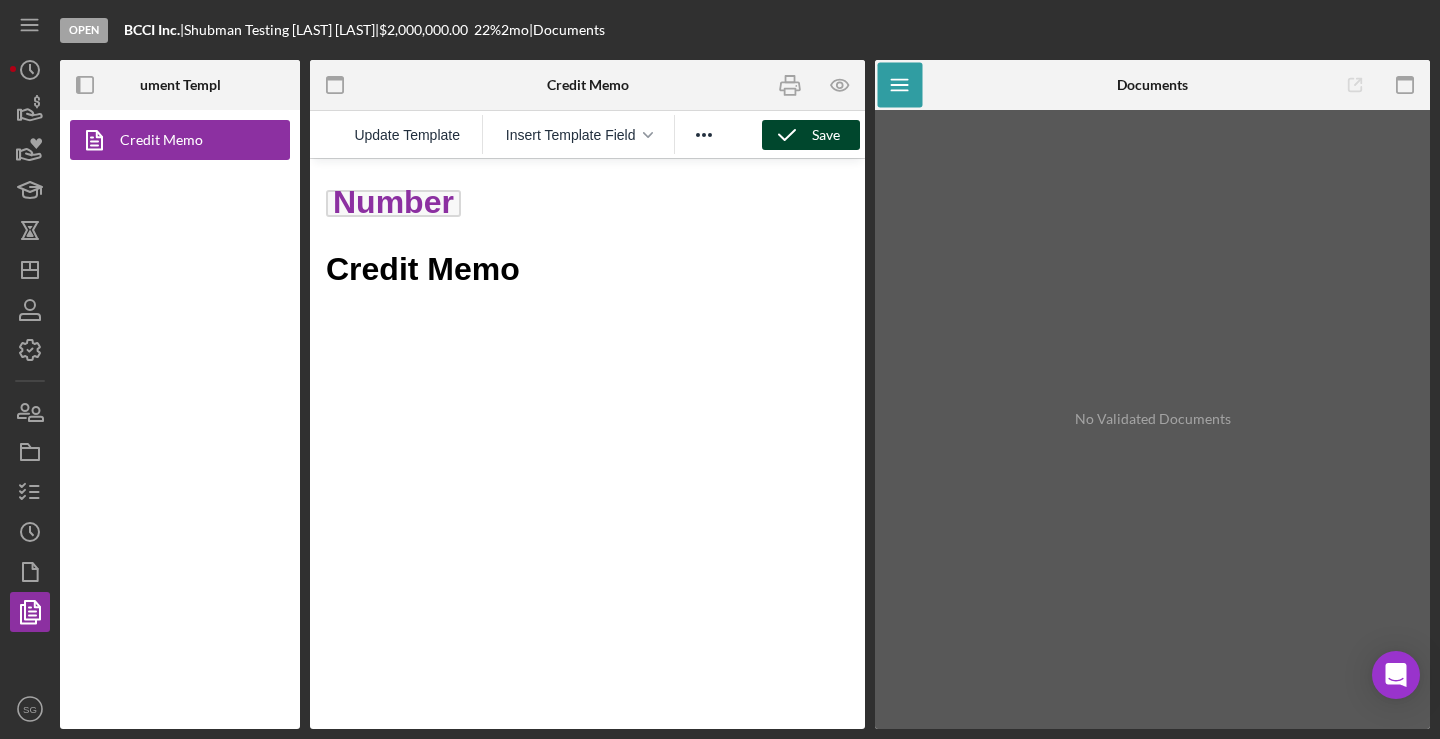click 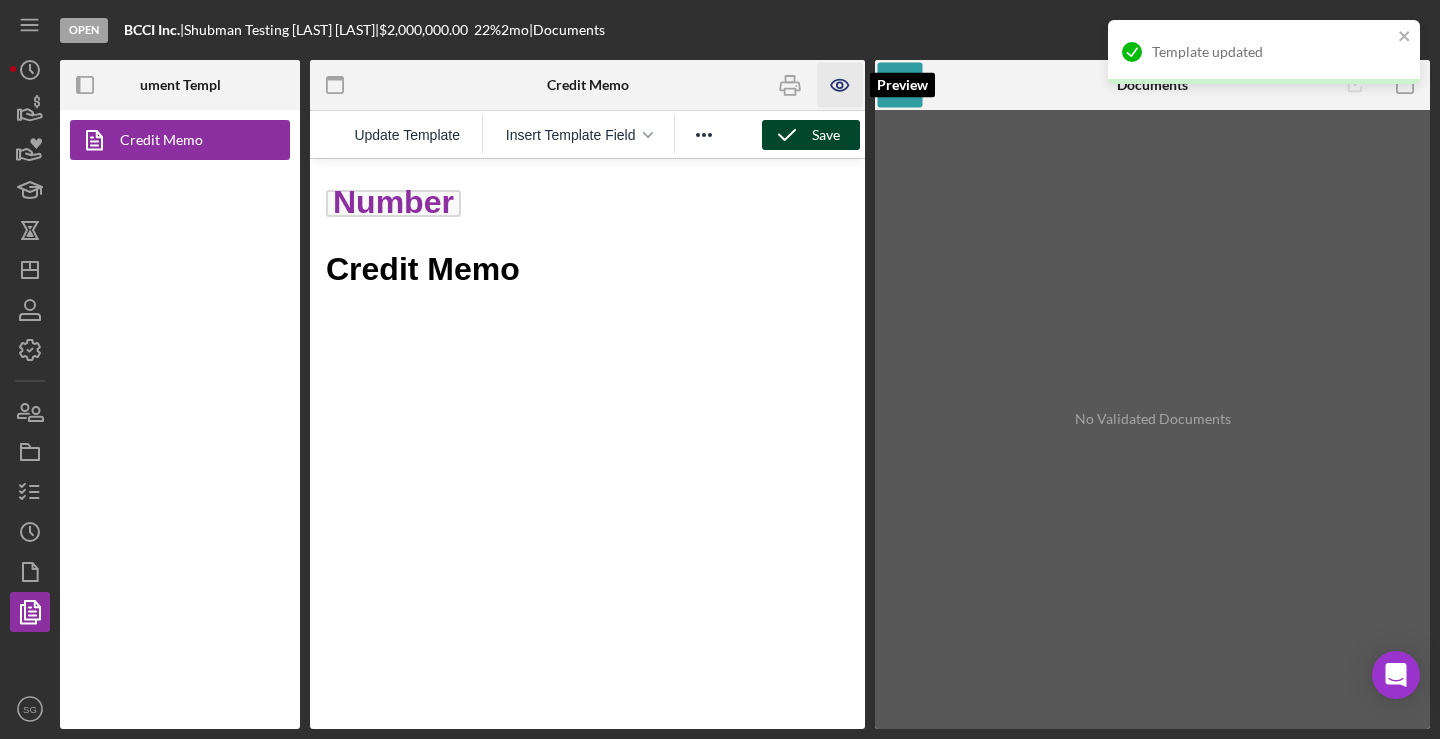 click 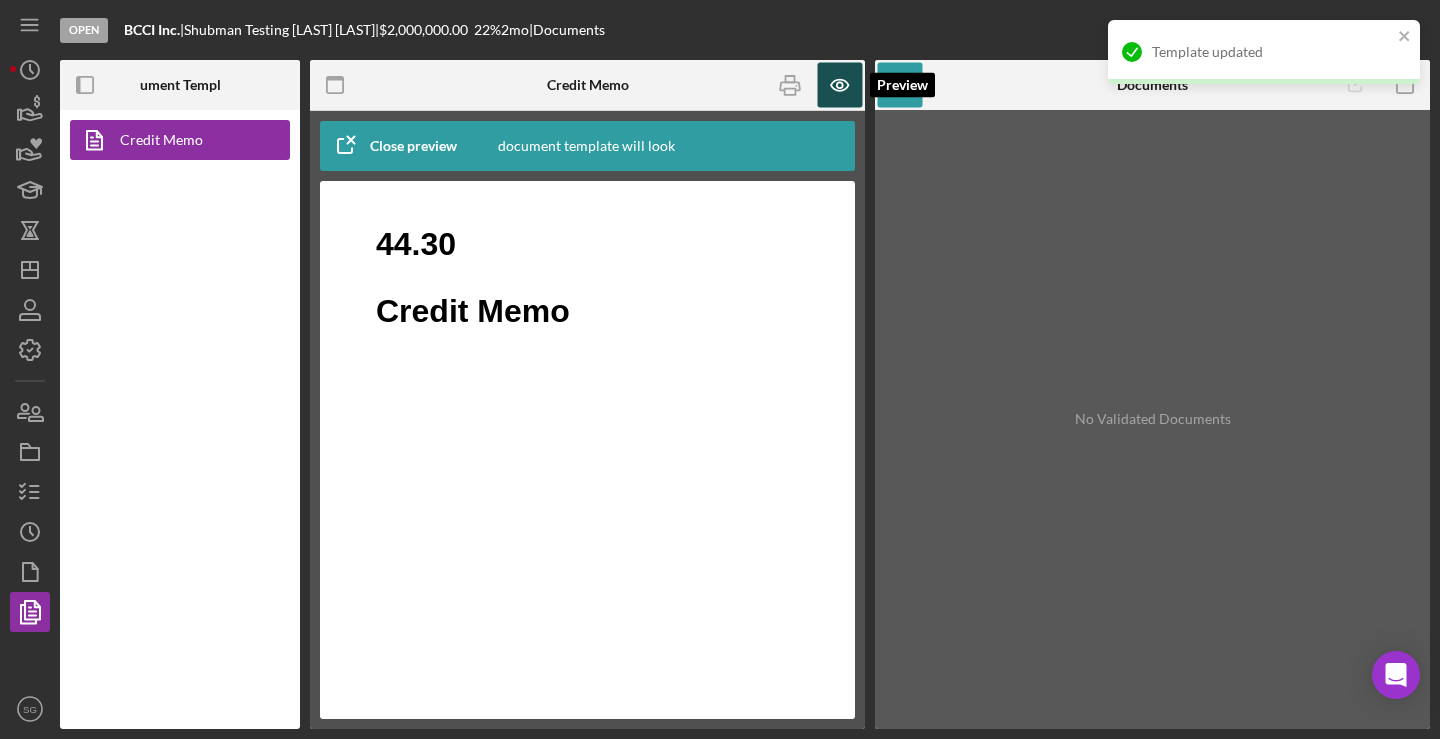 click 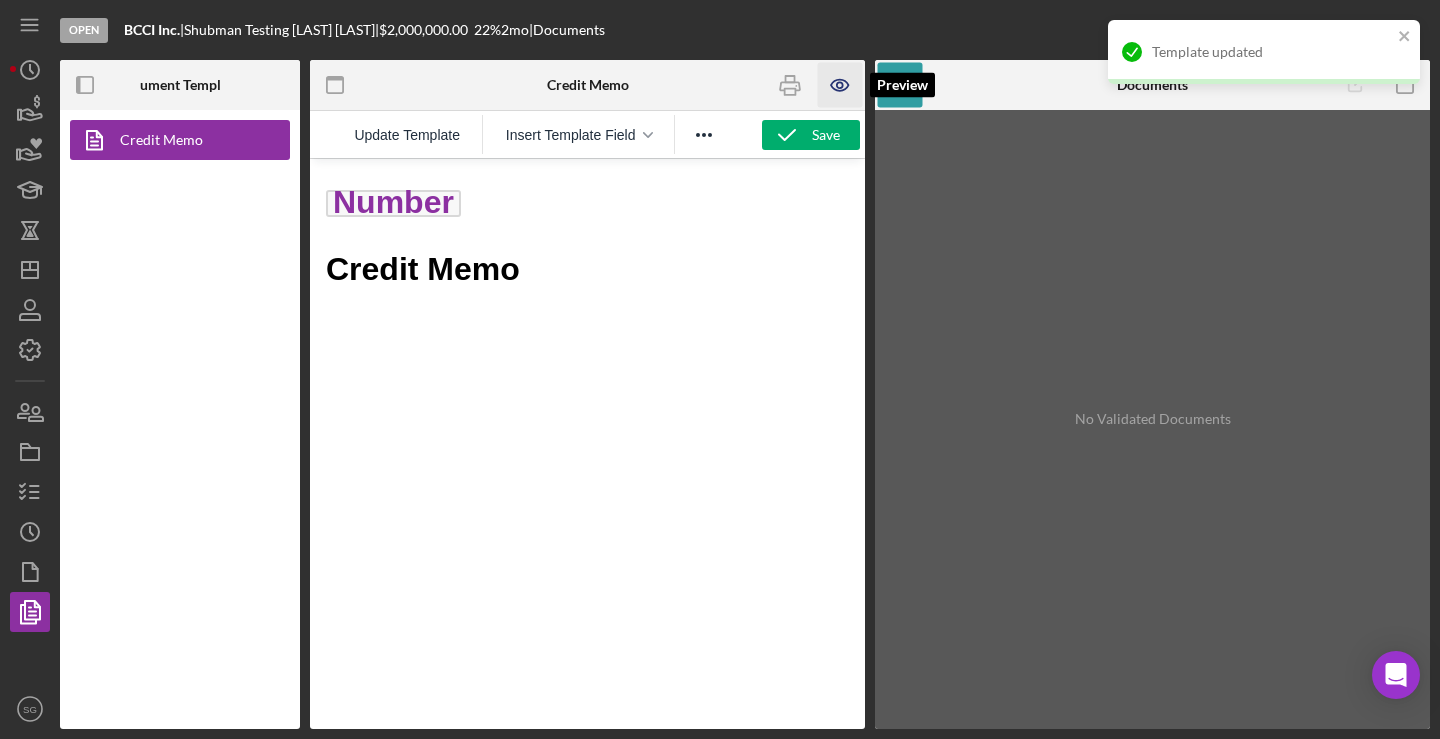 scroll, scrollTop: 0, scrollLeft: 0, axis: both 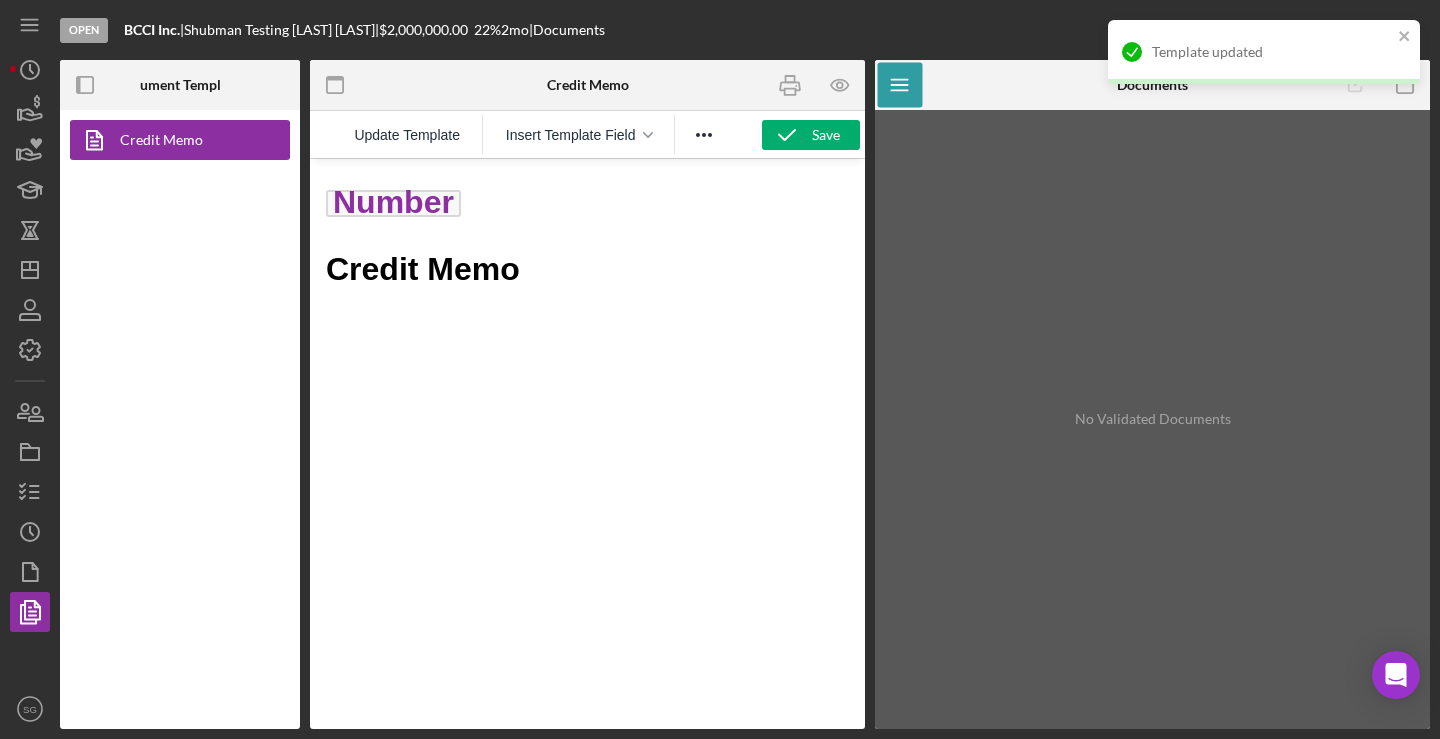 click on "﻿ Number" at bounding box center (587, 202) 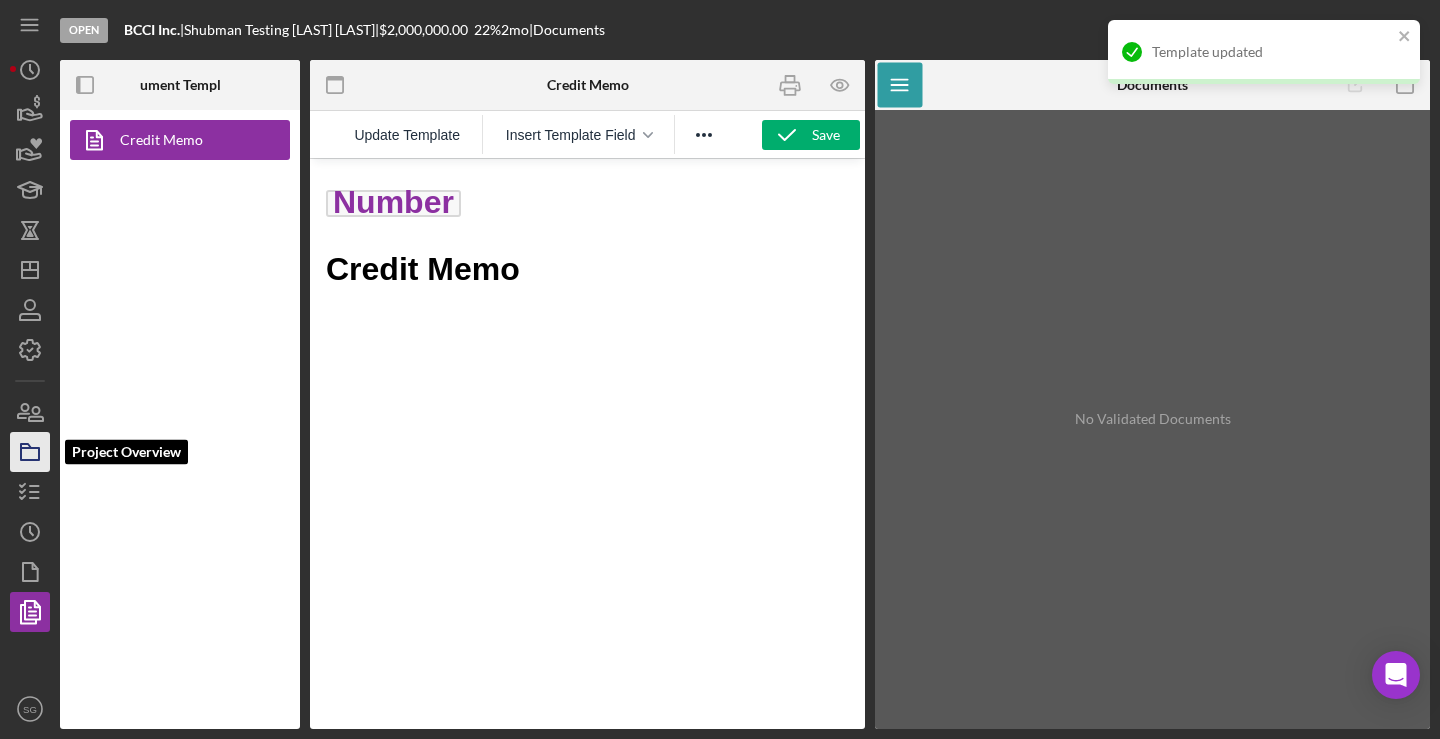 click 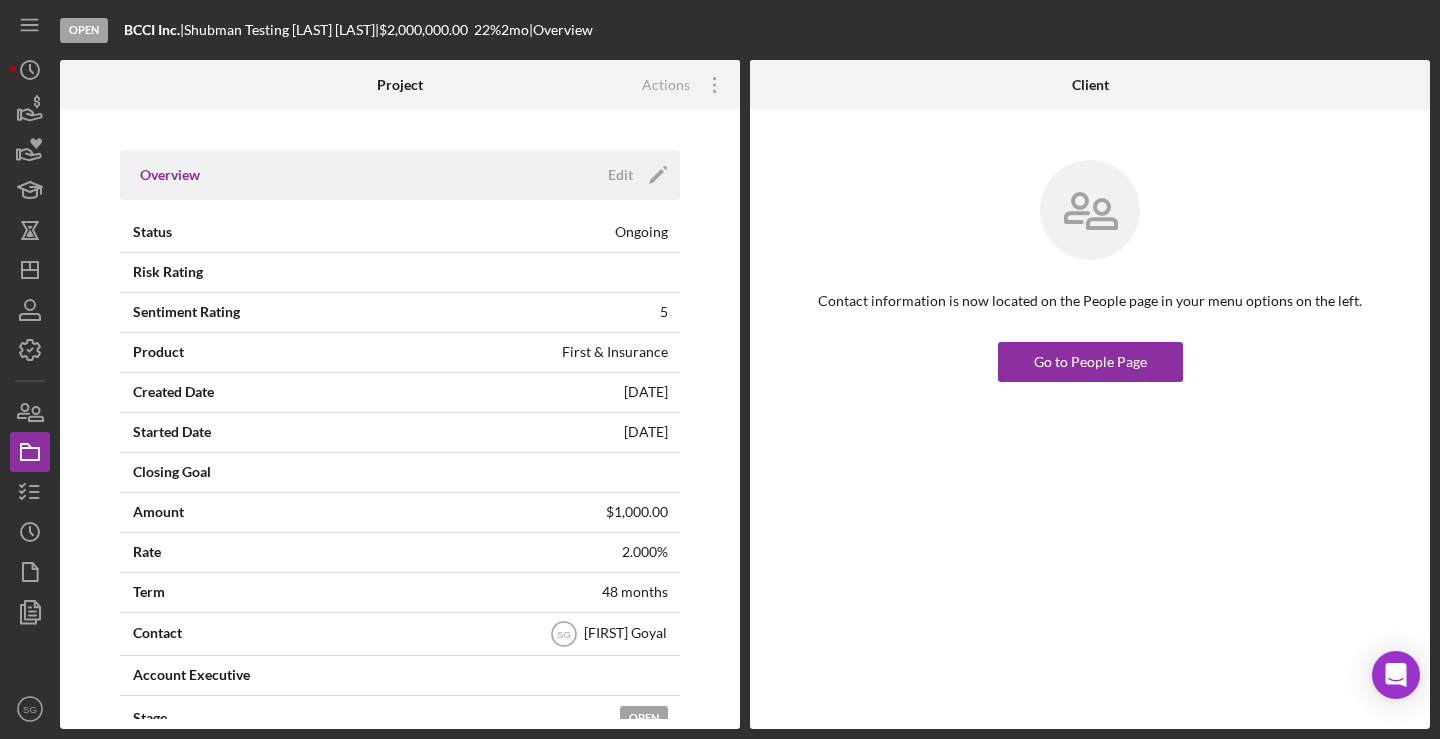 click on "Open BCCI Inc.   |   [FIRST] [LAST]    [LAST]    |   $2,000,000.00    22 %   2  mo   |   Overview Project Actions Icon/Overflow Archive Overview Edit Icon/Edit Status Ongoing Risk Rating Sentiment Rating 5 Product First & Insurance Created Date [DATE] Started Date [DATE] Closing Goal Amount $1,000.00 Rate 2.000% Term 48 months Contact Icon/User Photo SG [FIRST]   [LAST] Account Executive Stage Open Weekly Status Update No Inactivity Alerts No Key Ratios Edit Icon/Edit DSCR 5.050 Collateral Coverage 100.00 DTI 19.100% LTV 1.000% Global DSCR 2.980 Global Collateral Coverage Global DTI NOI Recommendation Edit Icon/Edit Payment Type Amortized Rate 22.000% Term 2 months Amount $2,000,000.00 Down Payment Closing Fee Include closing fee in amount financed? No Origination Fee Include origination fee in amount financed? No Amount Financed $2,000,000.00 Closing Date First Payment Date Maturity Date Resolution Edit Icon/Edit Resolved On Resolution Client   Go to People Page Icon/Menu Dashboard" at bounding box center (720, 369) 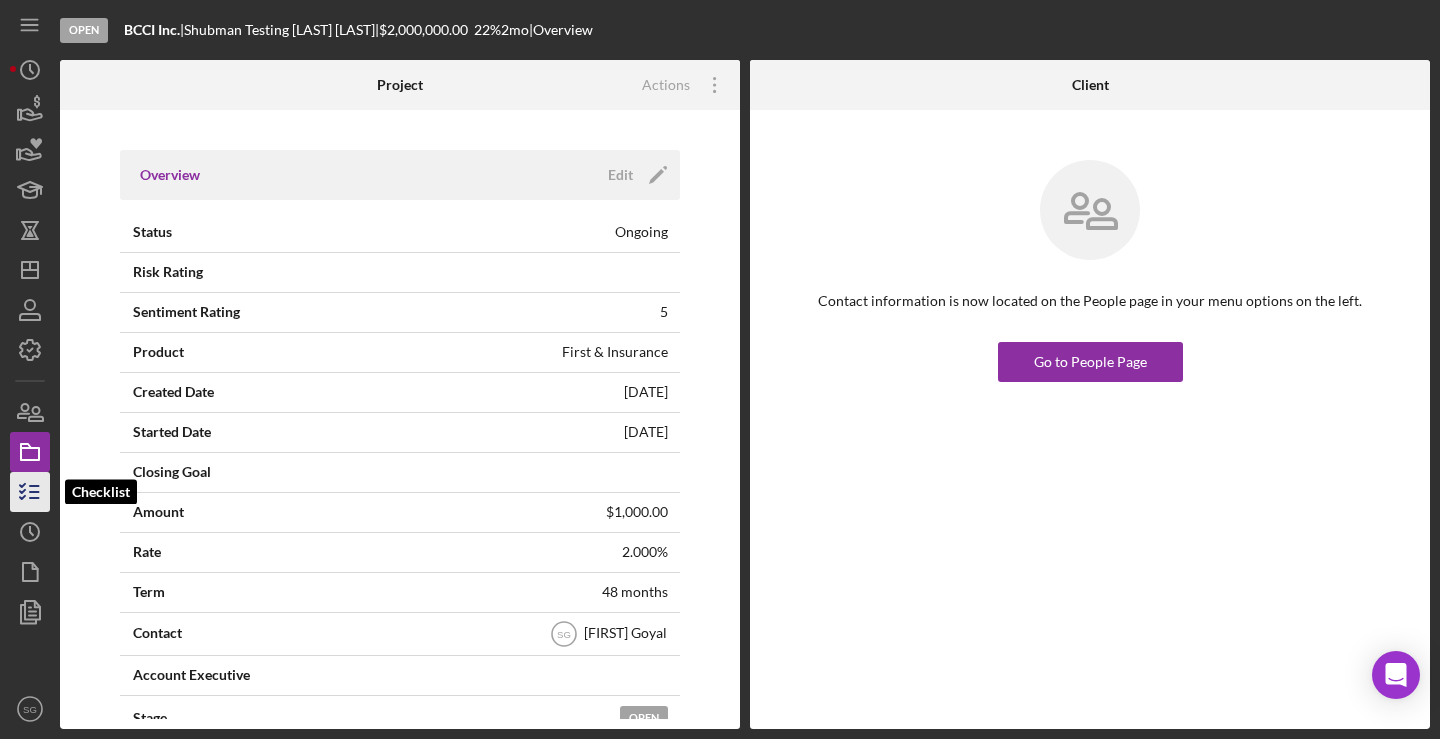 click 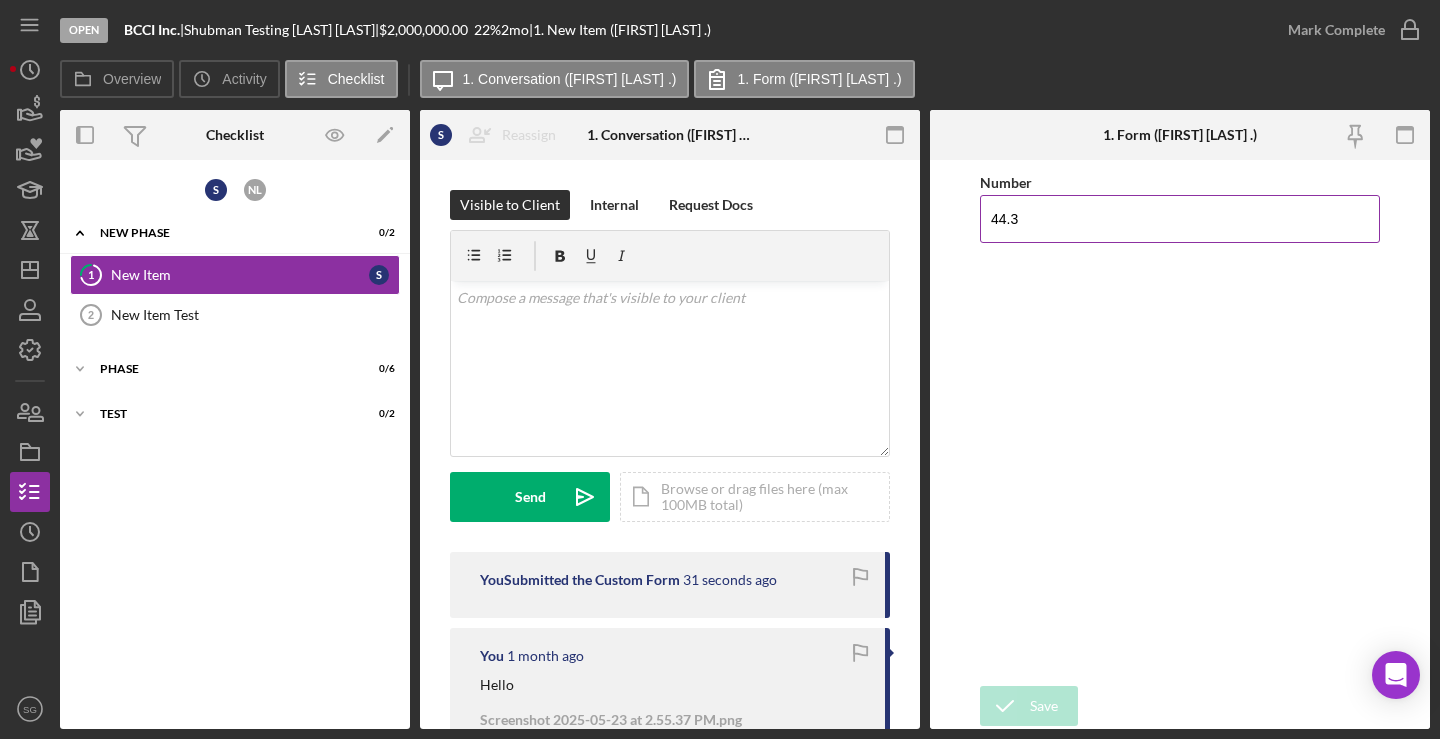 click on "44.3" at bounding box center [1180, 219] 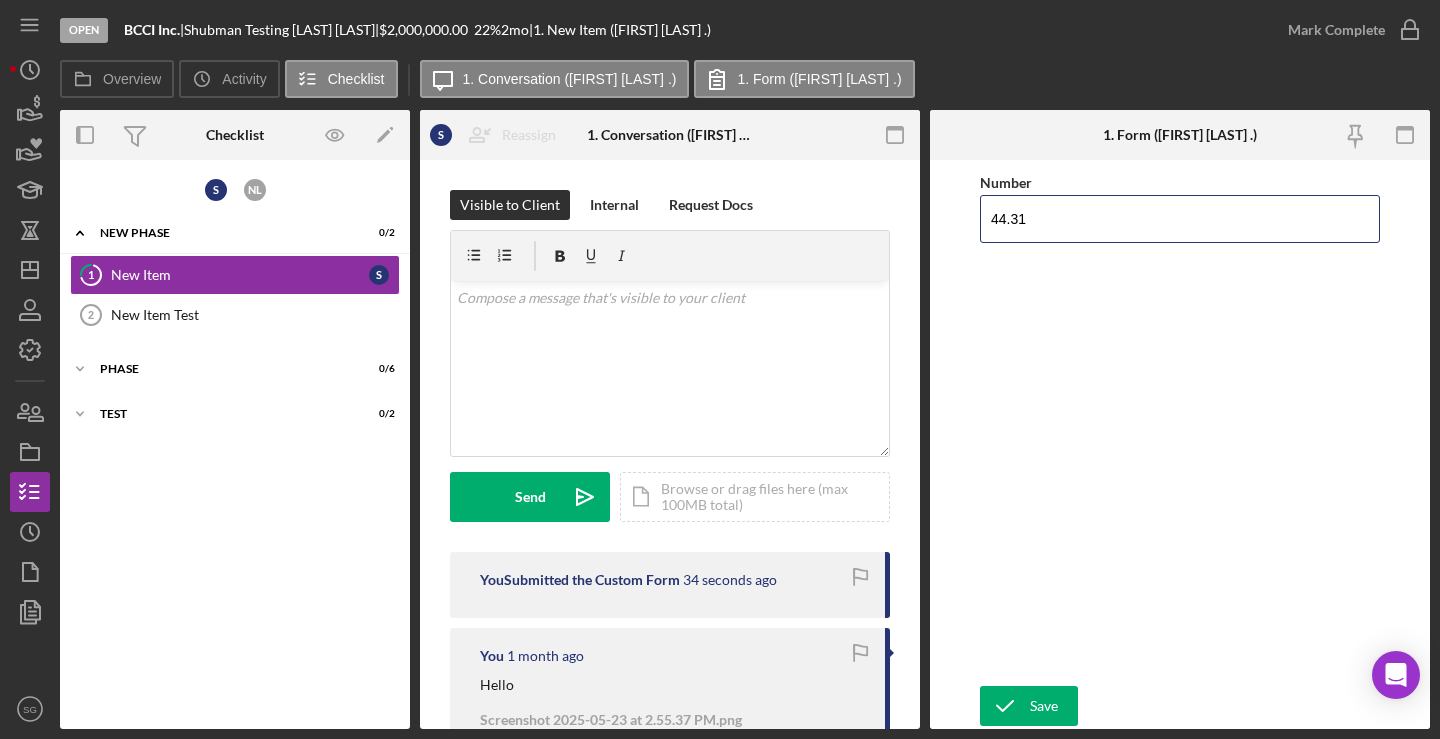 type on "44.31" 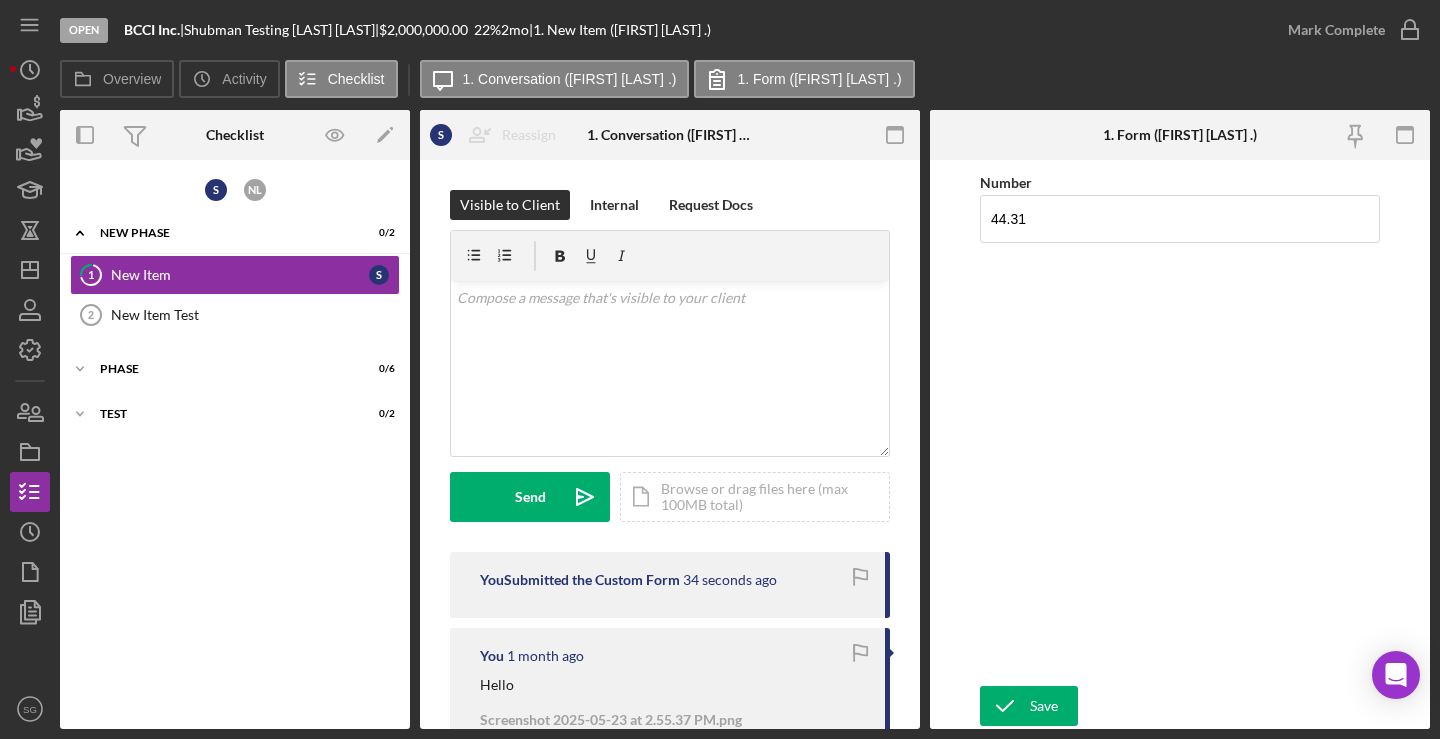 click on "Number 44.31" at bounding box center (1180, 423) 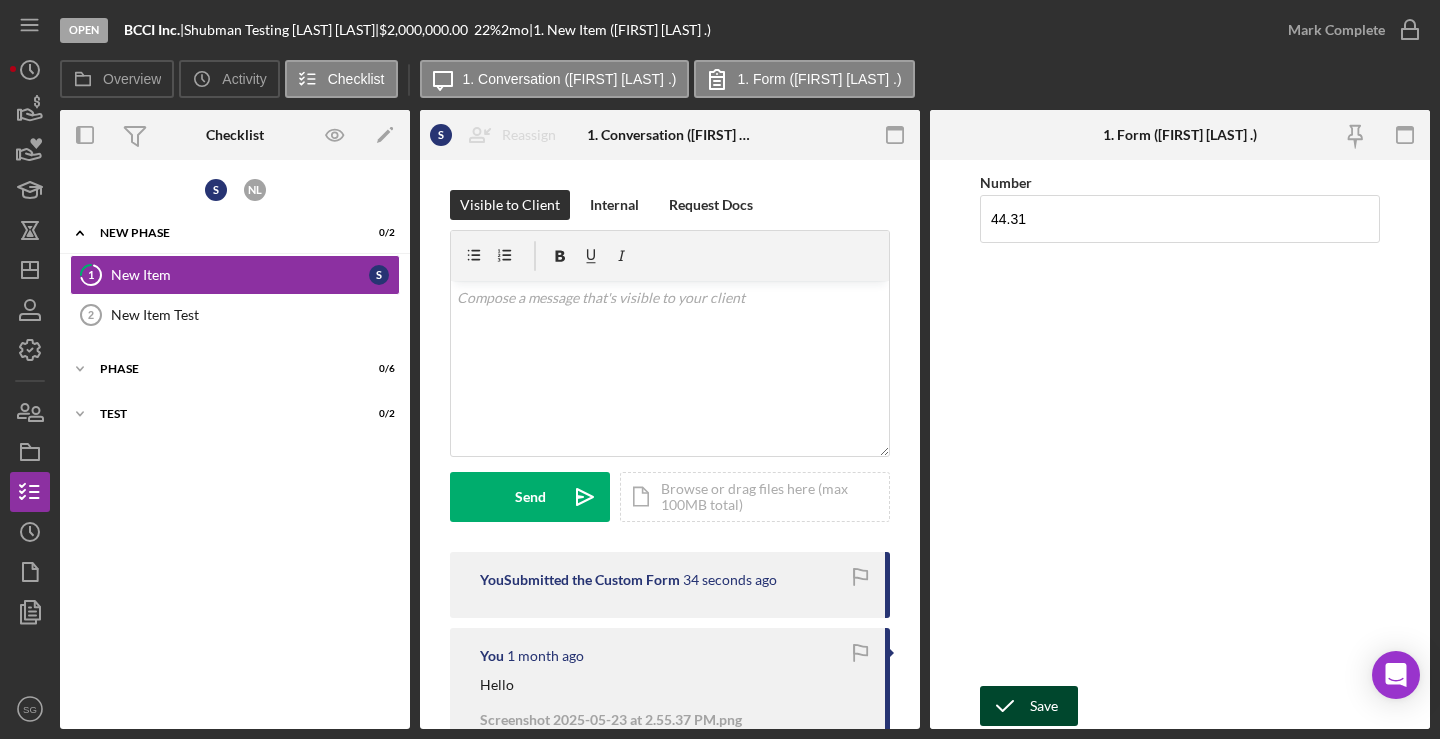 click 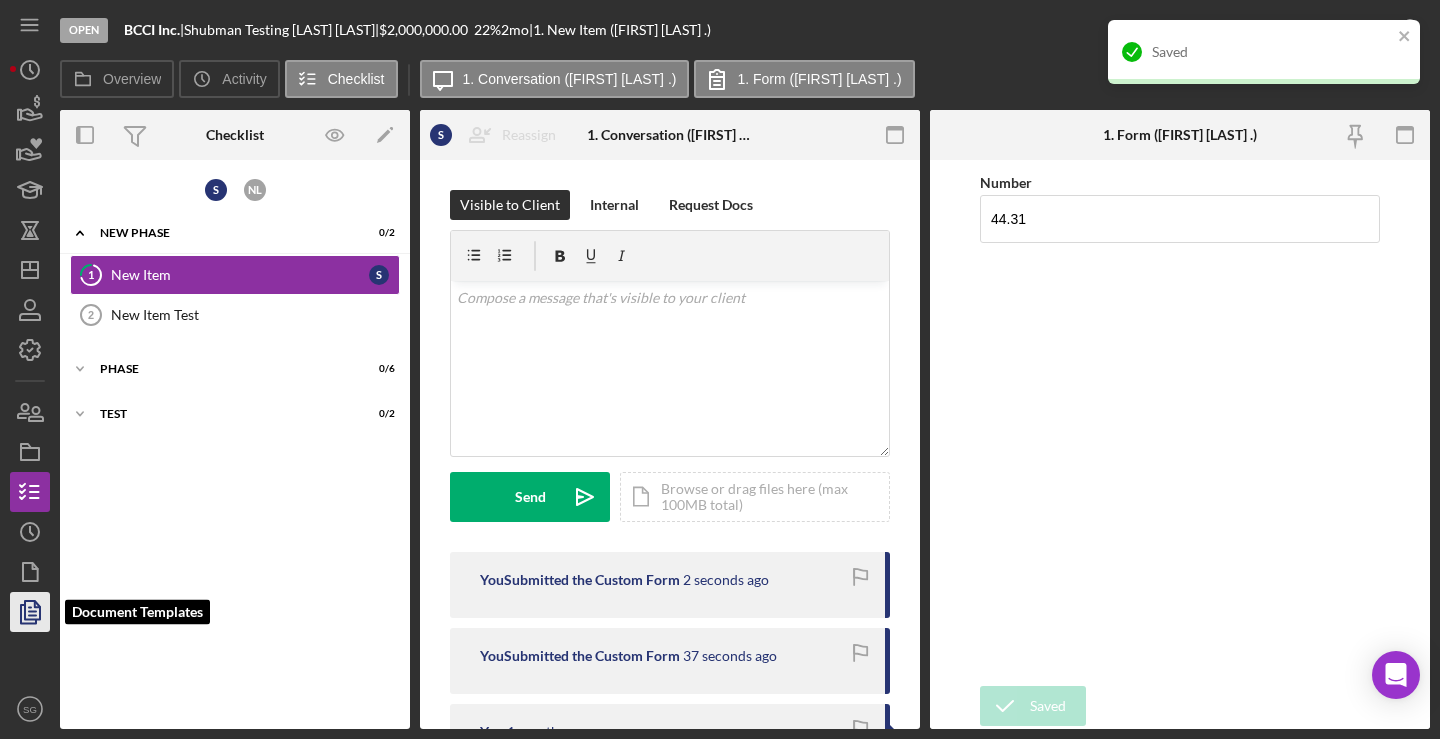 click 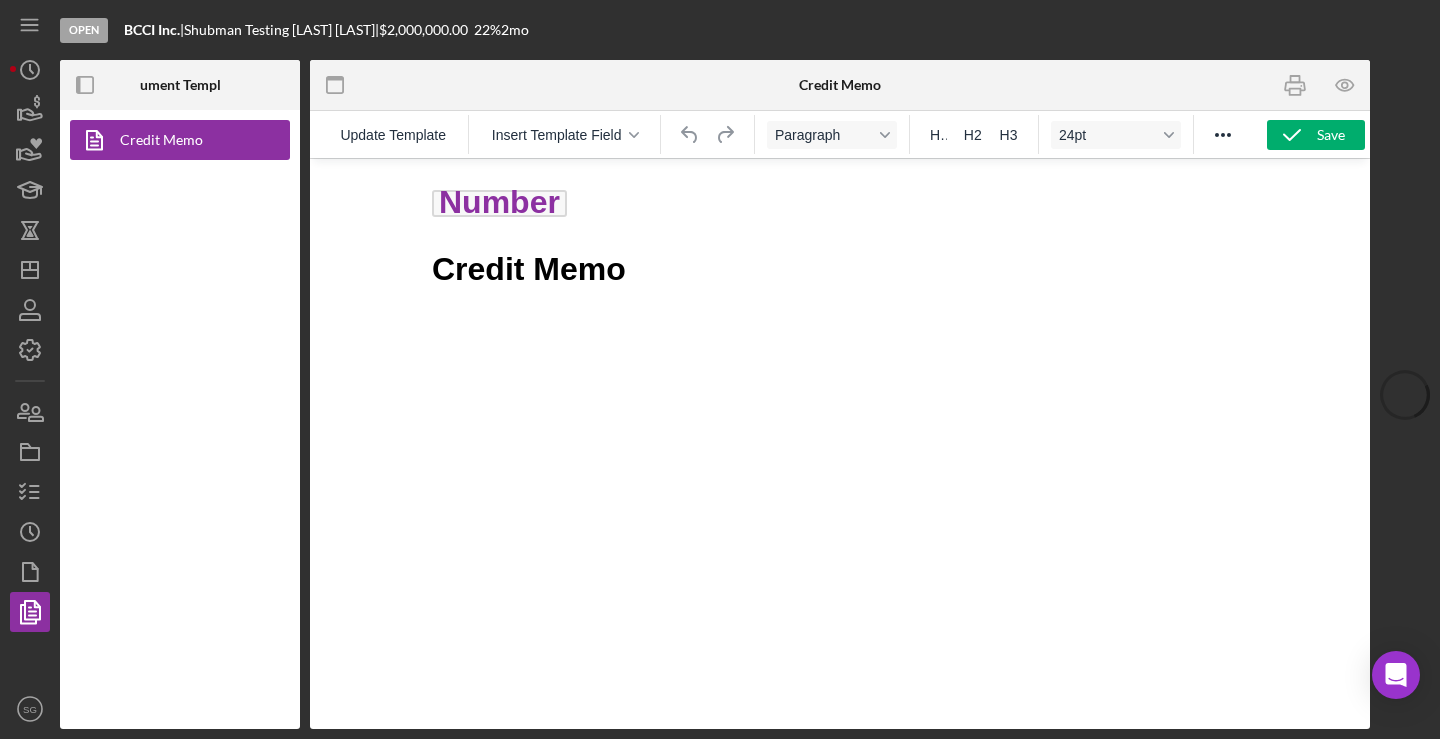 scroll, scrollTop: 0, scrollLeft: 0, axis: both 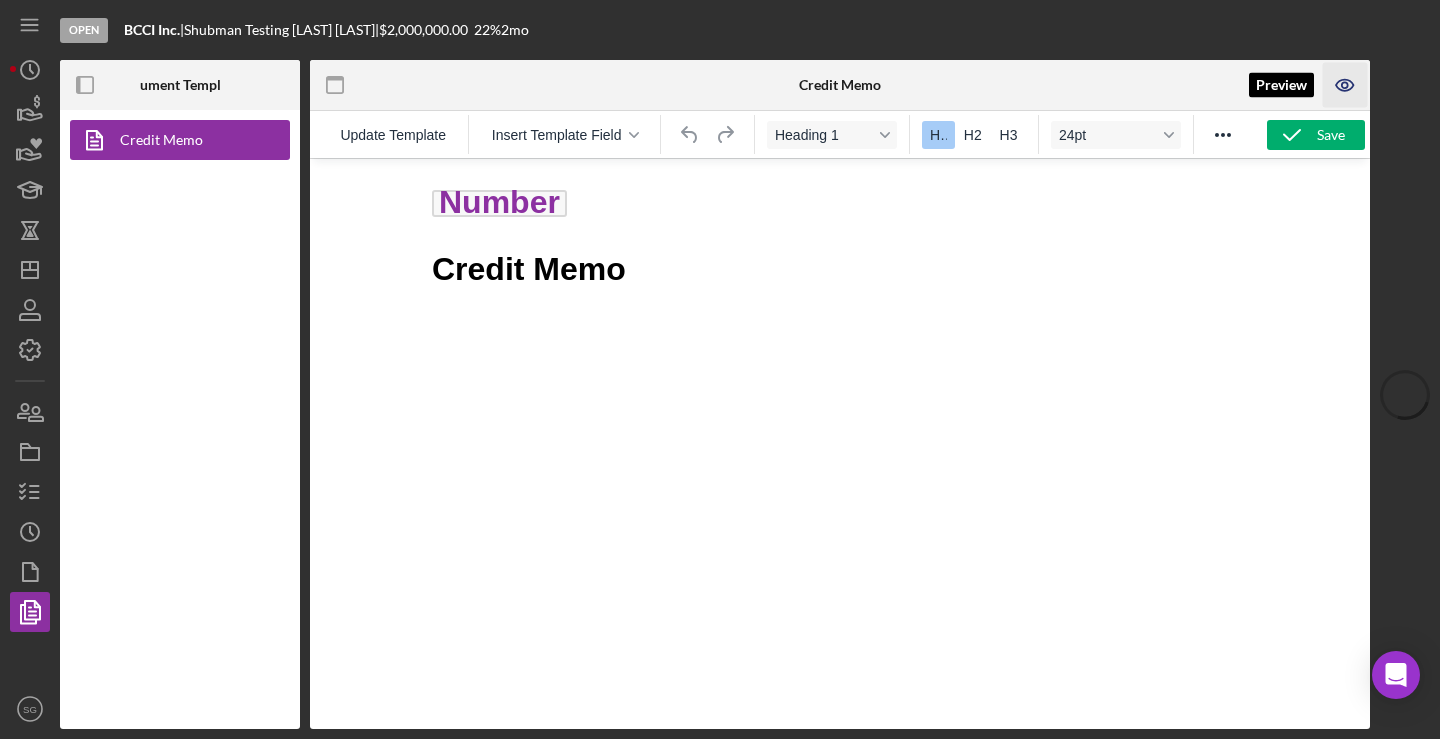 click 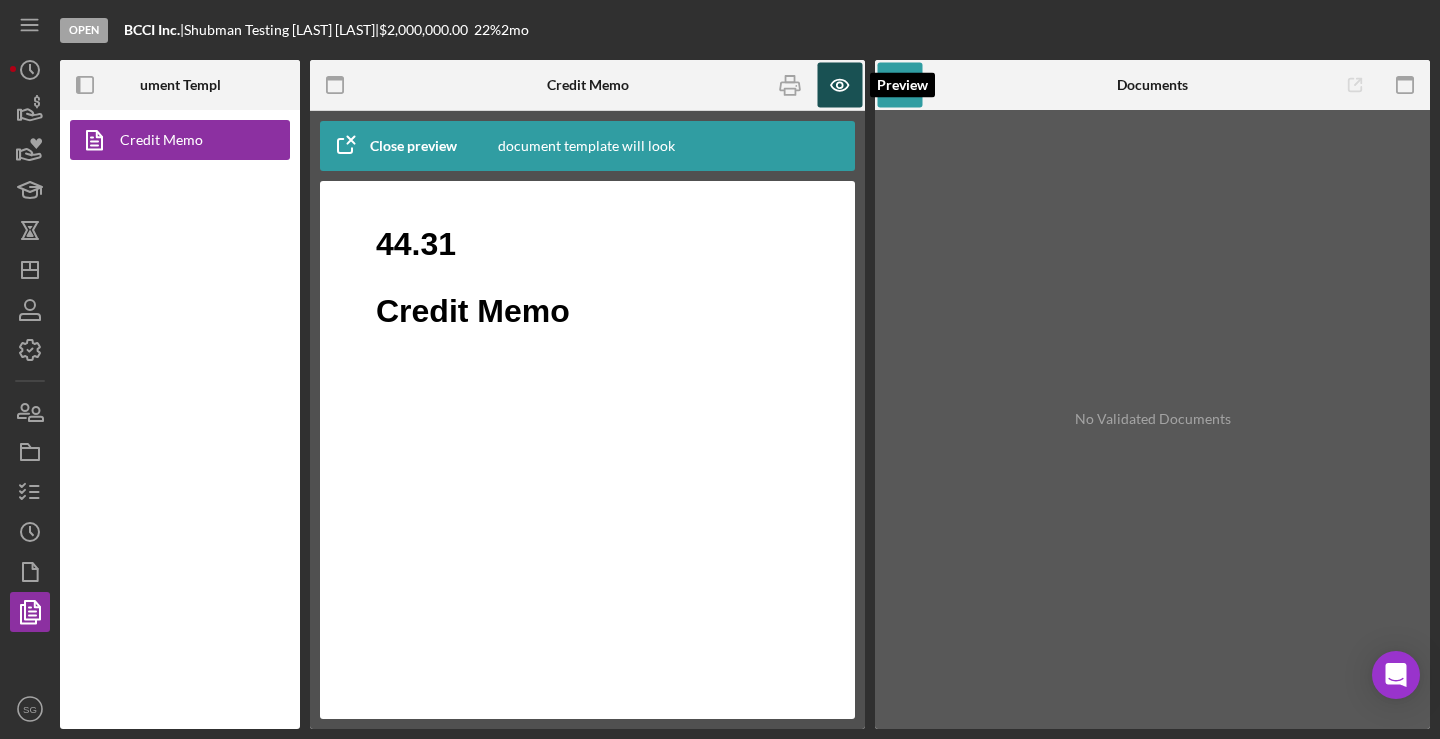 click 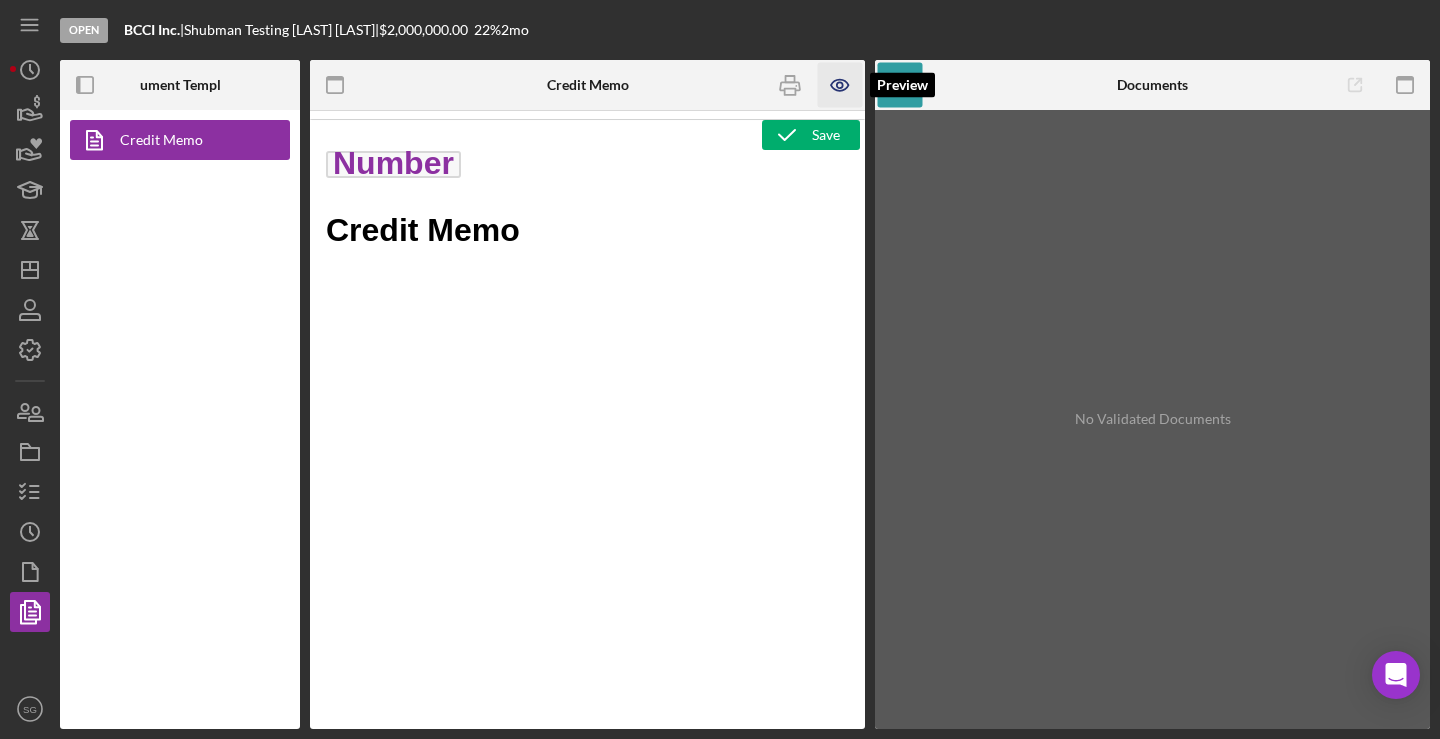 scroll, scrollTop: 0, scrollLeft: 0, axis: both 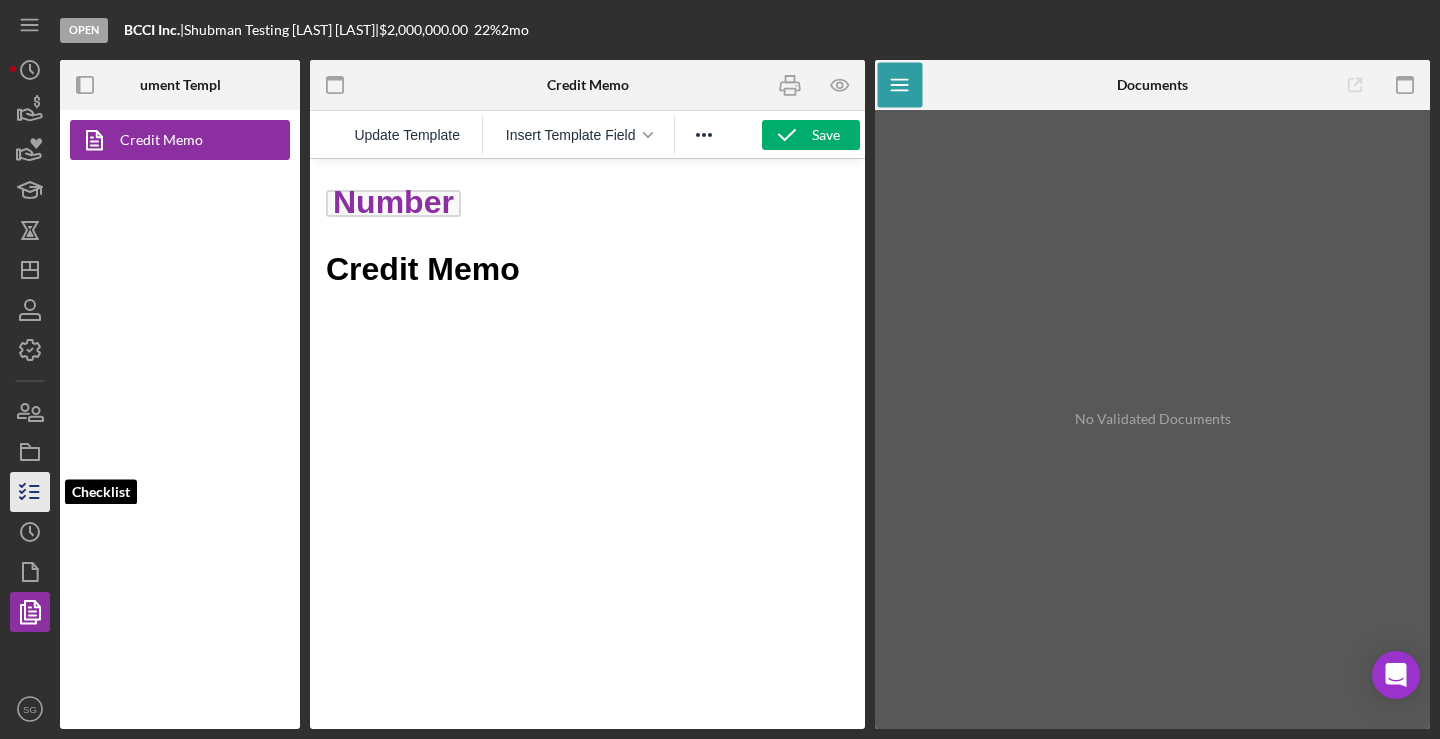 click 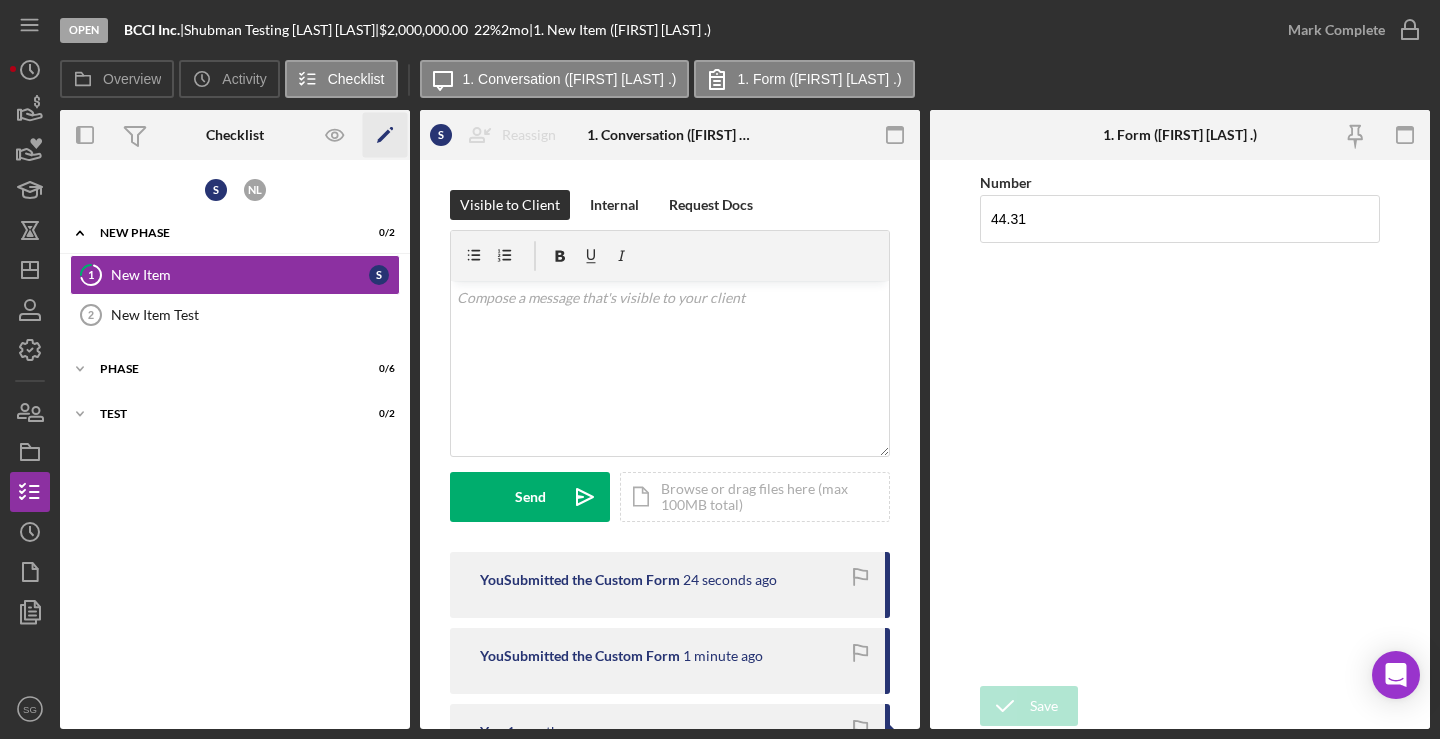 click on "Icon/Edit" 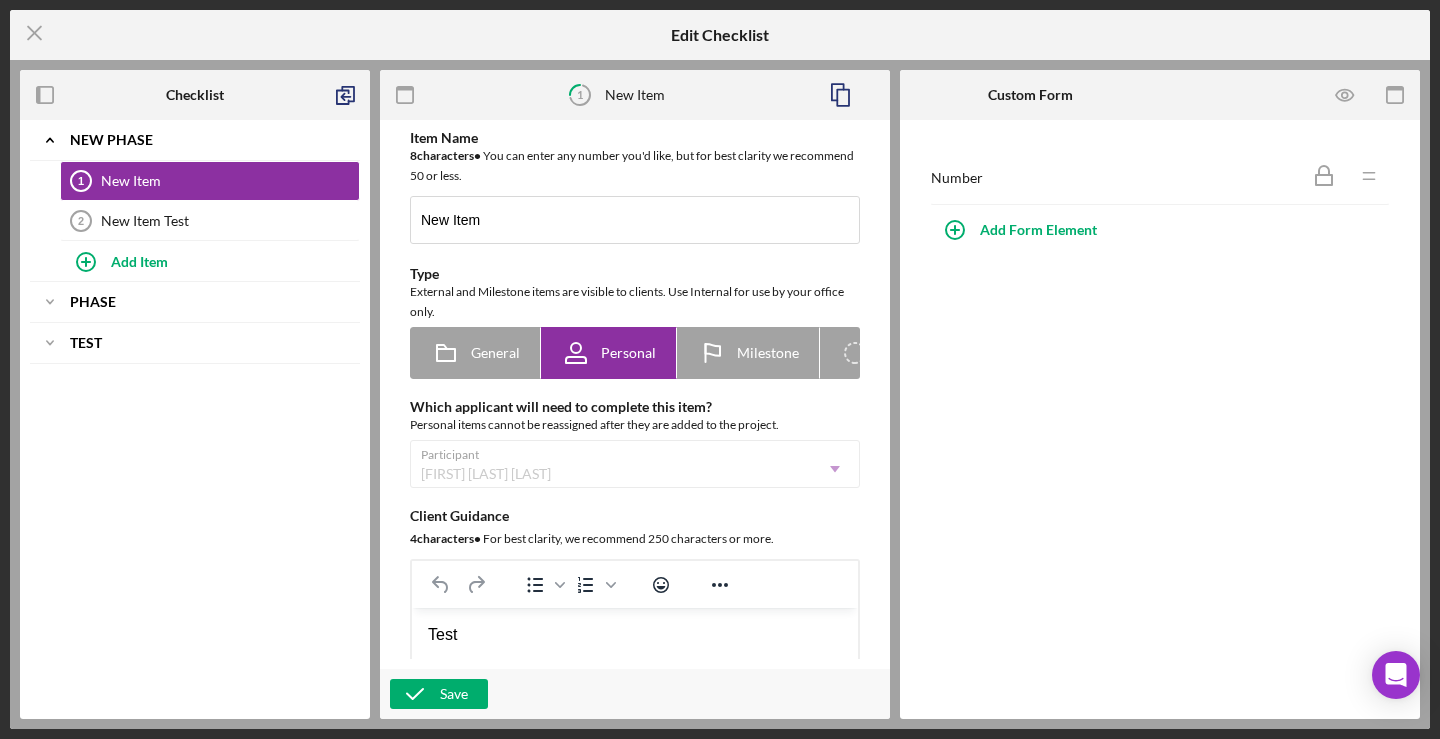 scroll, scrollTop: 0, scrollLeft: 0, axis: both 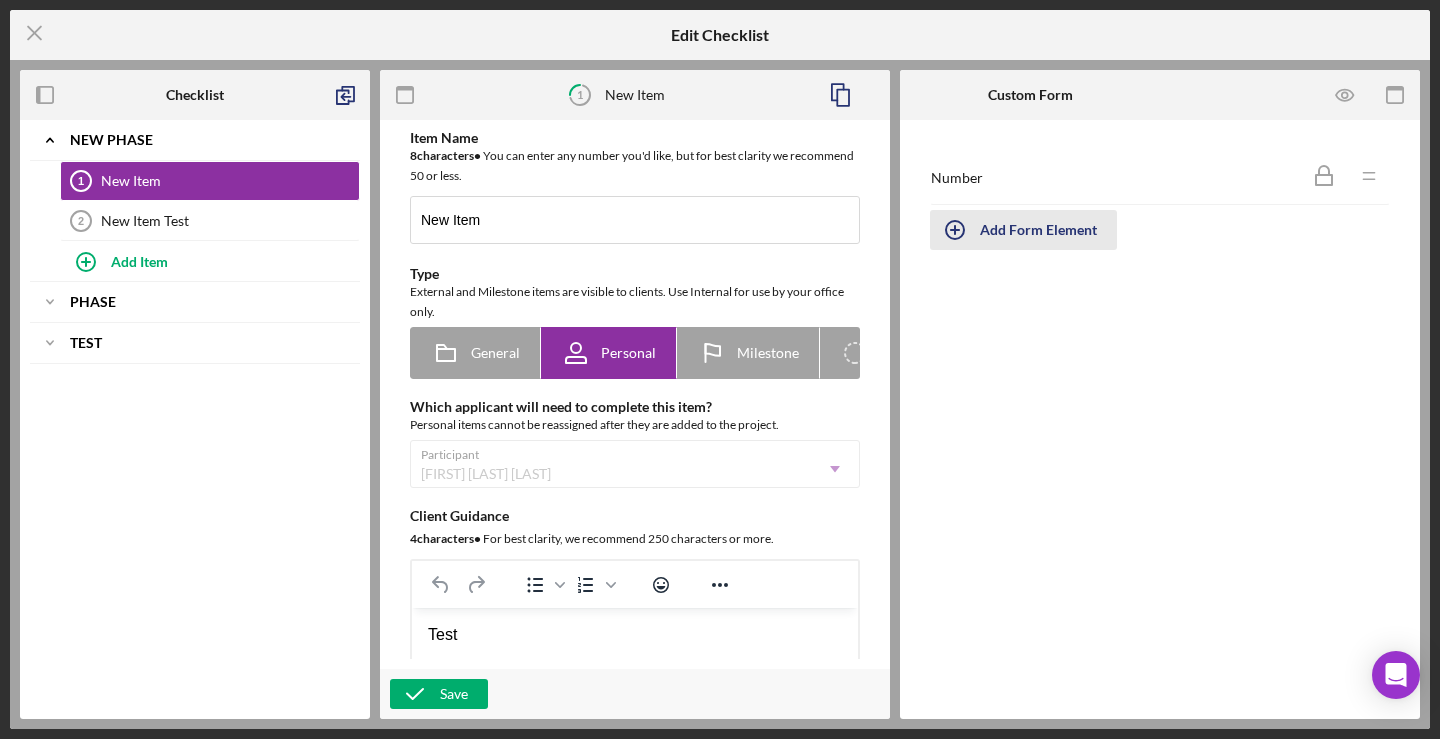 click on "Add Form Element" at bounding box center (1038, 230) 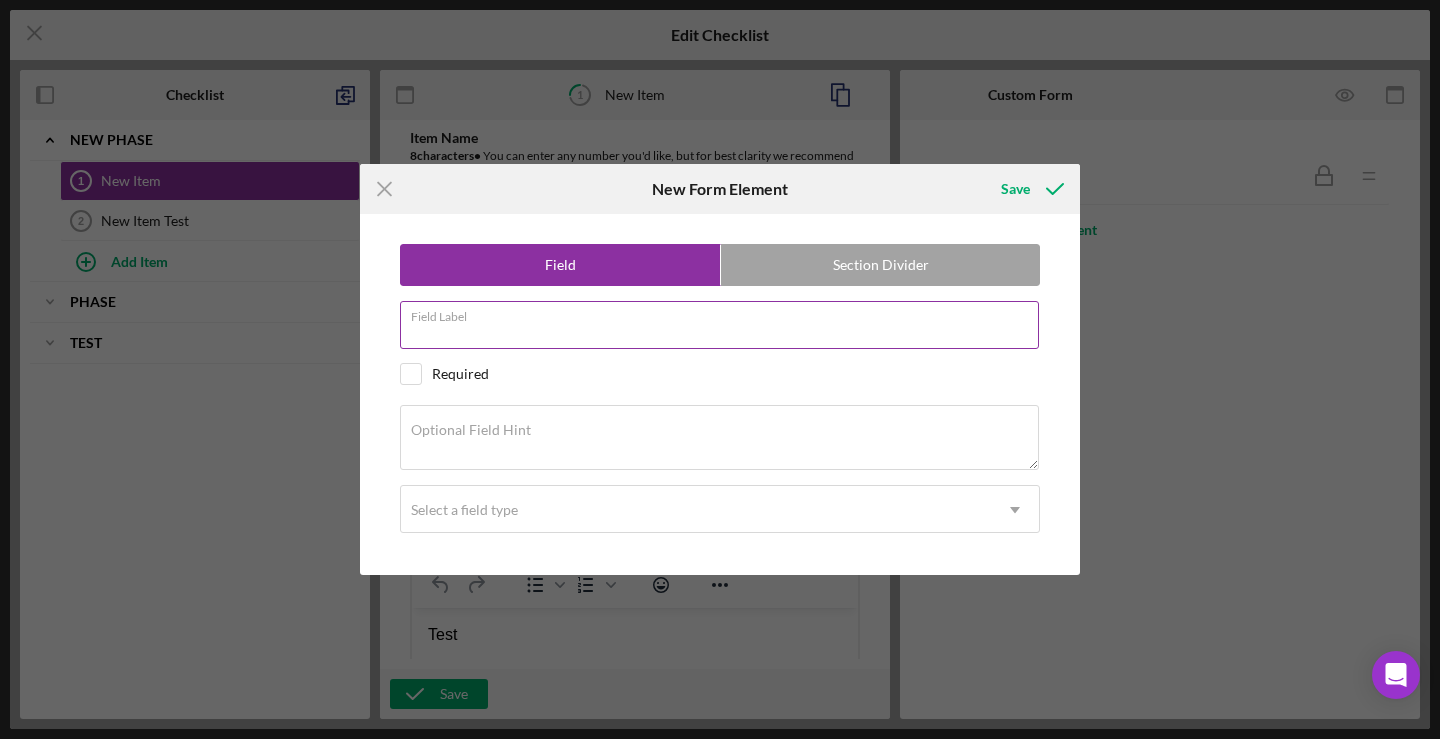 click on "Field Label" at bounding box center (719, 325) 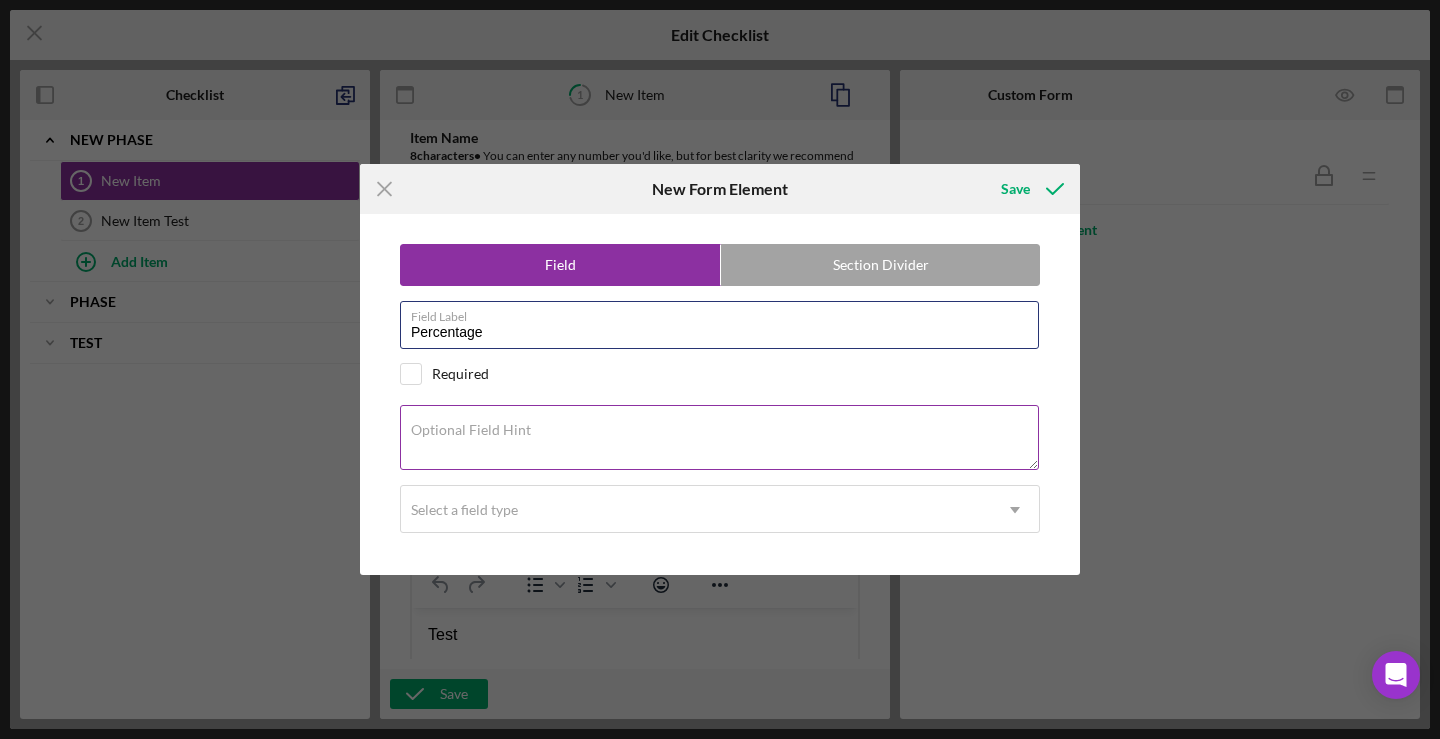 type on "Percentage" 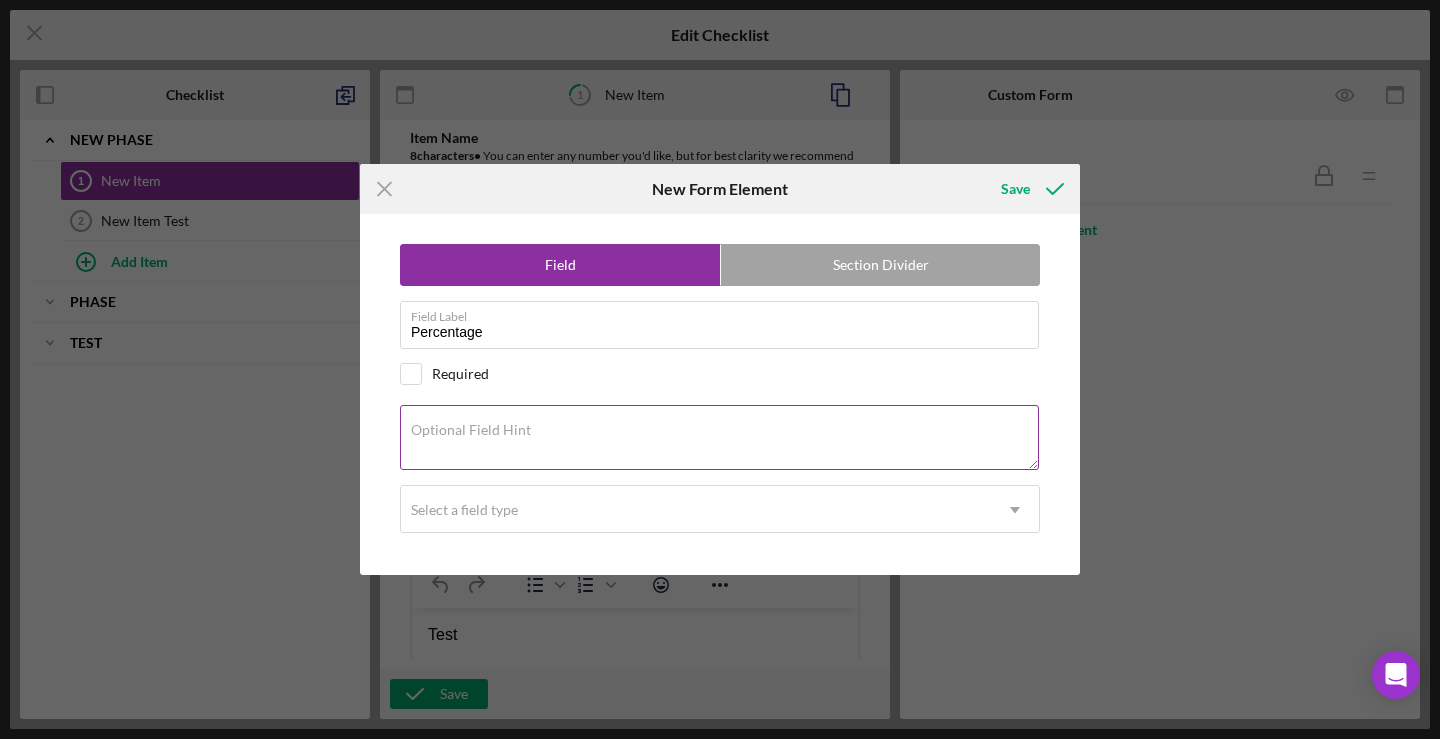 click on "Optional Field Hint" at bounding box center [719, 437] 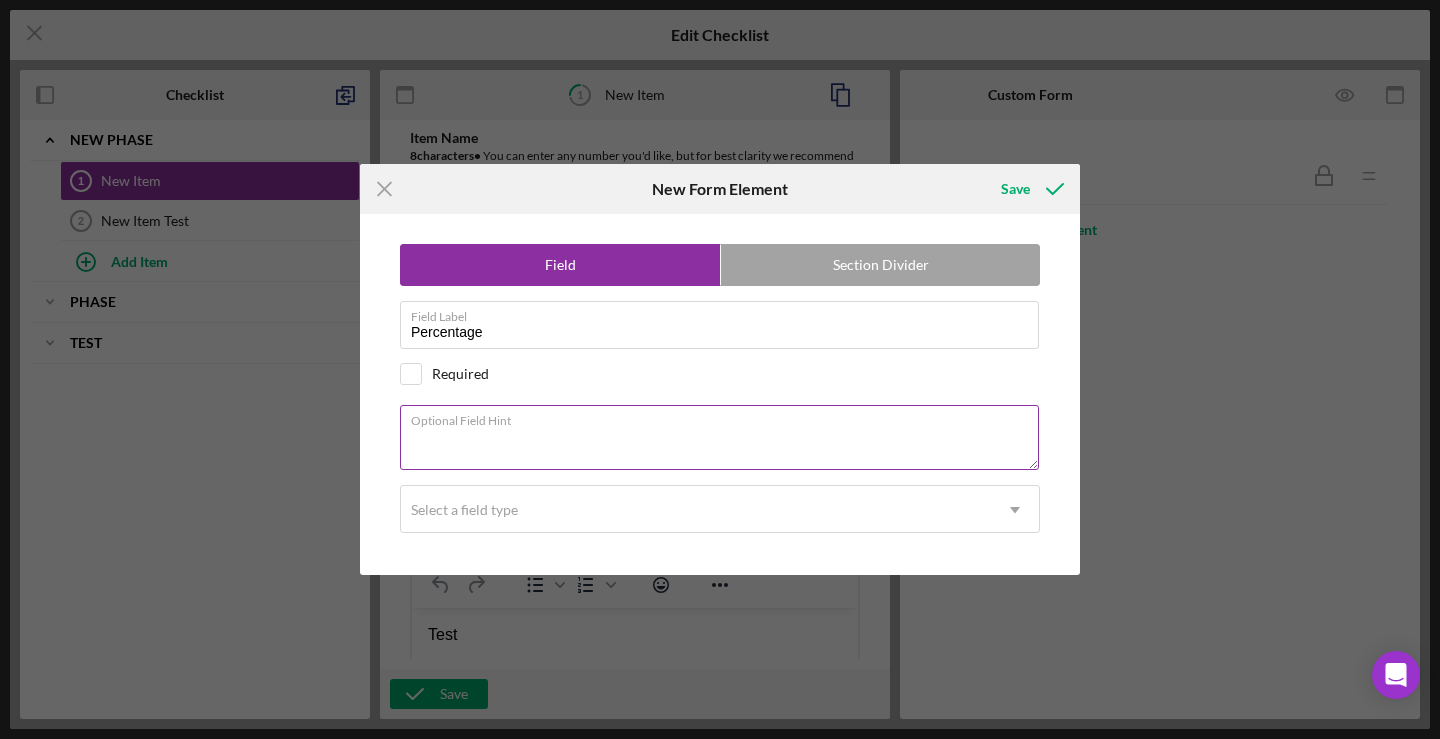 paste on "Percentage" 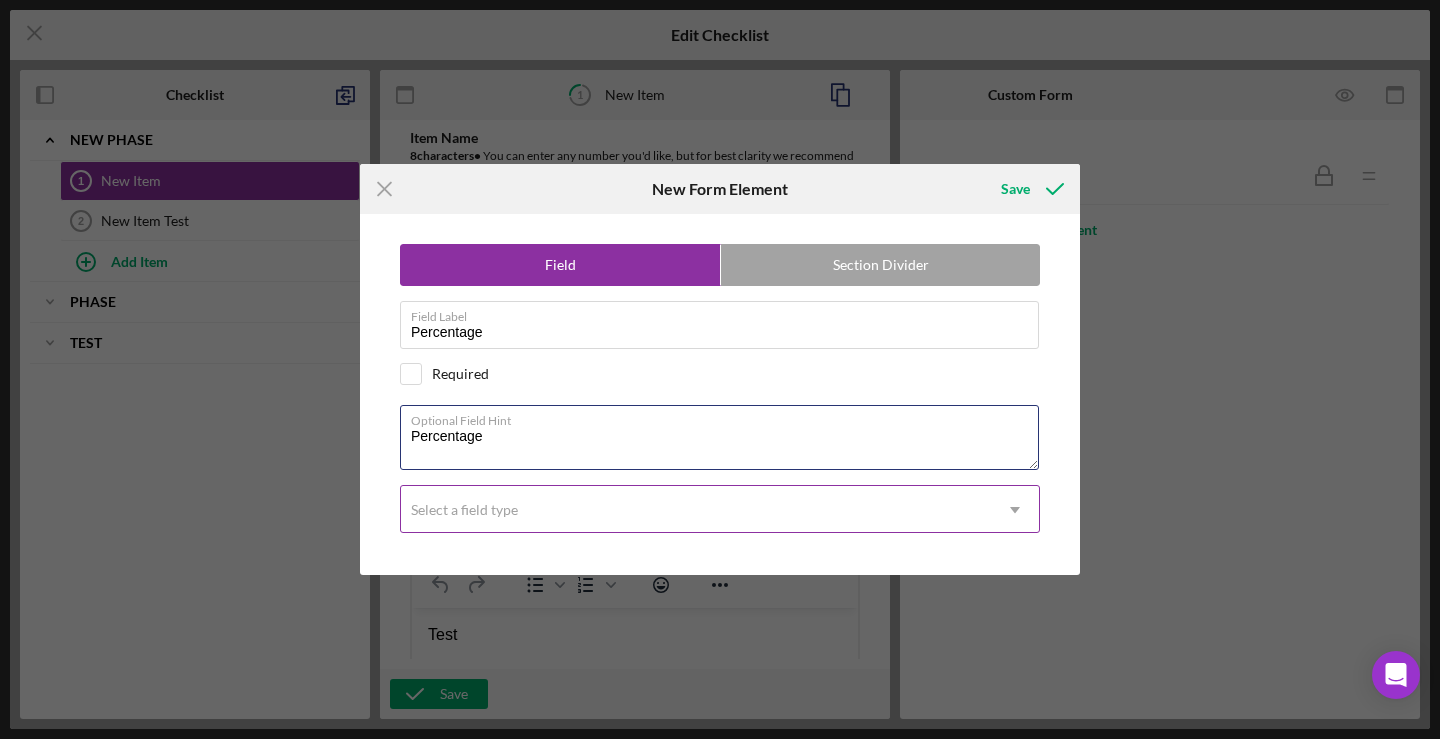 type on "Percentage" 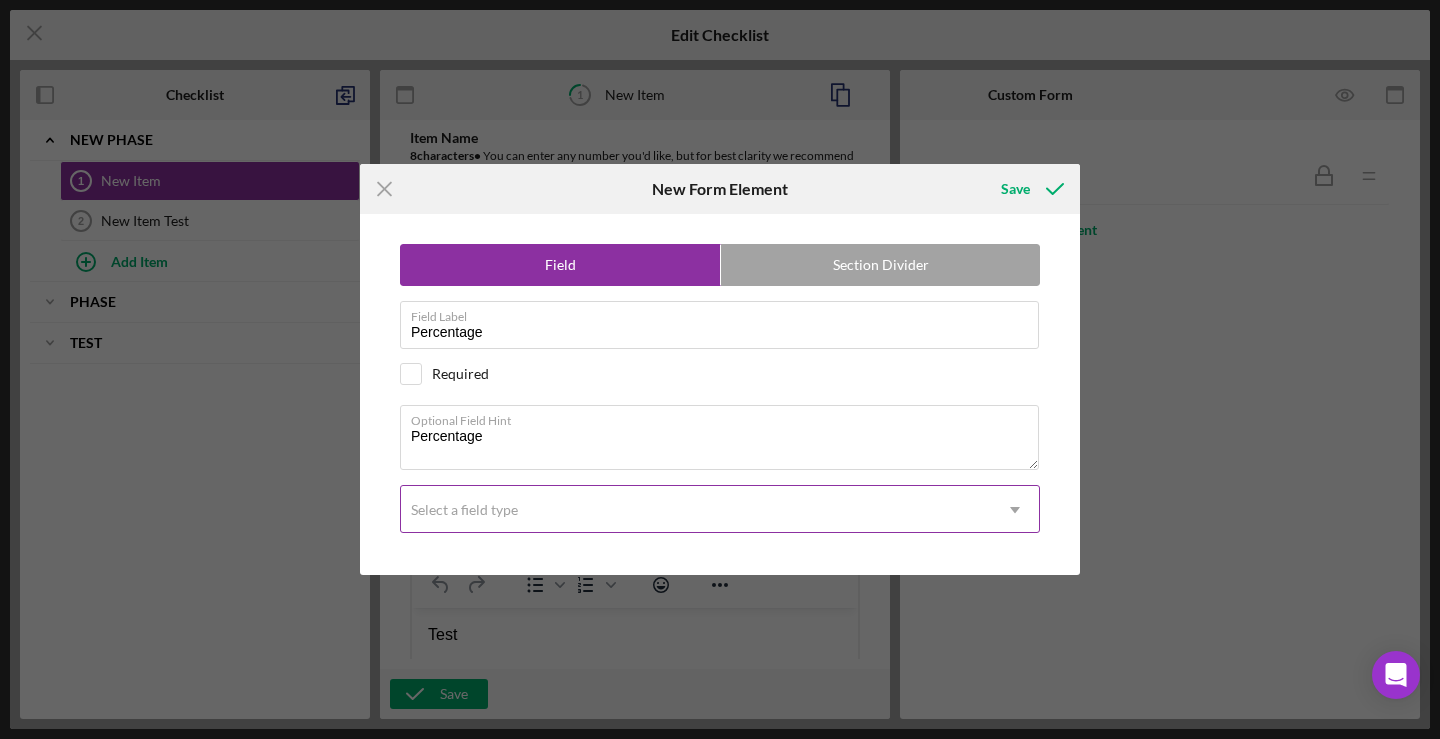 click on "Select a field type" at bounding box center [696, 510] 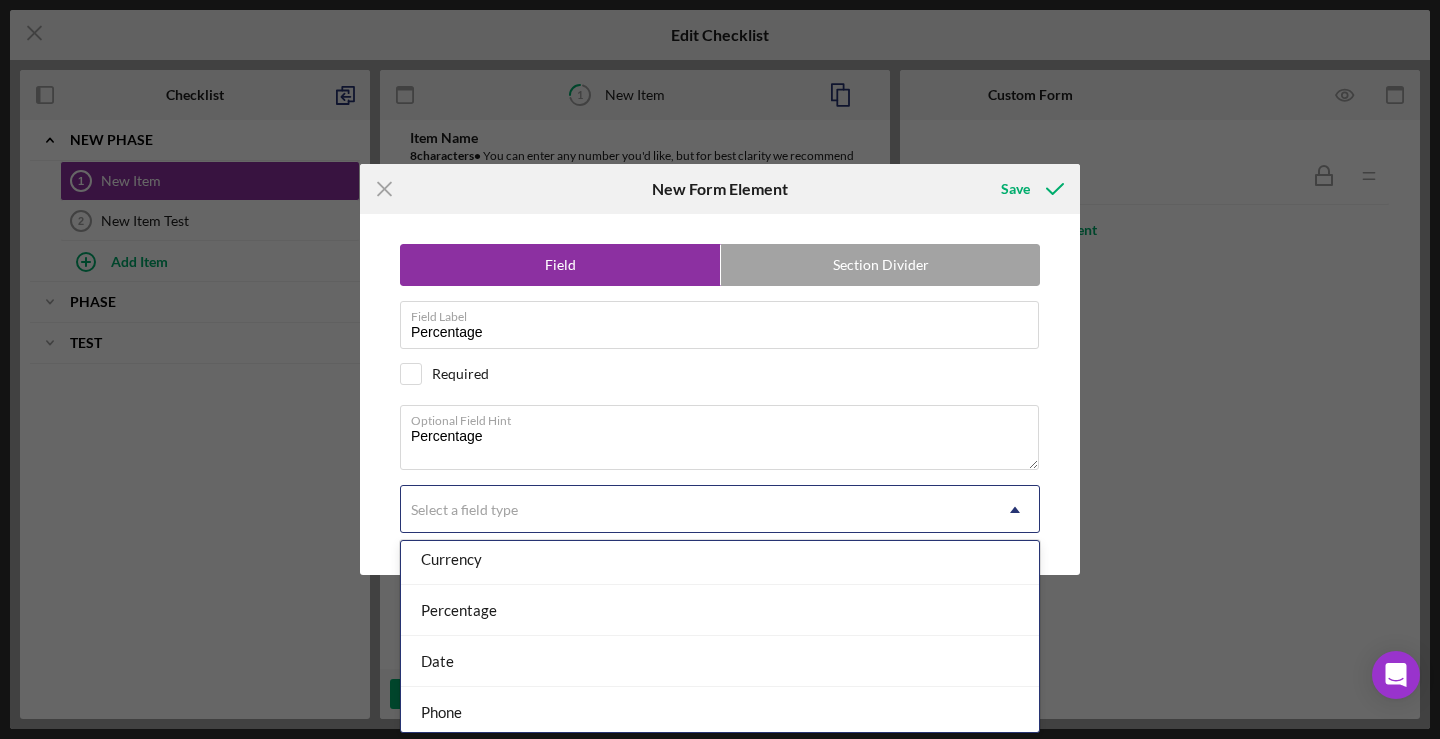 scroll, scrollTop: 249, scrollLeft: 0, axis: vertical 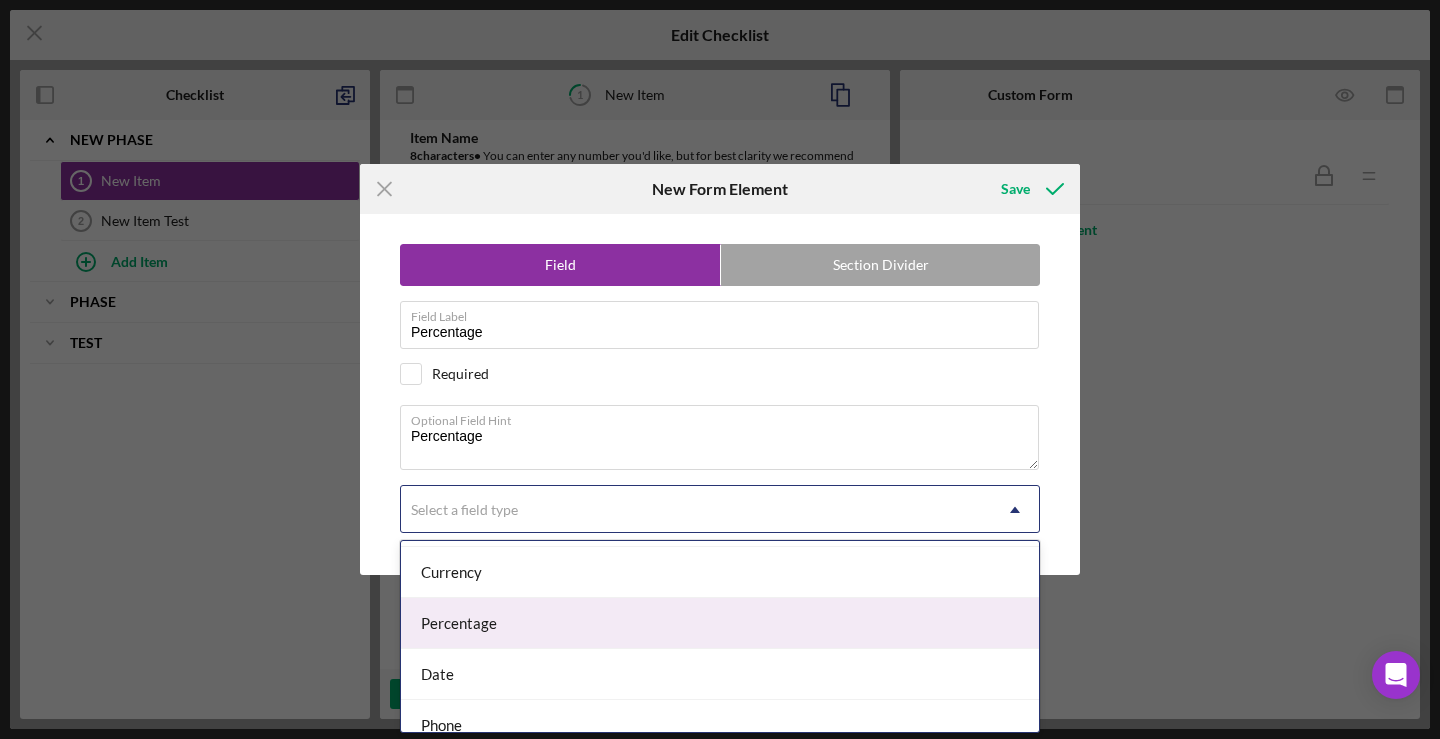 click on "Percentage" at bounding box center (720, 623) 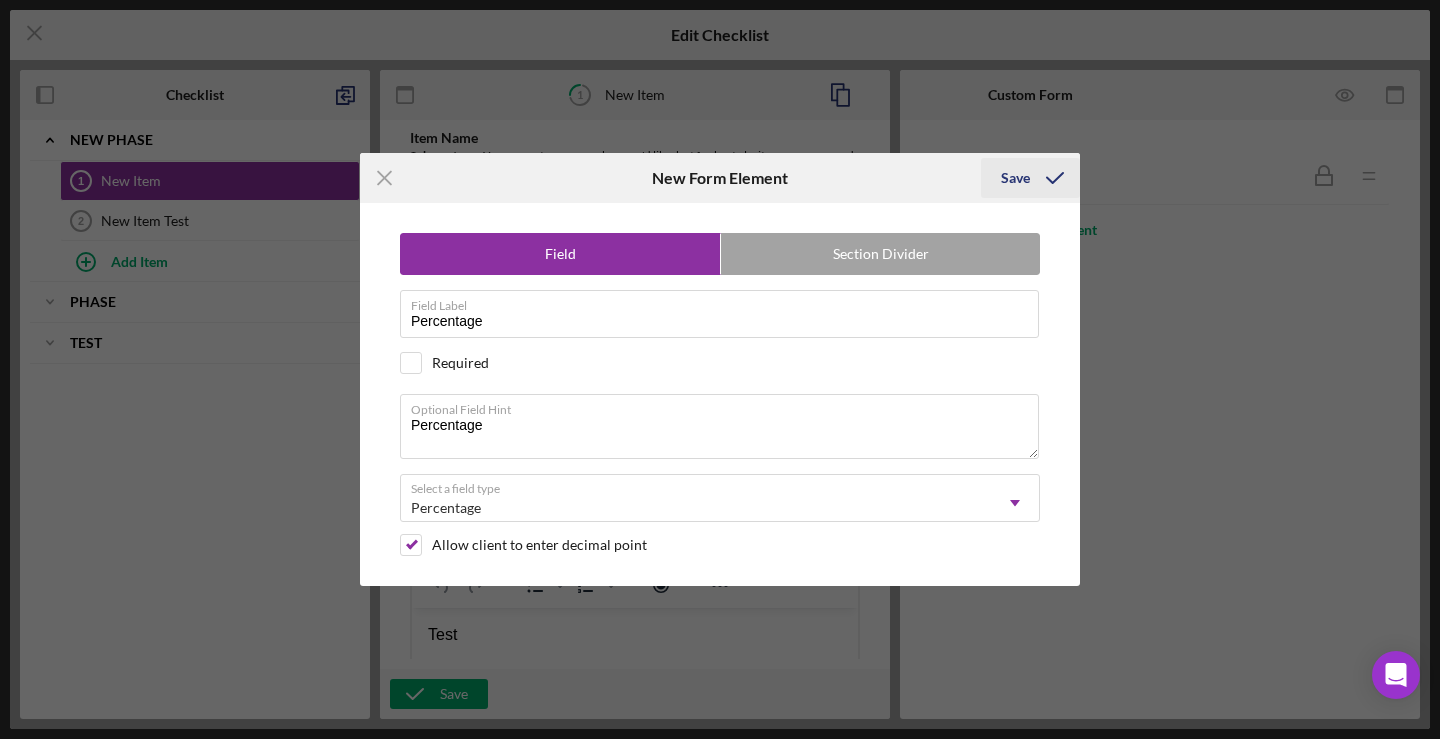 click on "Save" at bounding box center (1030, 178) 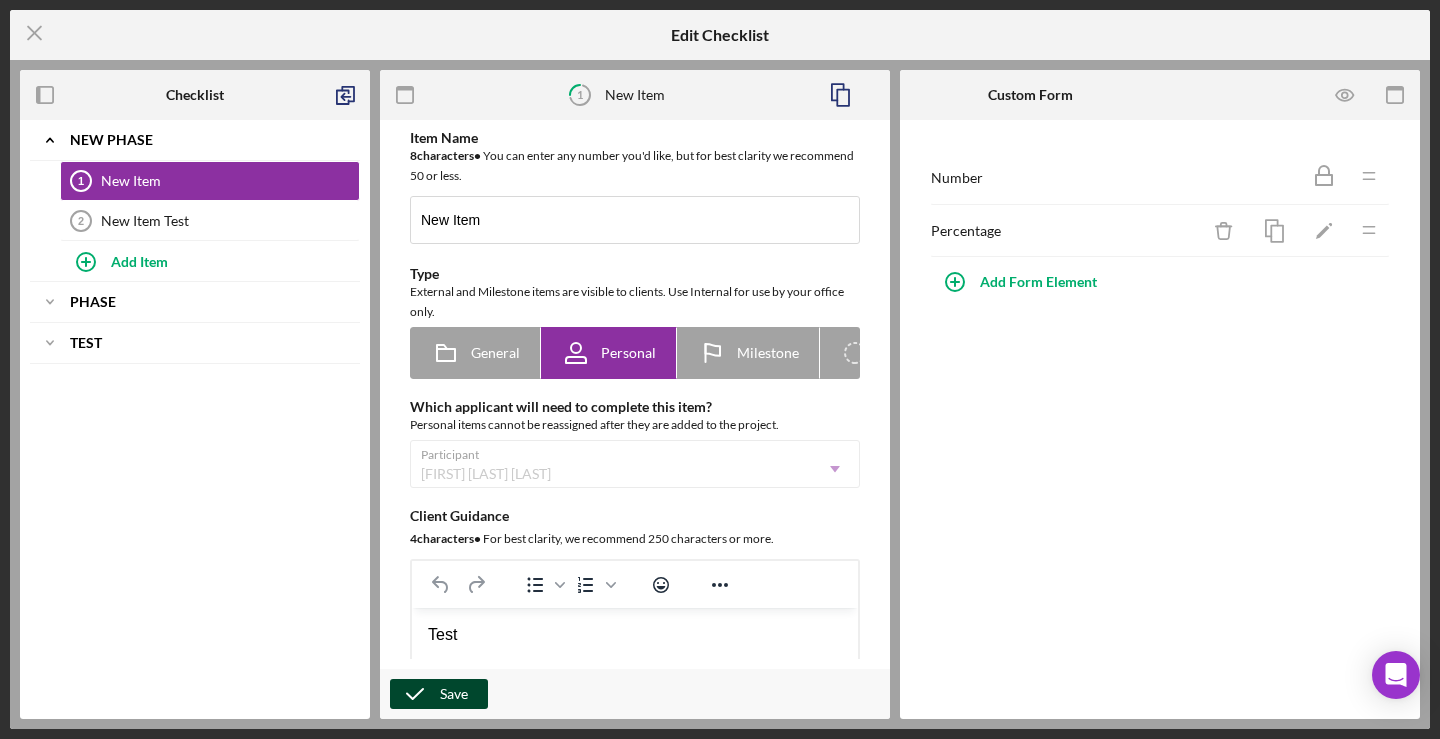 click 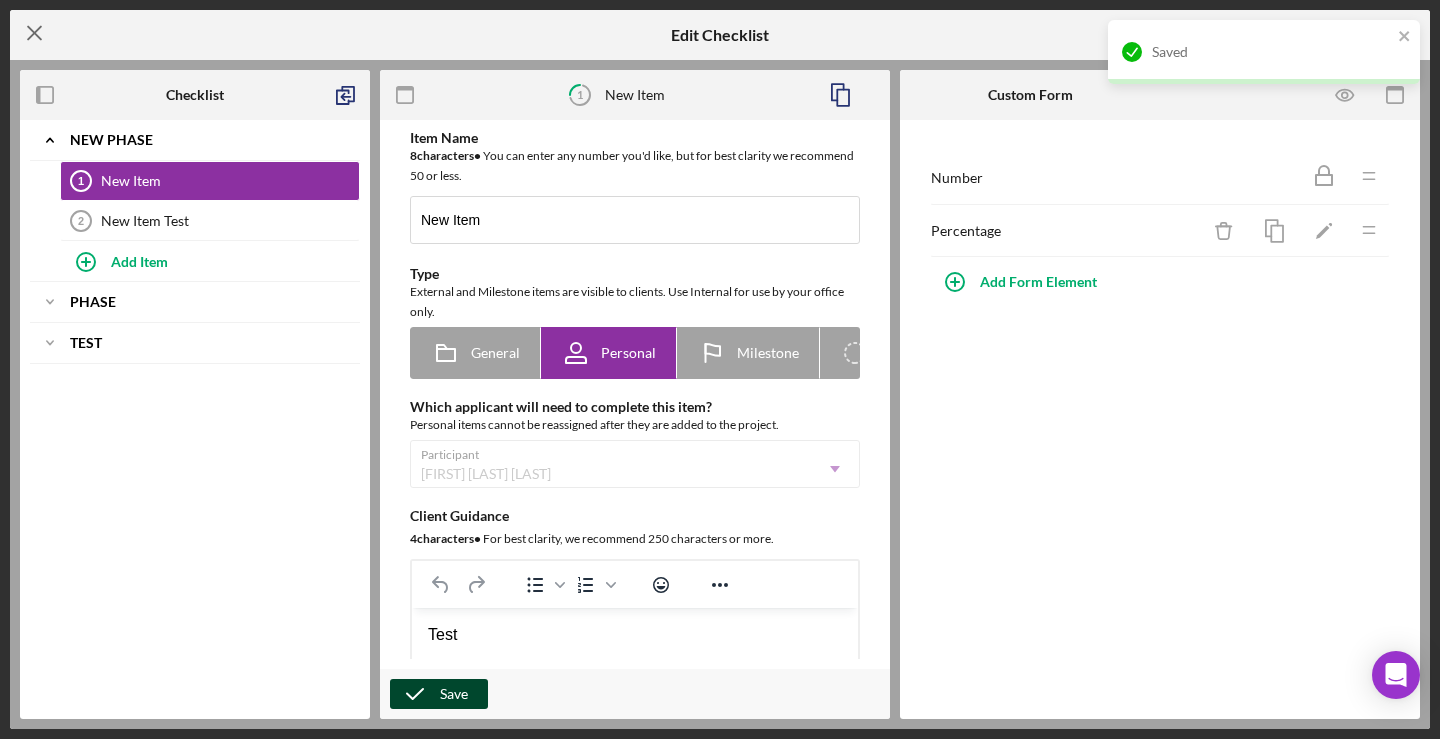 click on "Icon/Menu Close" 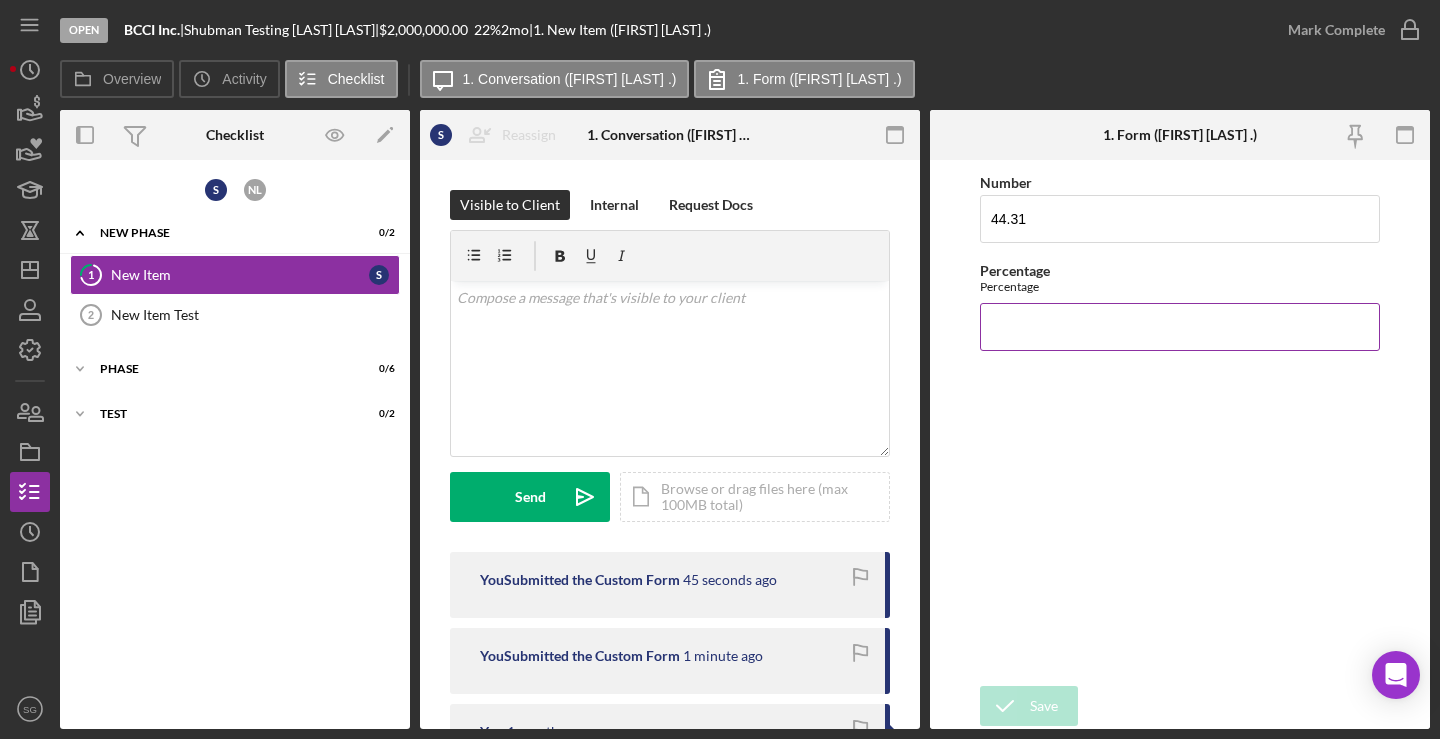 click on "Percentage" at bounding box center [1180, 327] 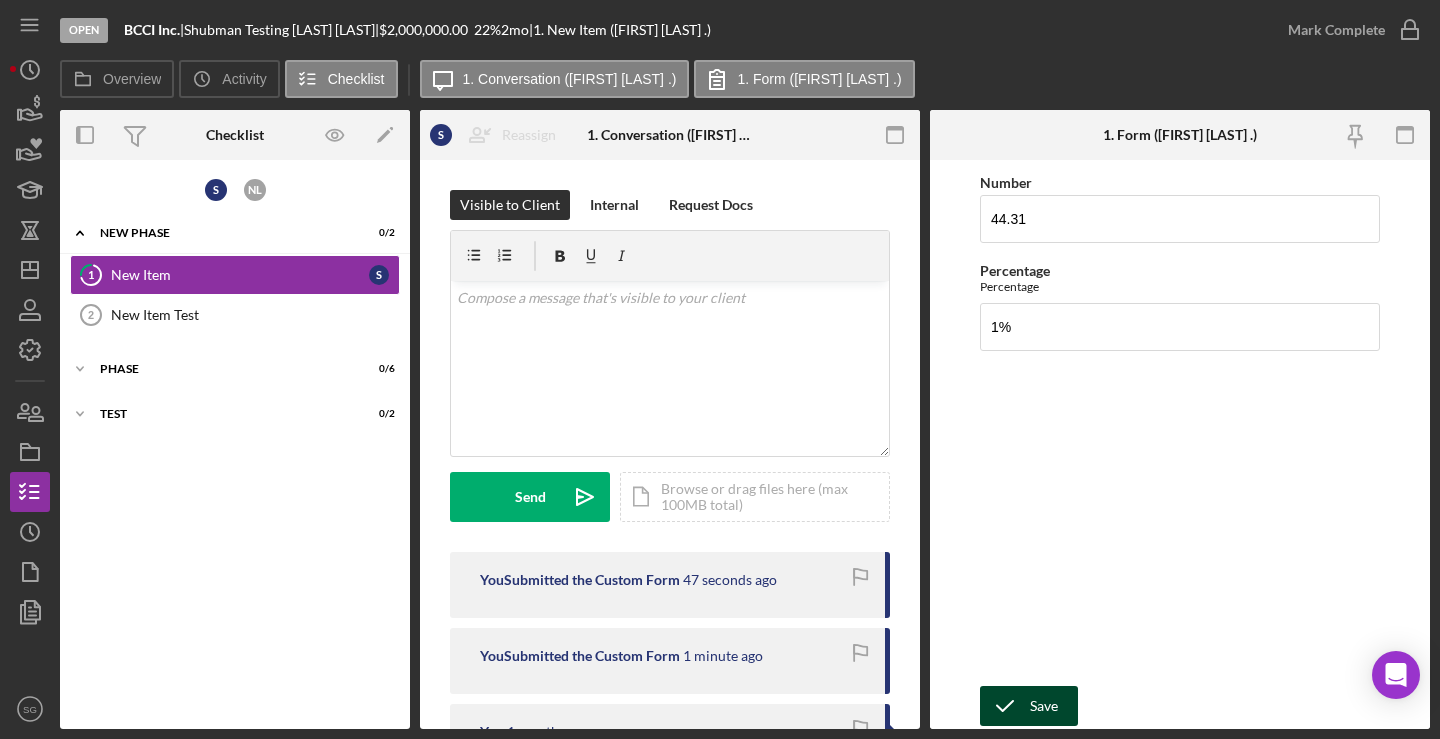 type on "1.00000%" 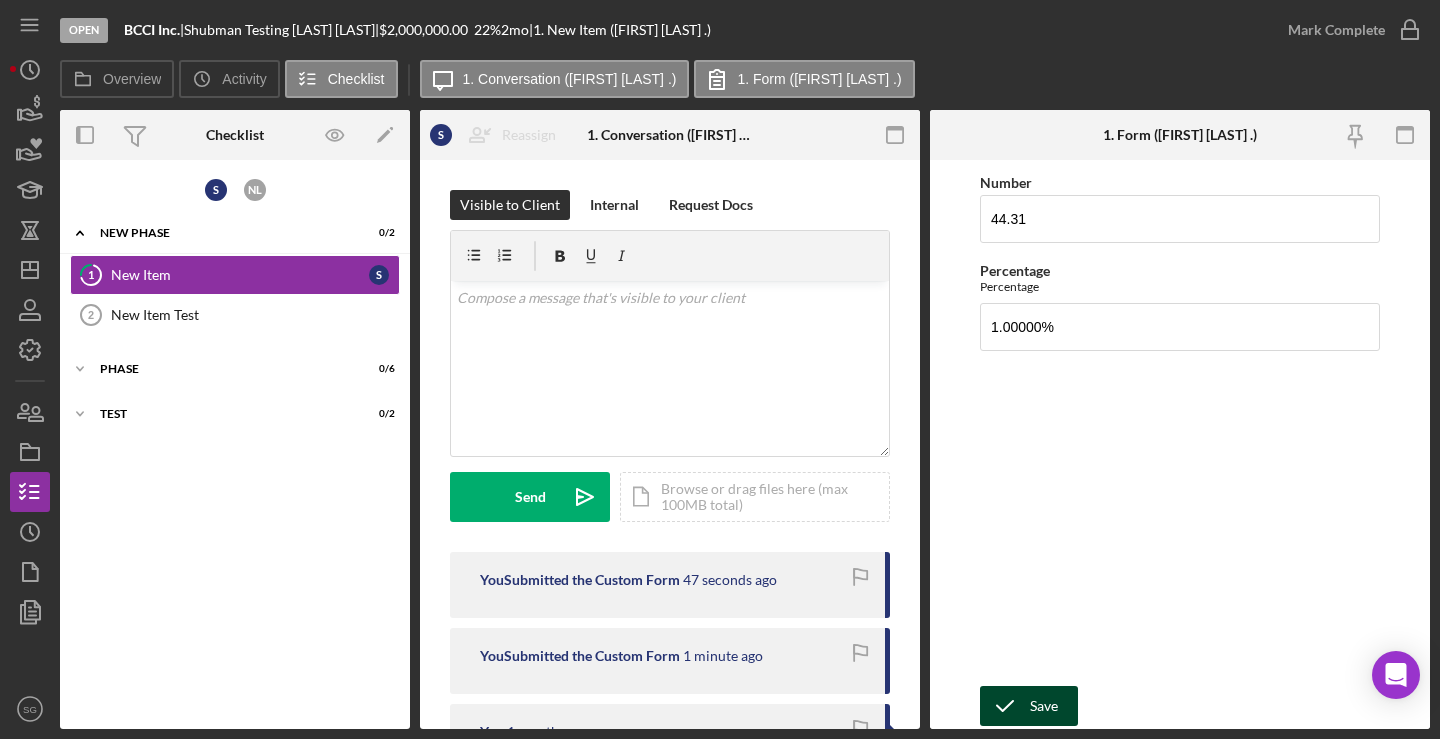 click 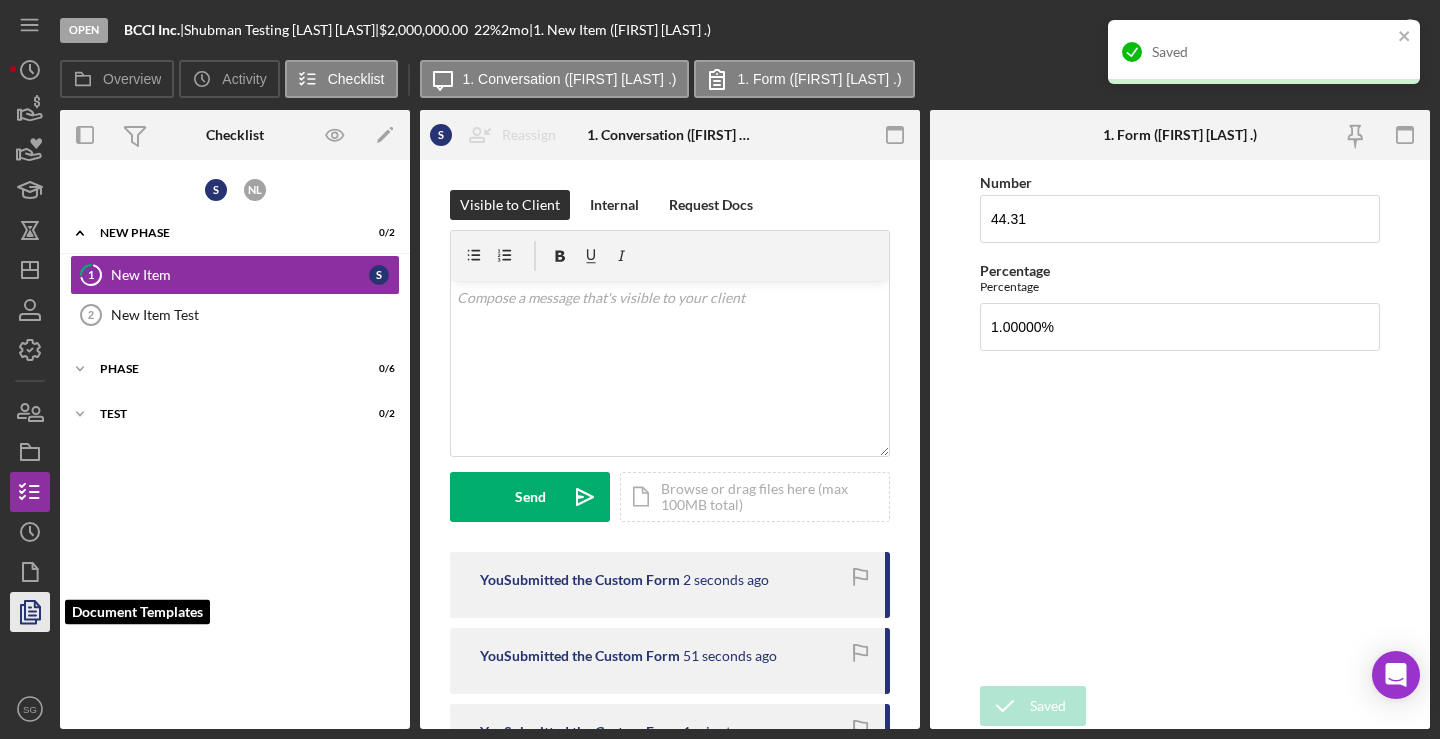 click 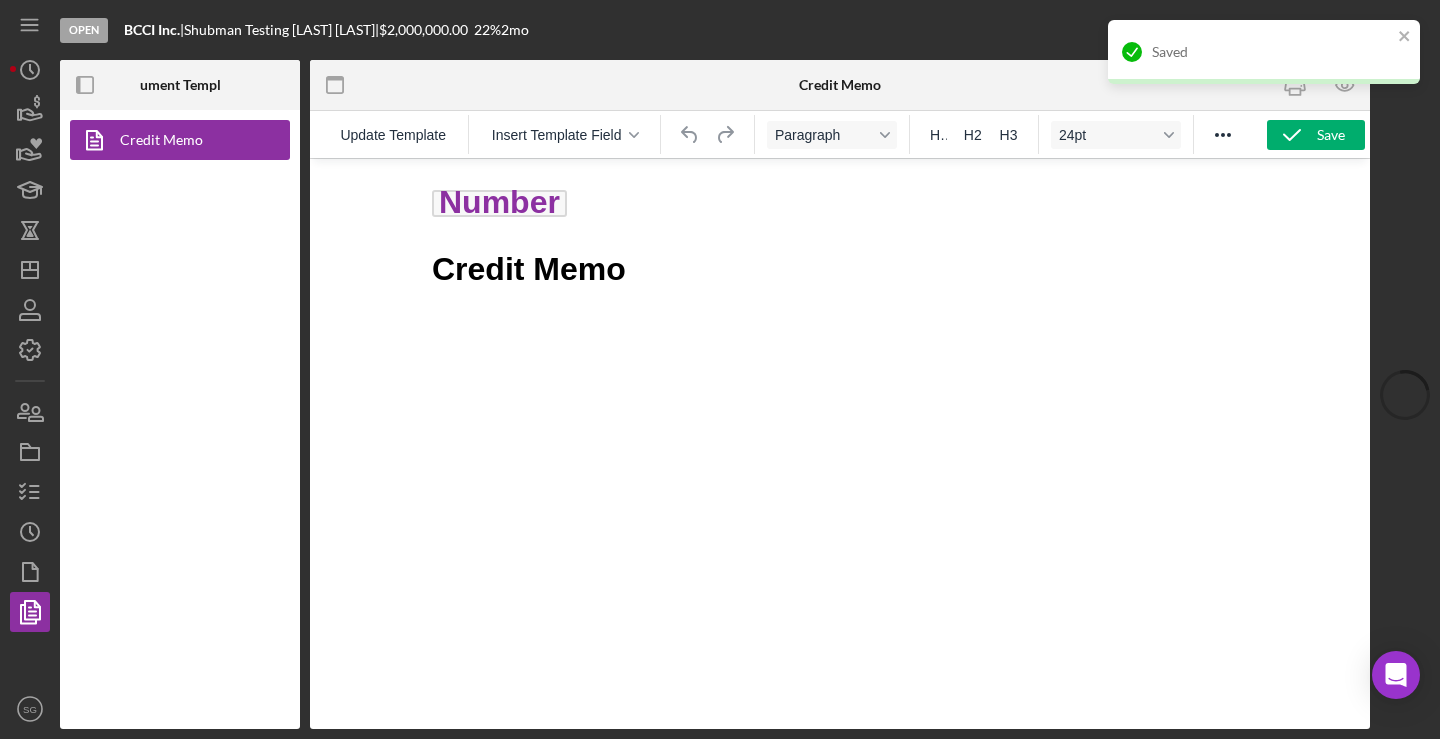 scroll, scrollTop: 0, scrollLeft: 0, axis: both 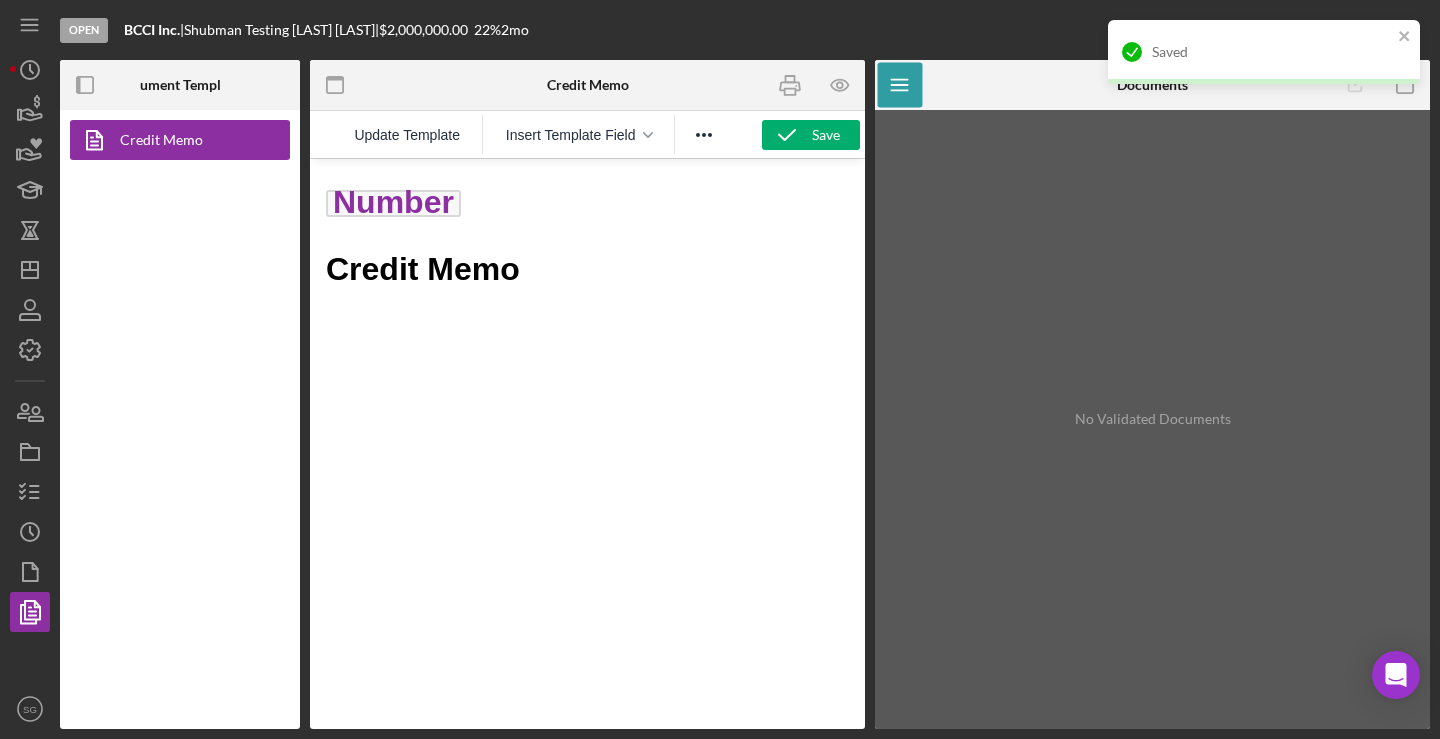 click on "﻿ Number" at bounding box center (587, 202) 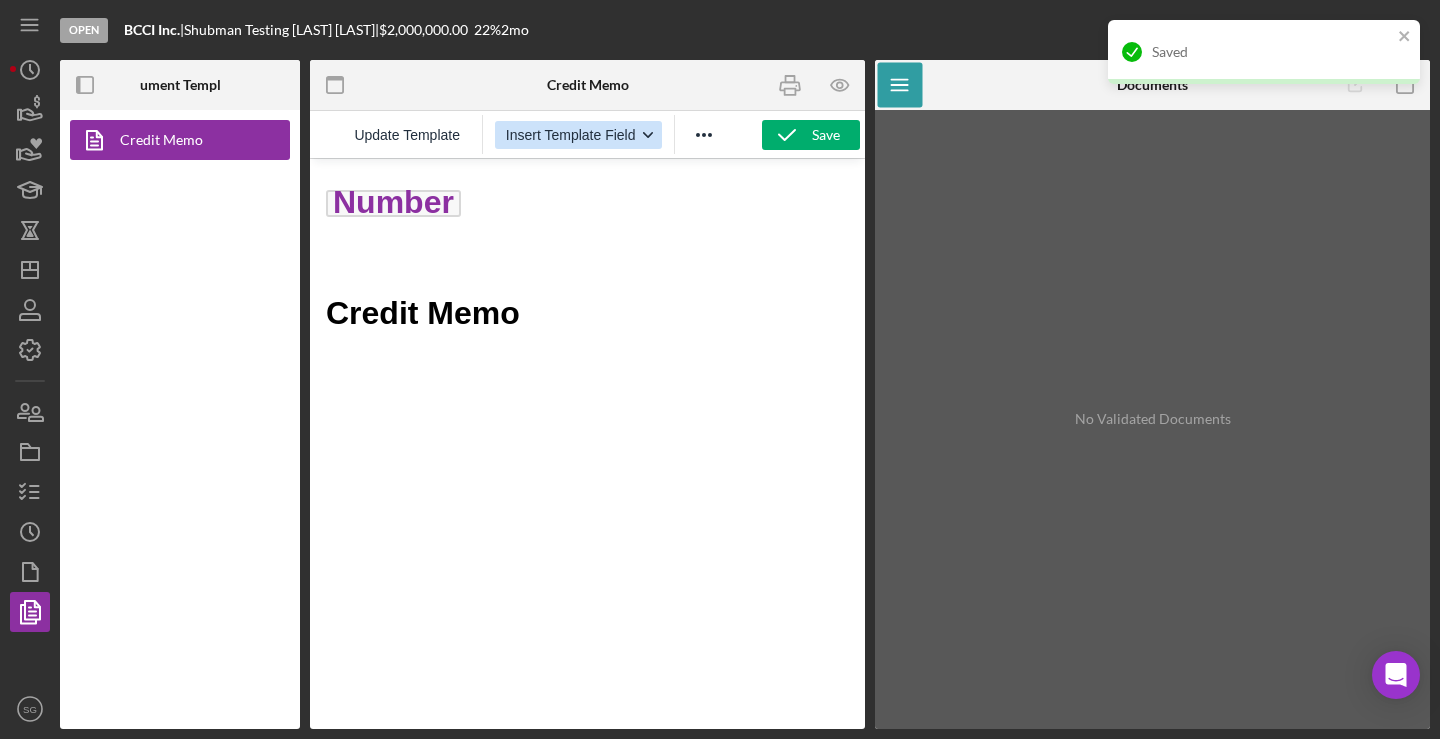 click on "Insert Template Field" at bounding box center (578, 135) 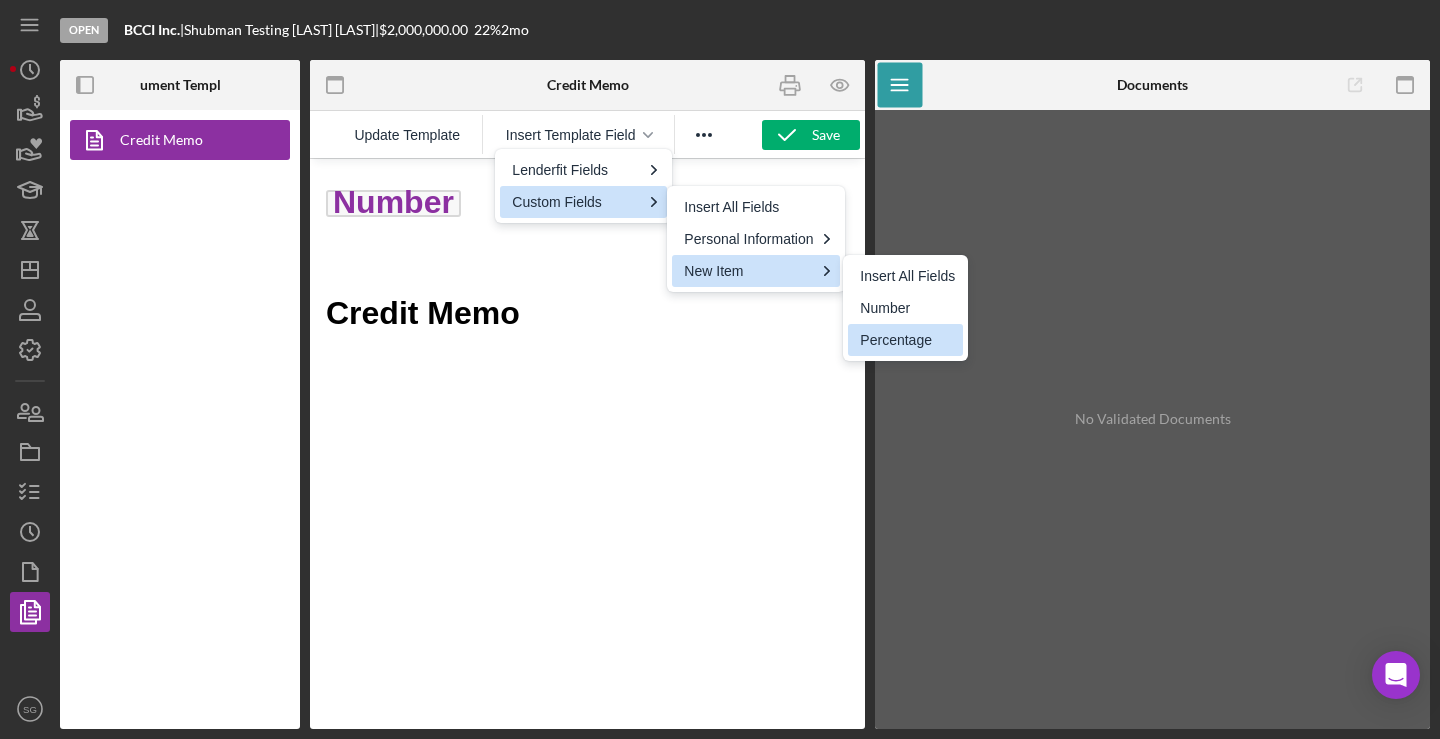click on "Percentage" at bounding box center [907, 340] 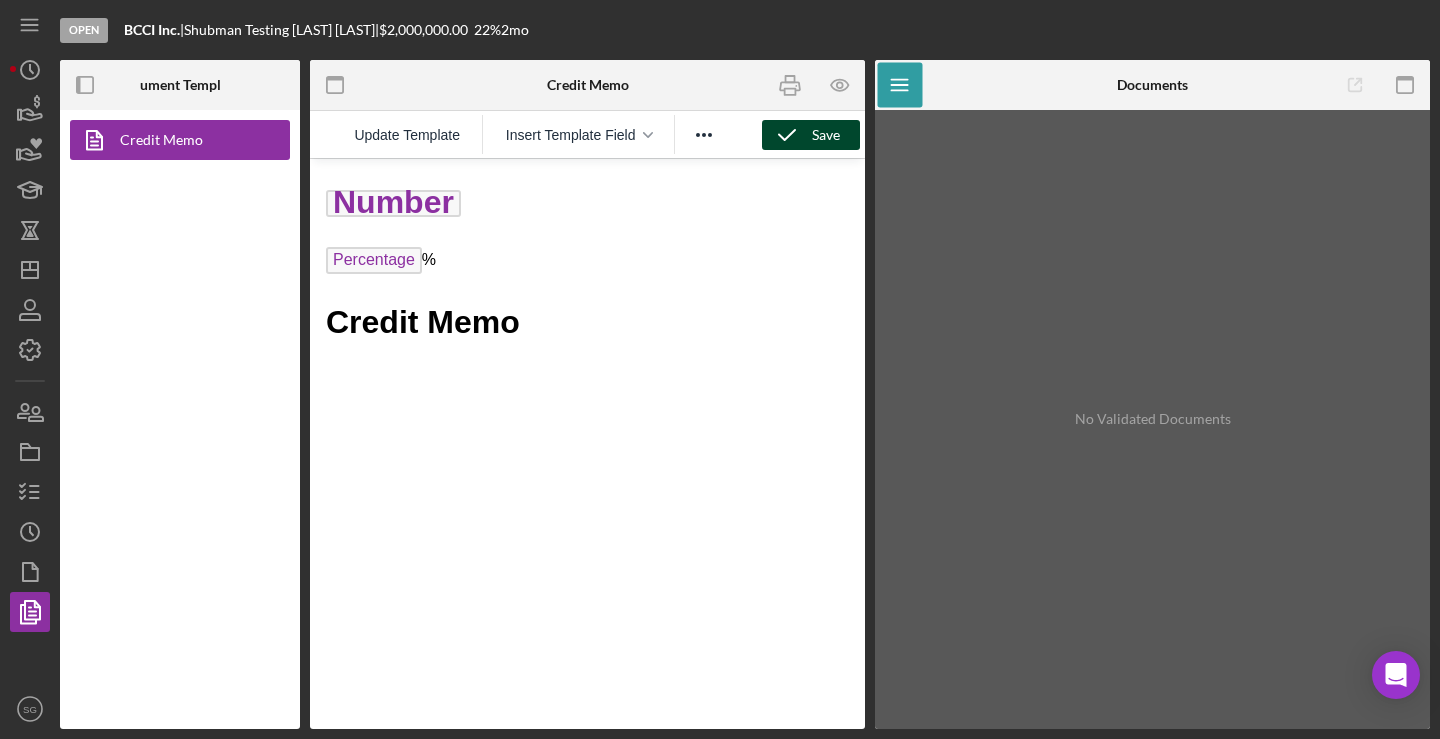 click on "Save" at bounding box center [826, 135] 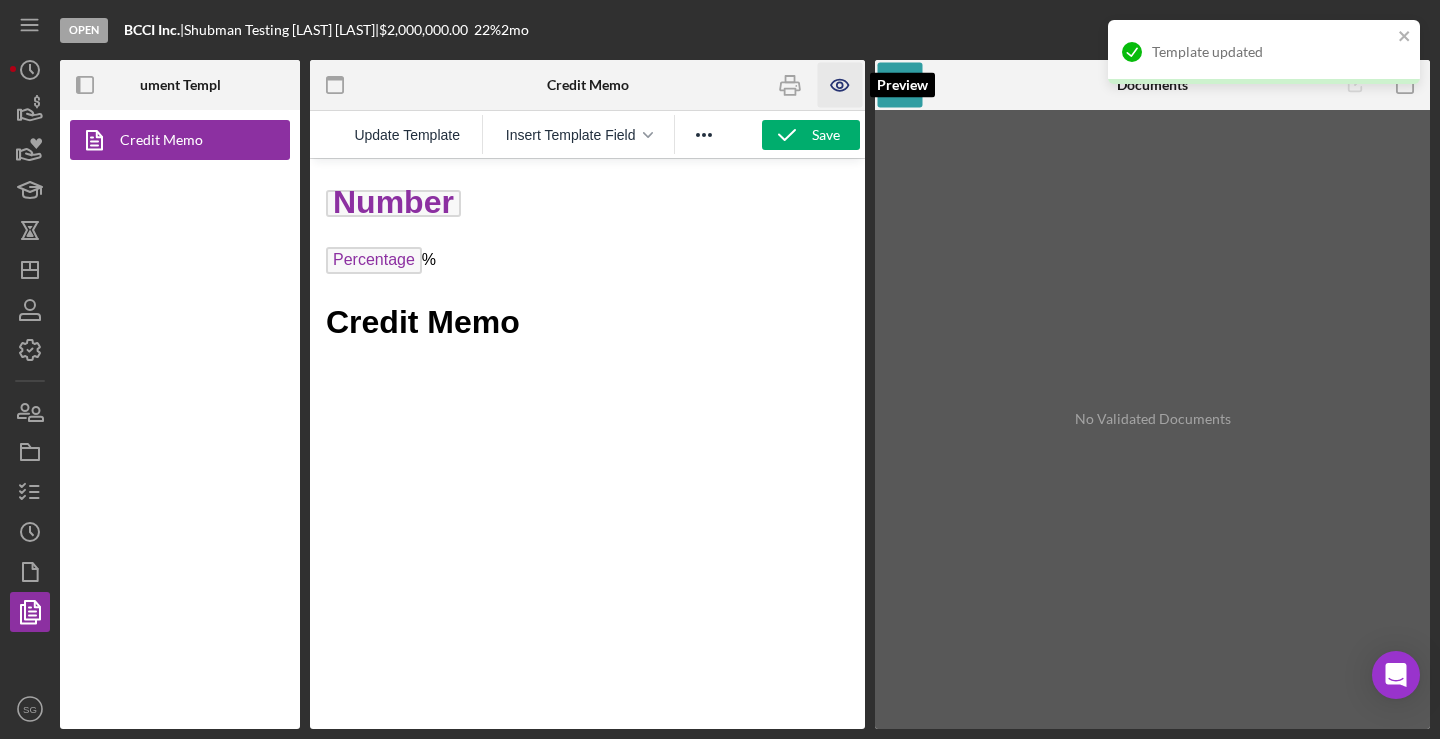click 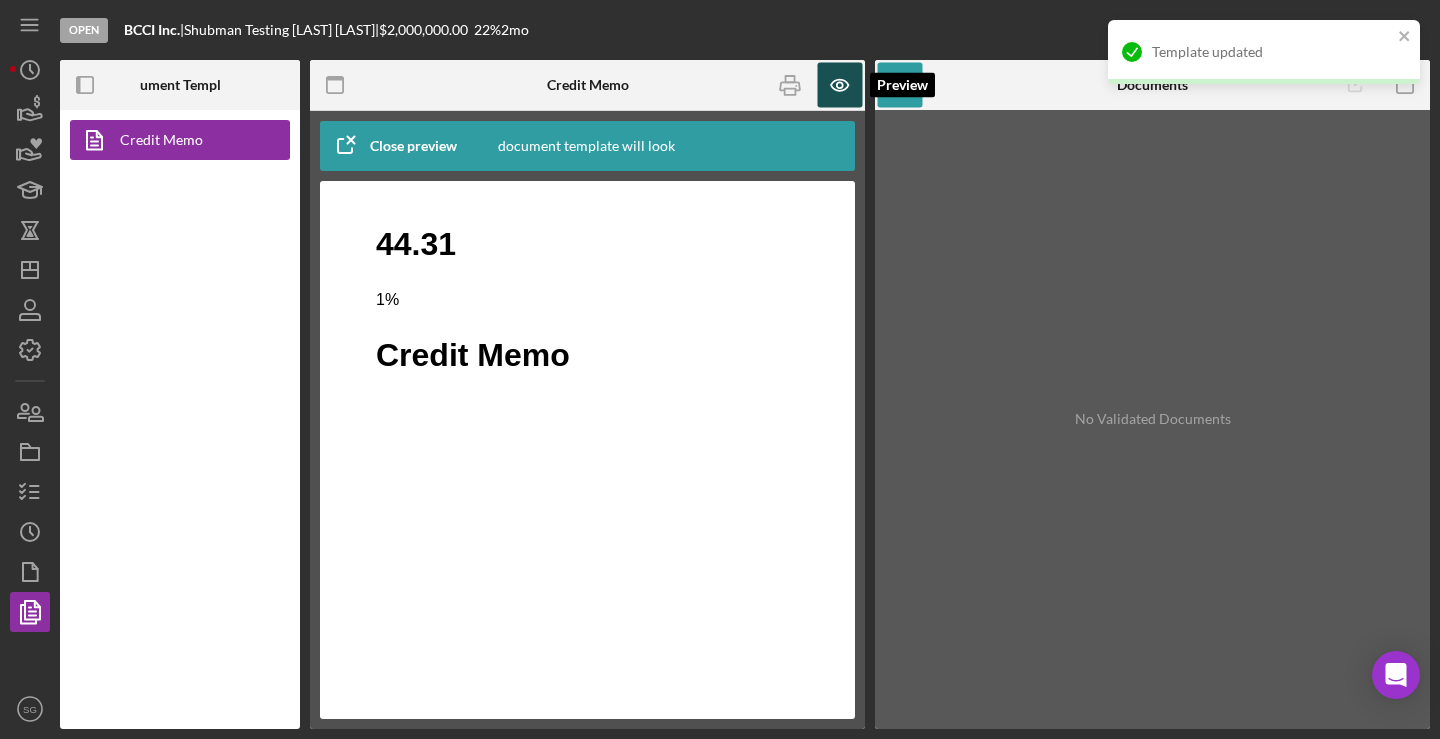 click 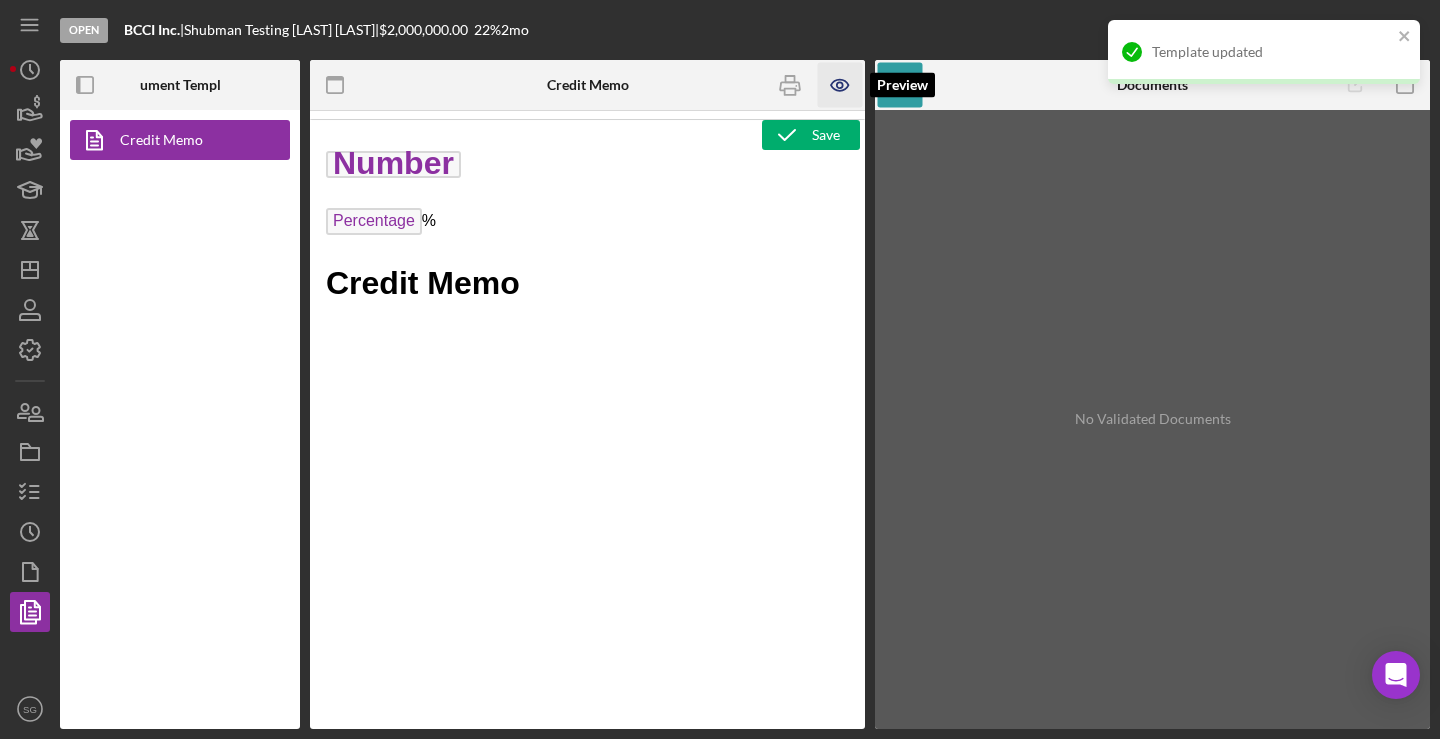 scroll, scrollTop: 0, scrollLeft: 0, axis: both 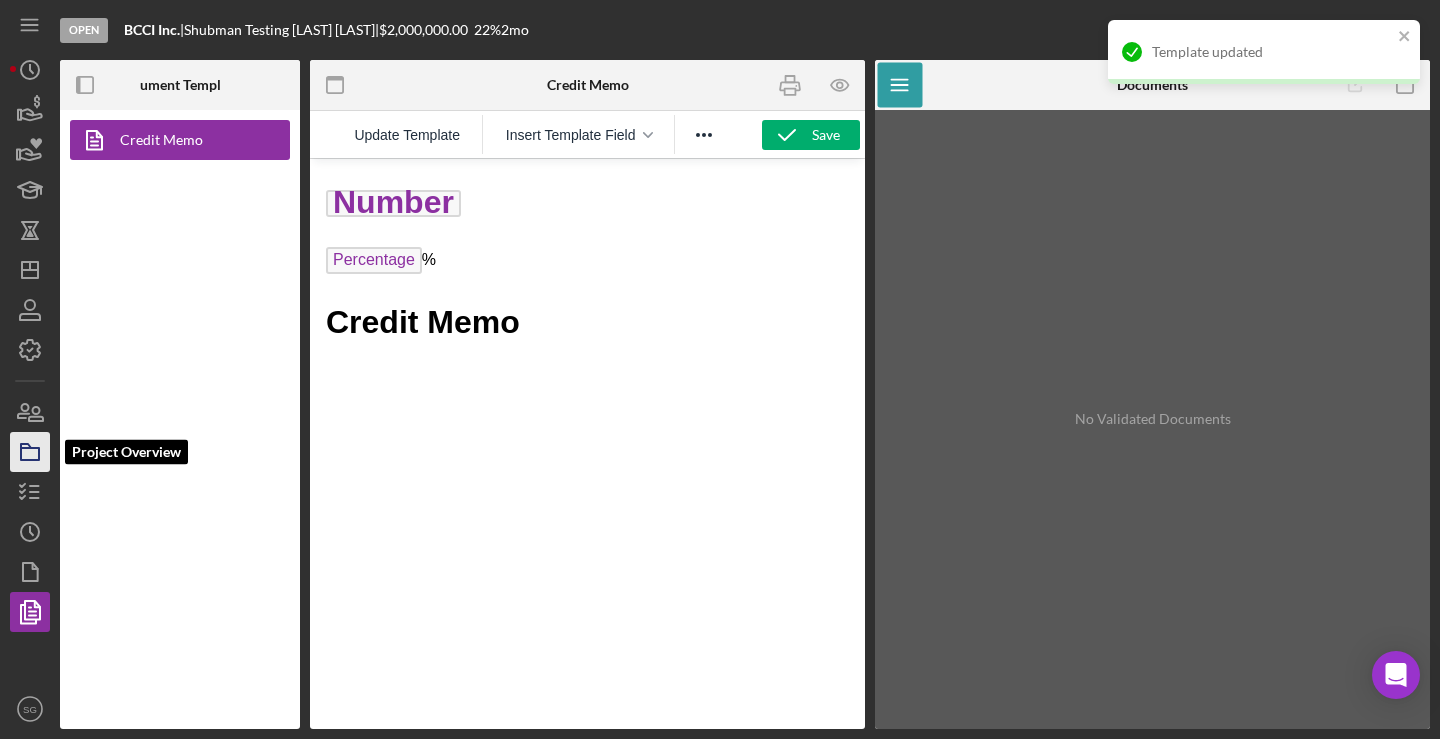 click 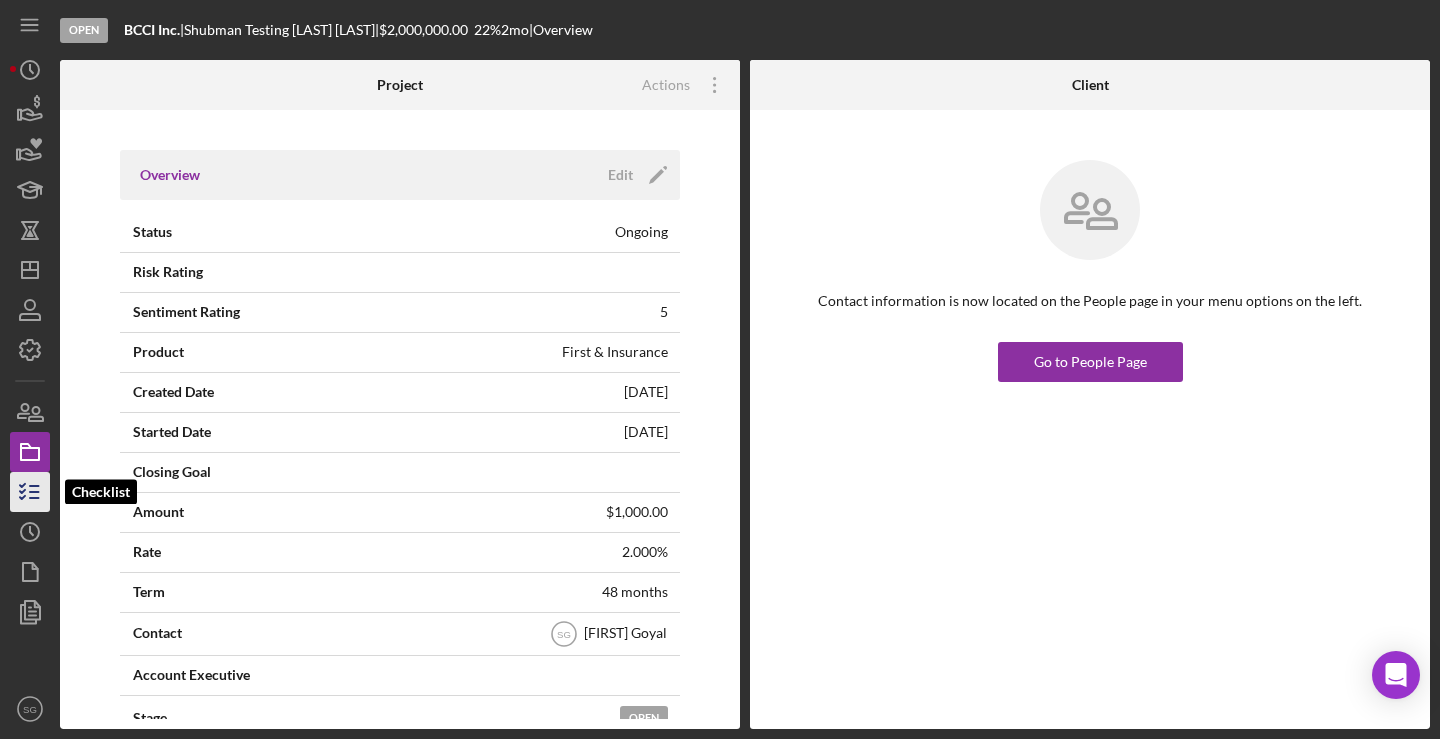 click 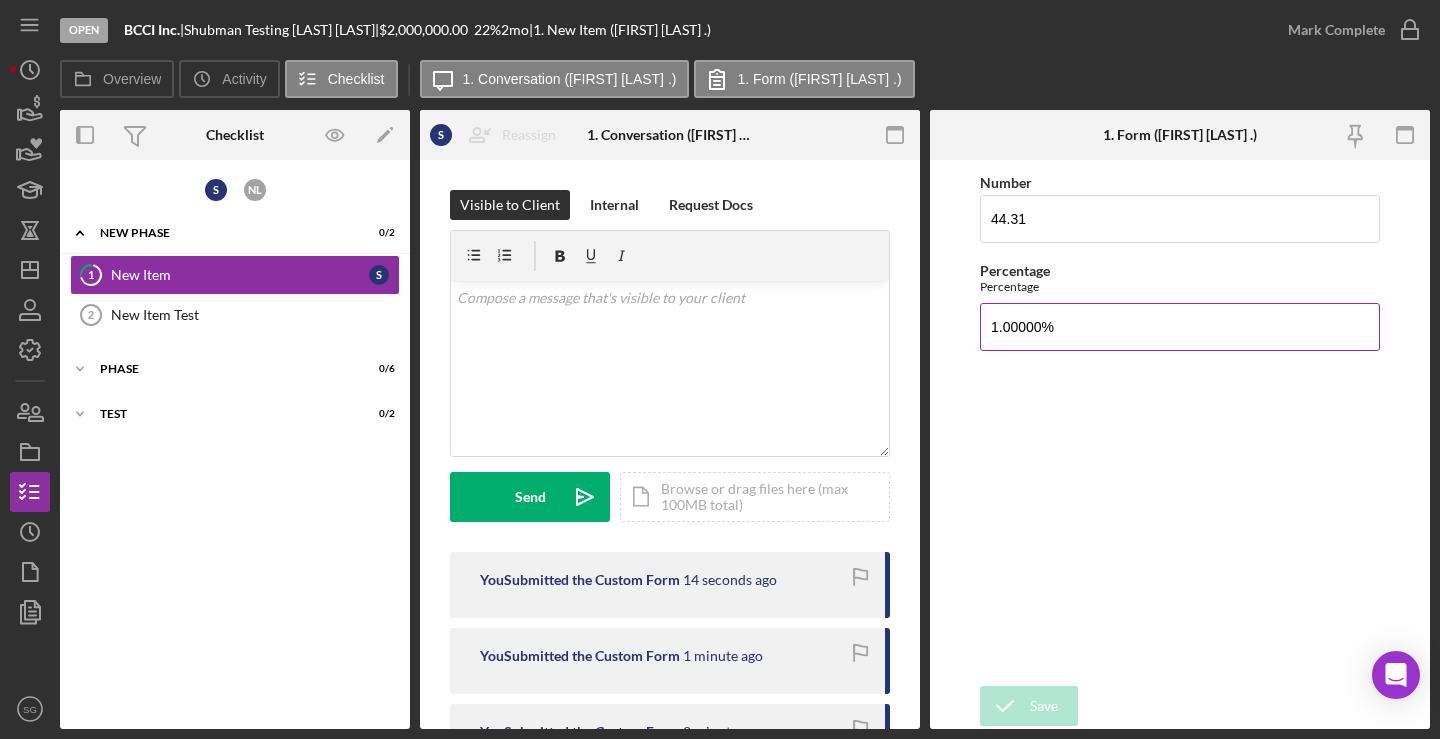 click on "1.00000%" at bounding box center (1180, 327) 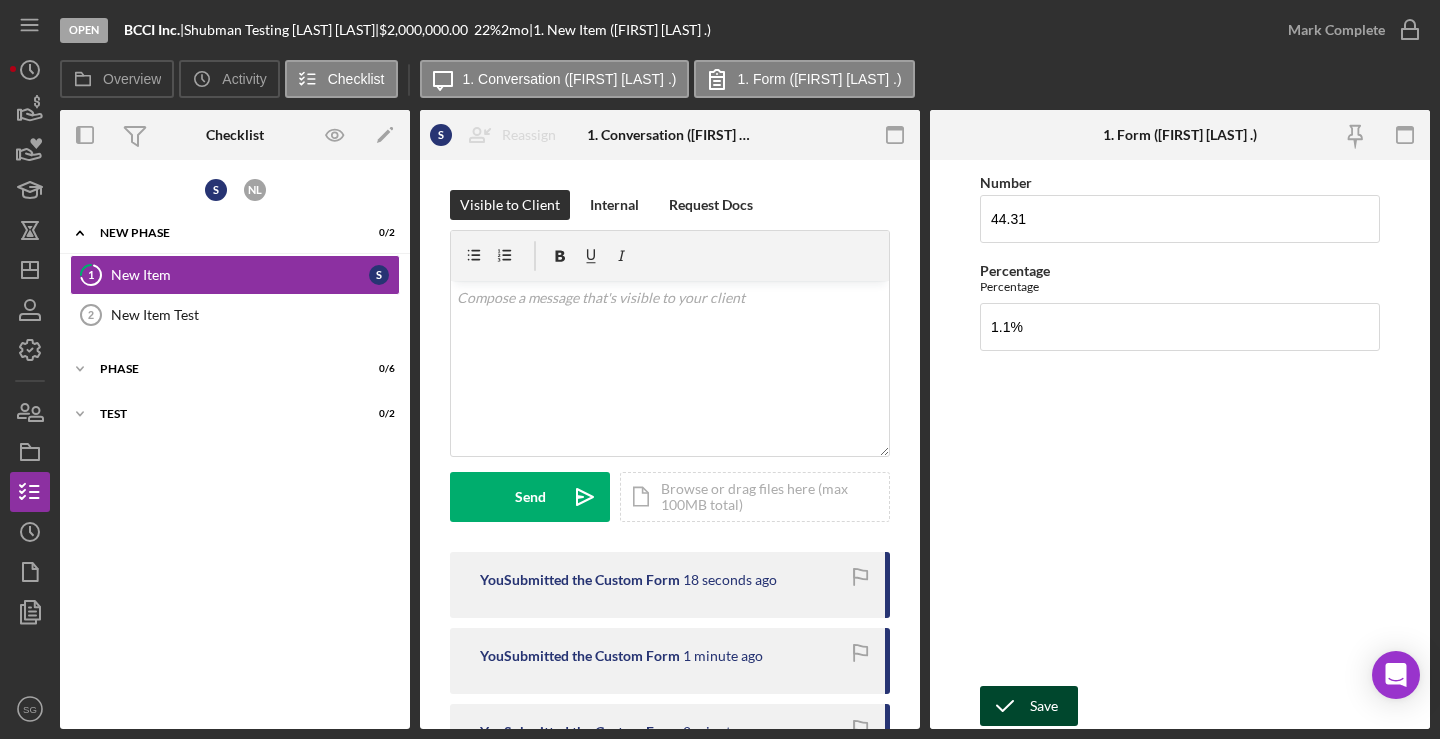 type on "1.10000%" 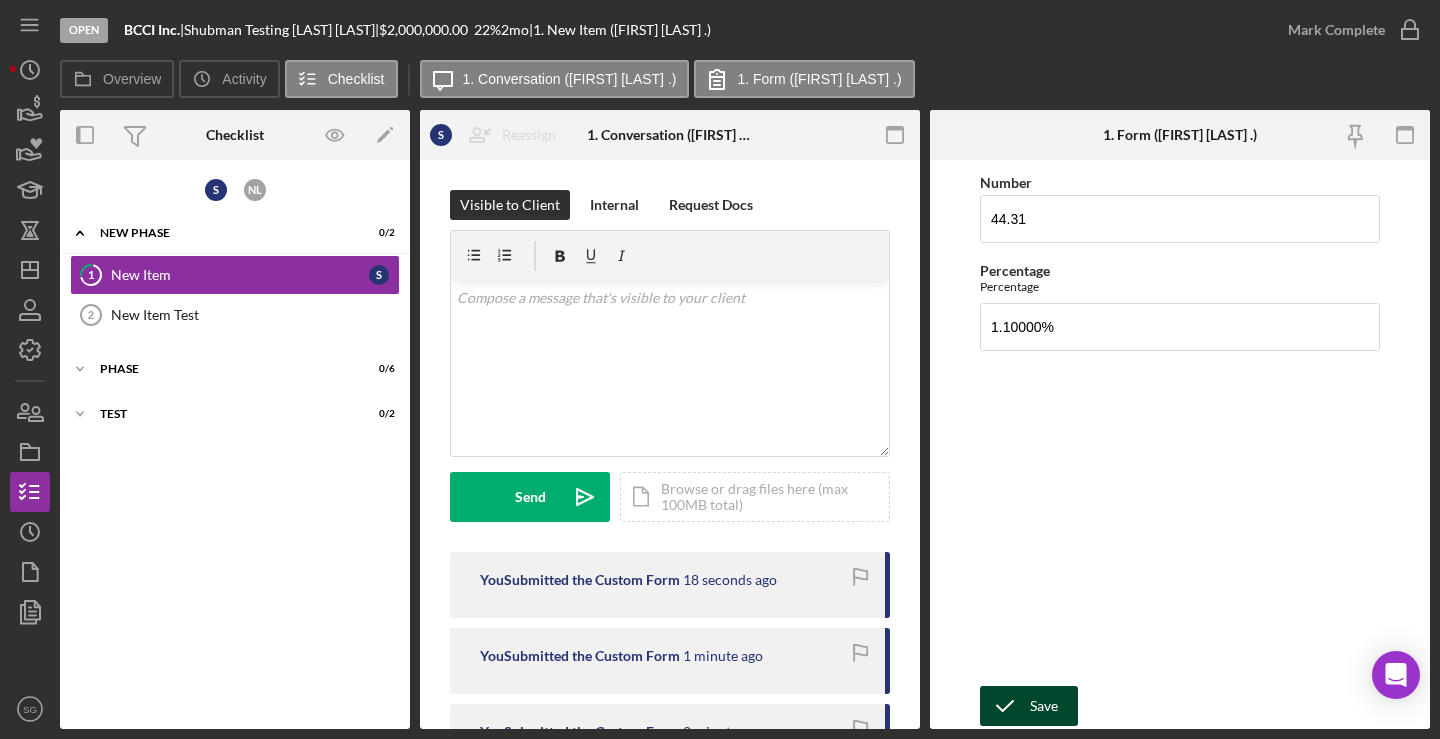 click on "Save" at bounding box center (1029, 706) 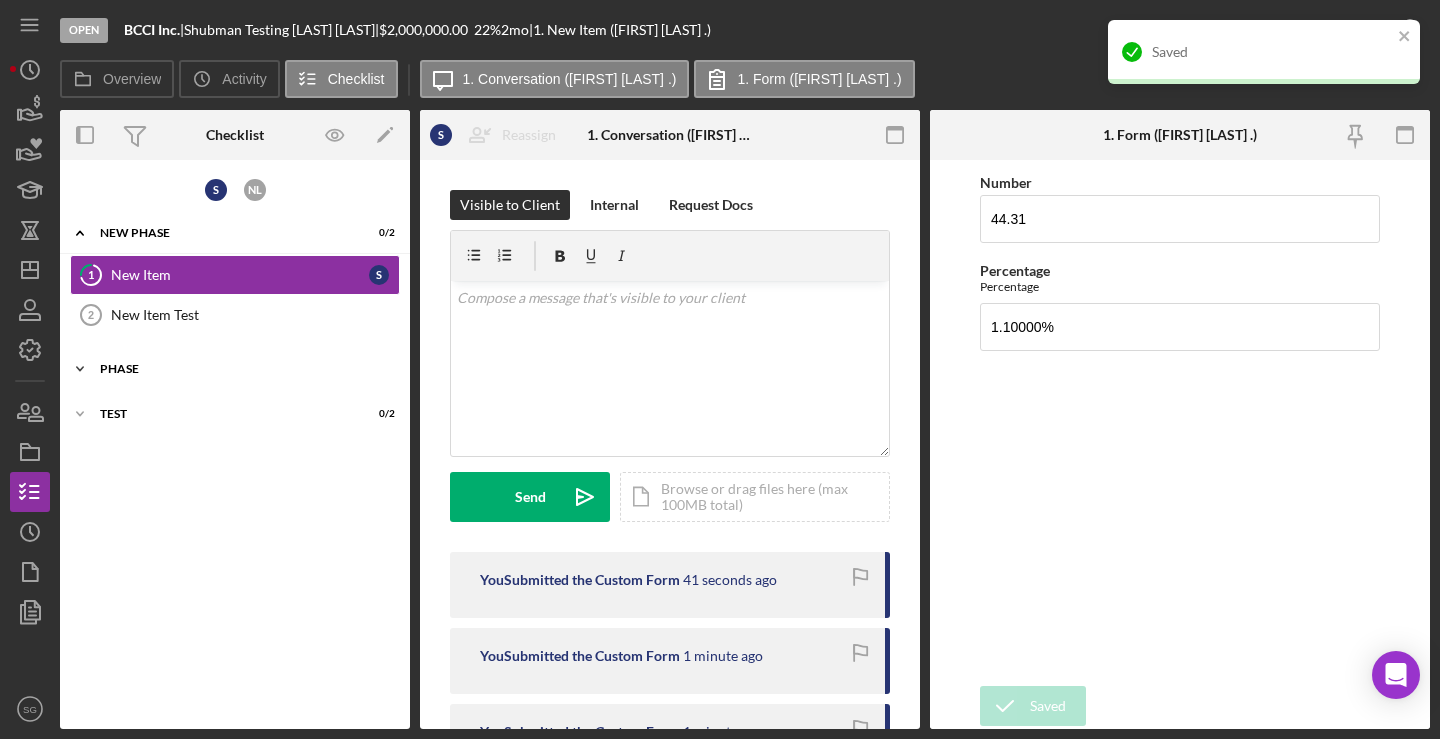 click on "Icon/Expander Phase 0 / 6" at bounding box center (235, 369) 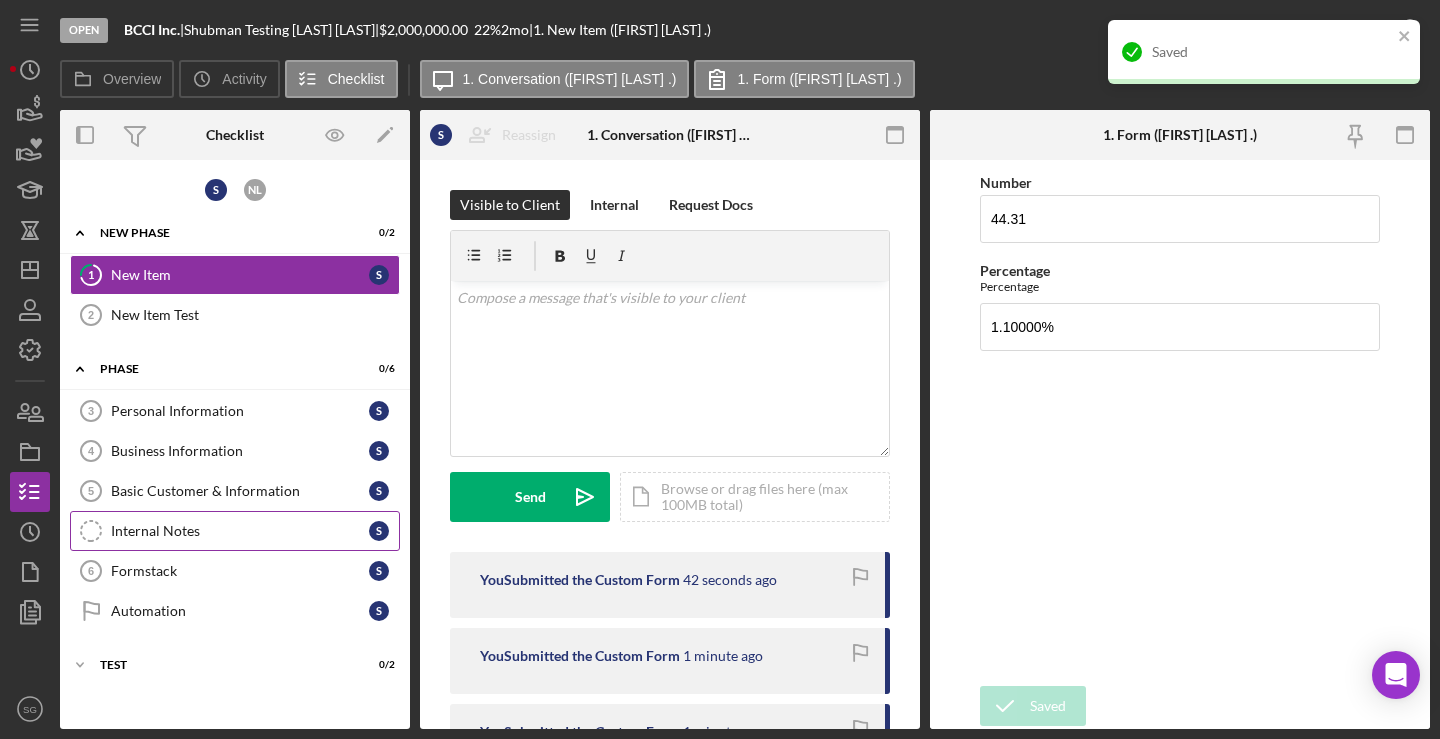 click on "Internal Notes" at bounding box center [240, 531] 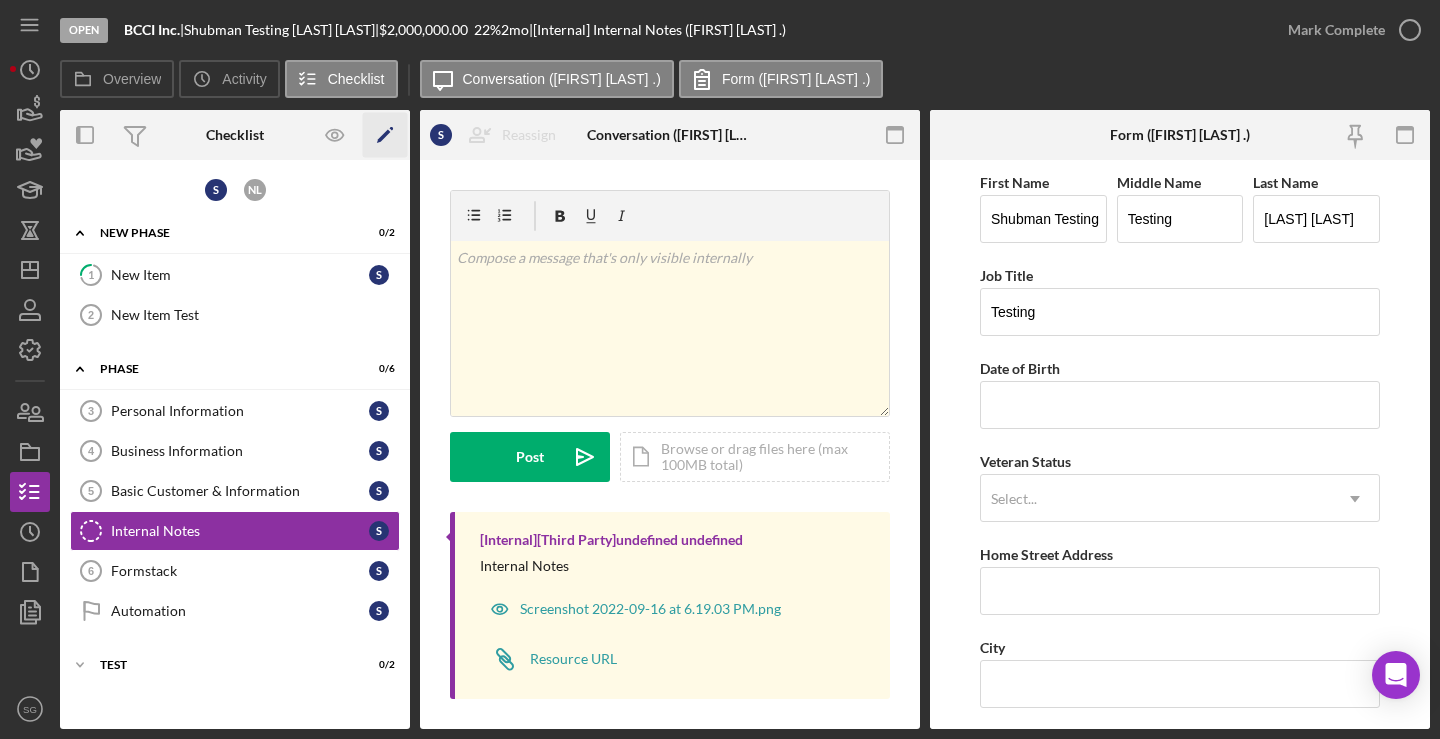 click on "Icon/Edit" 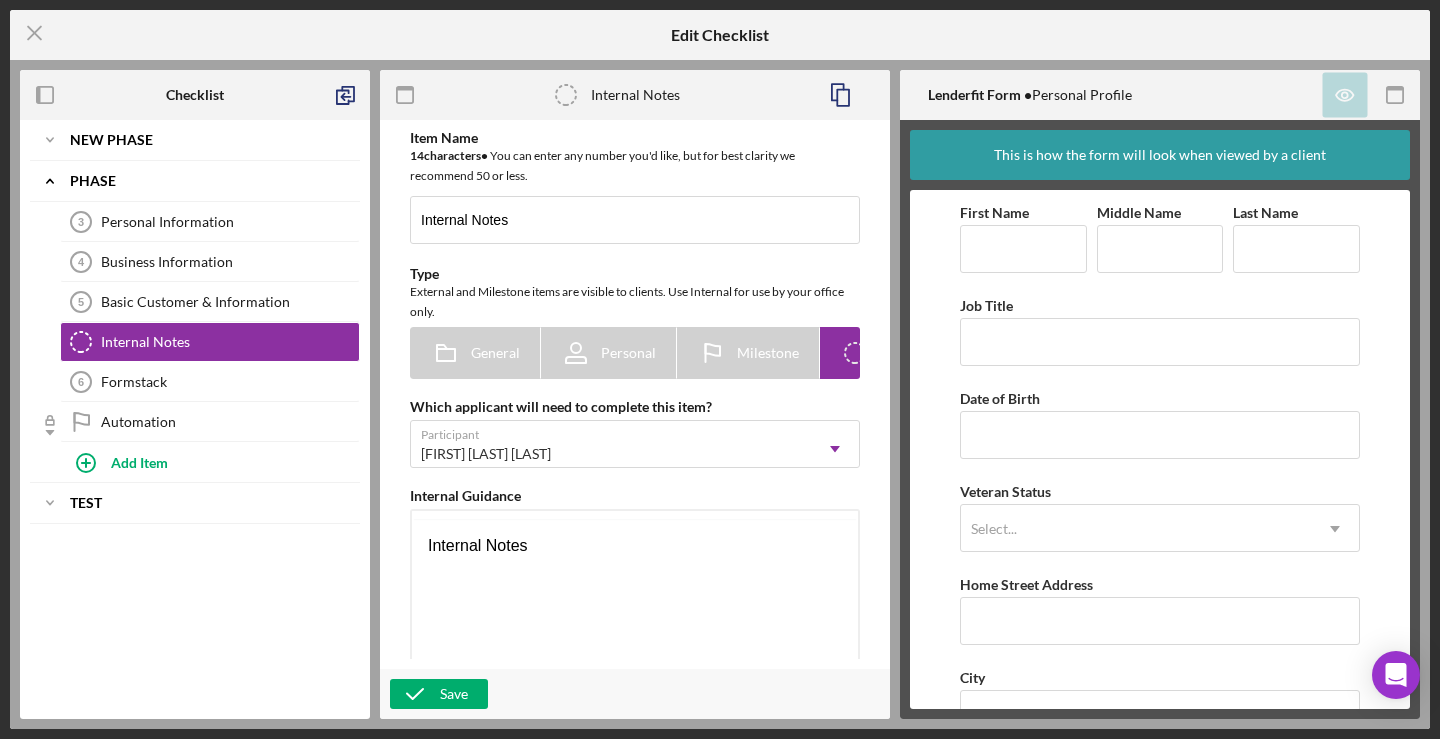 scroll, scrollTop: 0, scrollLeft: 0, axis: both 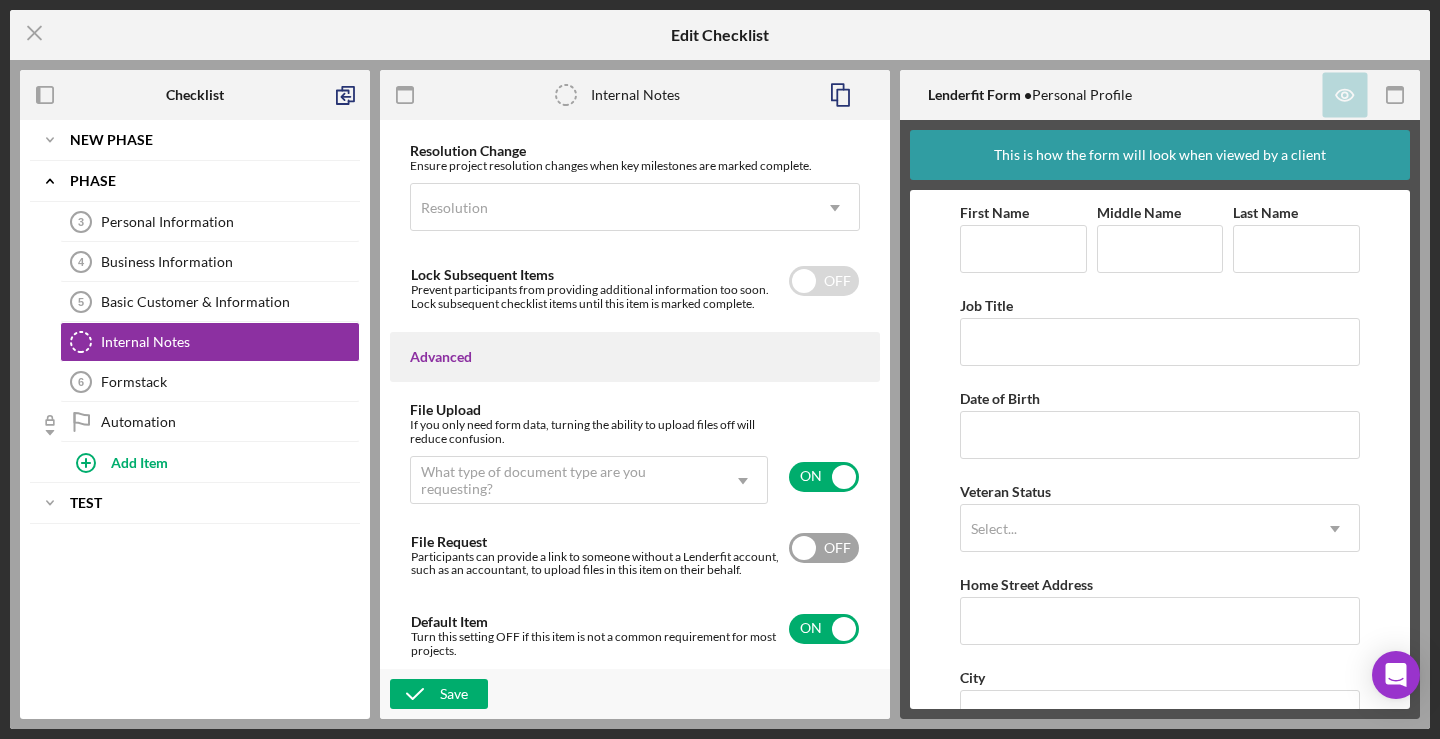 click at bounding box center [824, 548] 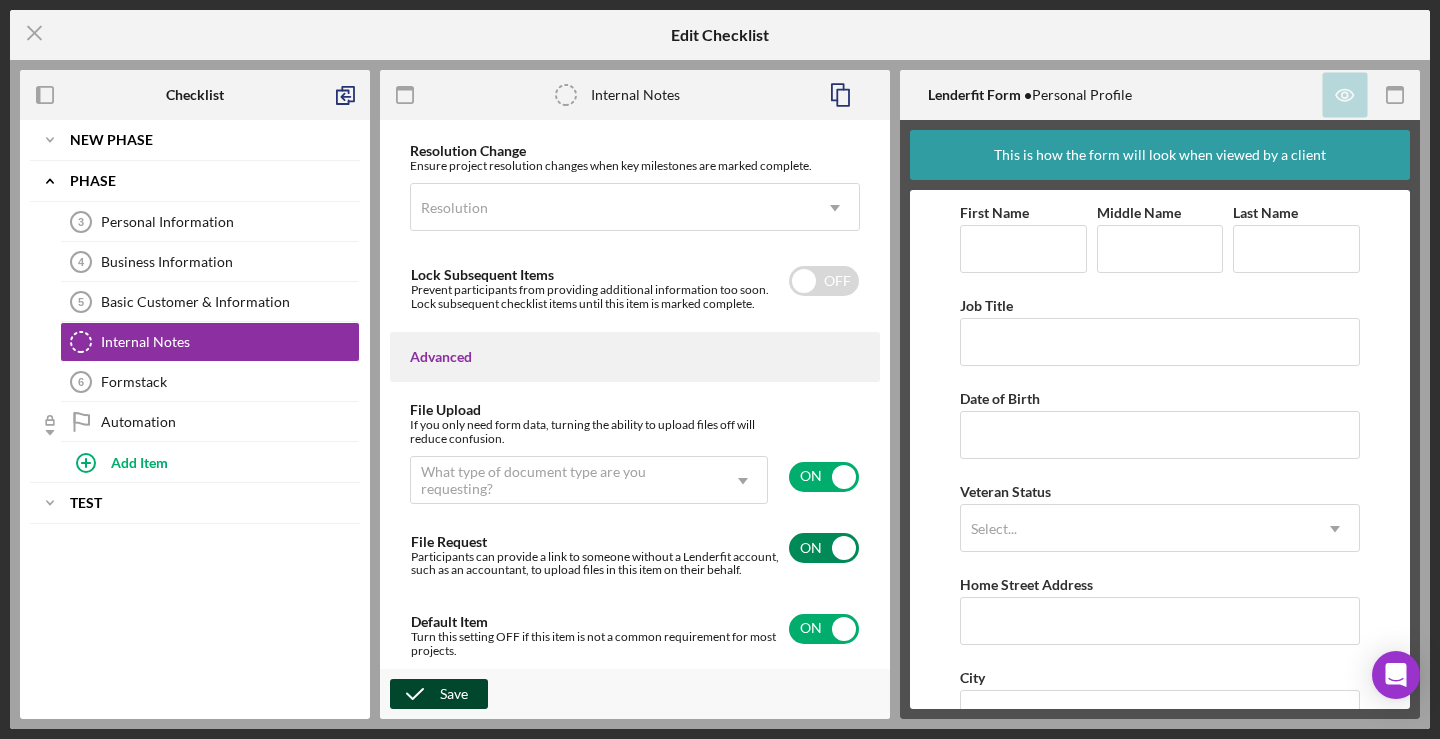 click on "Save" at bounding box center (454, 694) 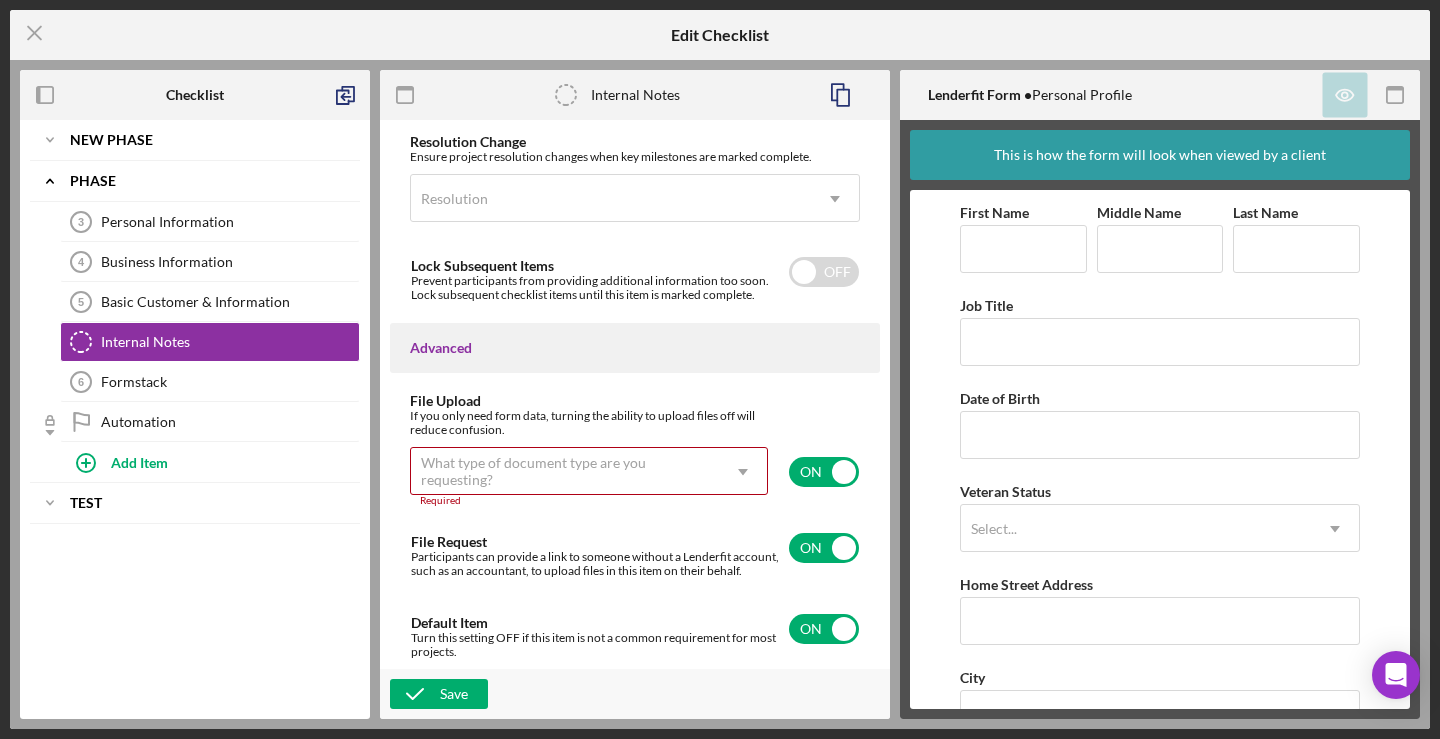 click on "What type of document type are you requesting?" at bounding box center [565, 471] 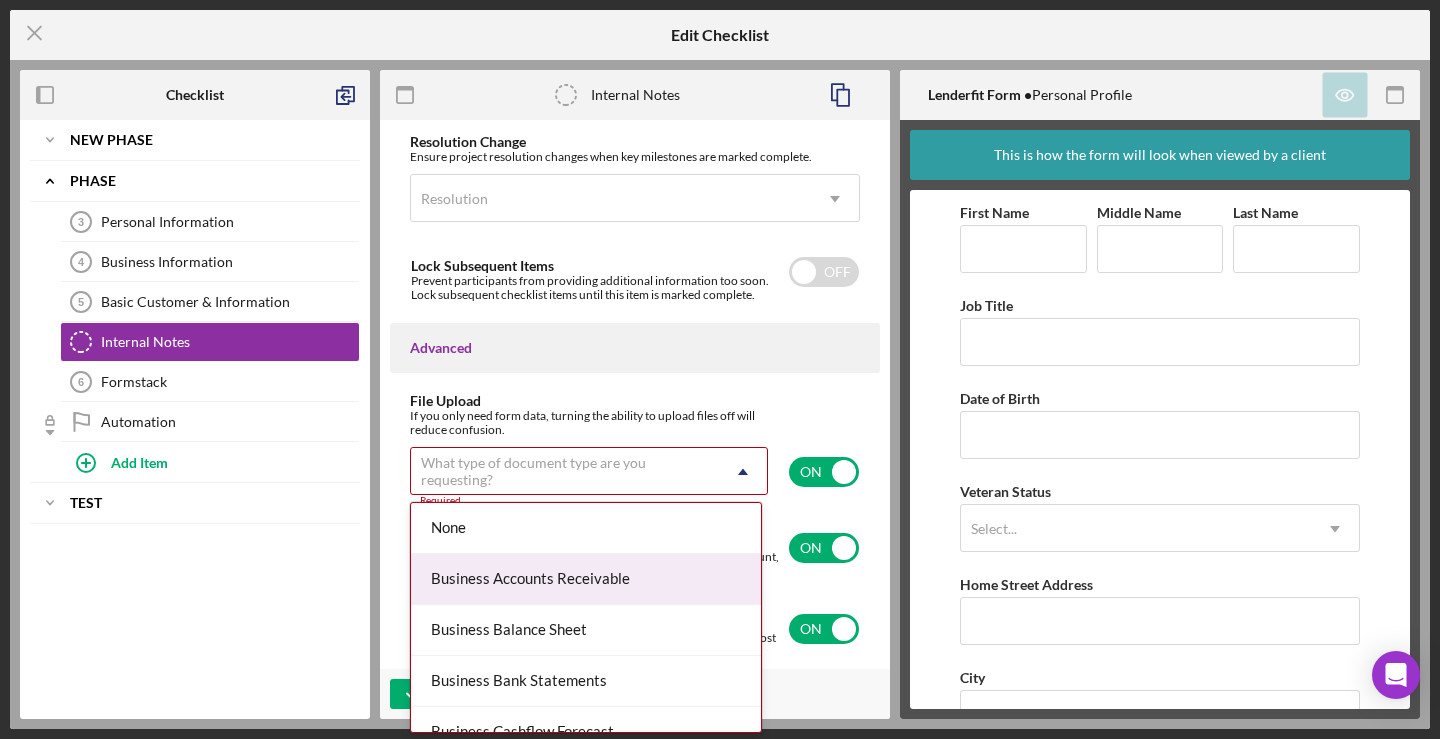 click on "Business Accounts Receivable" at bounding box center (586, 579) 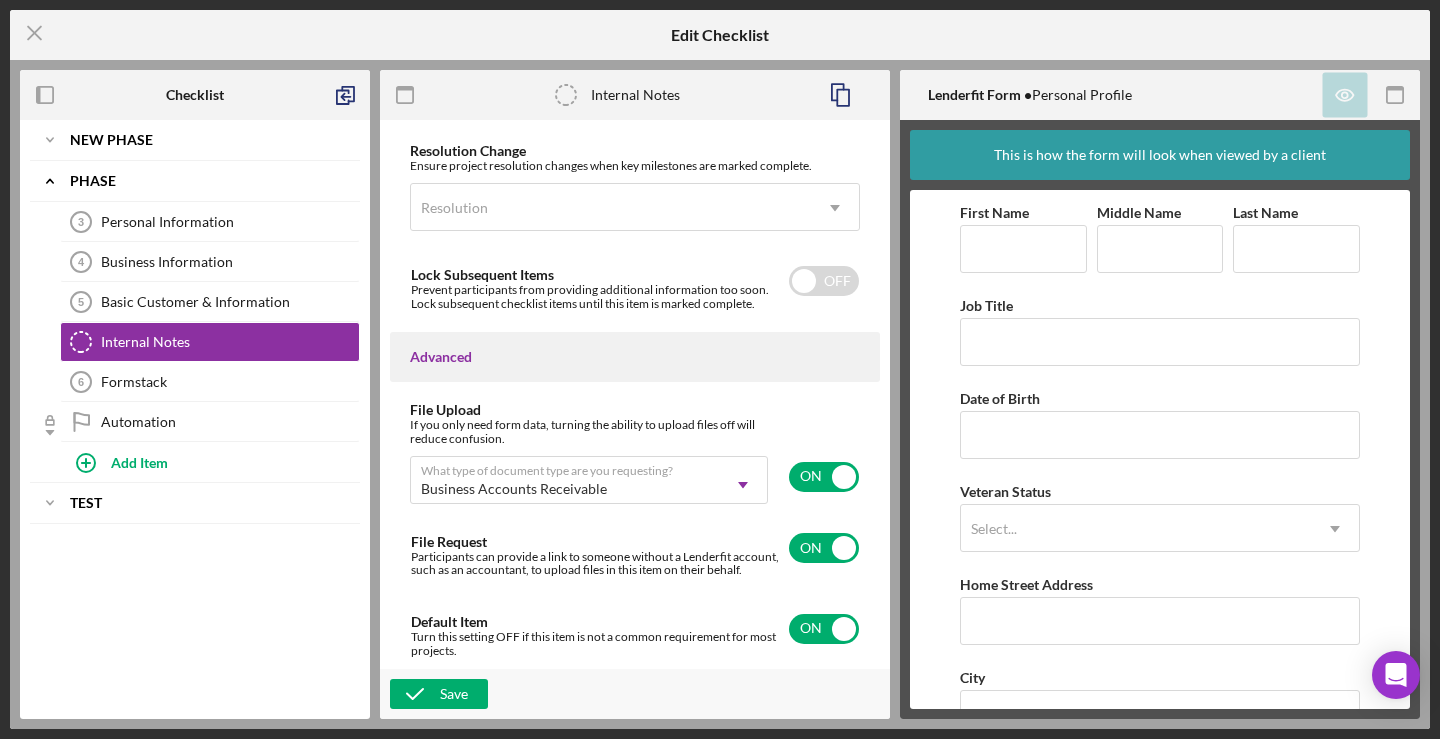 click on "Save" at bounding box center [635, 694] 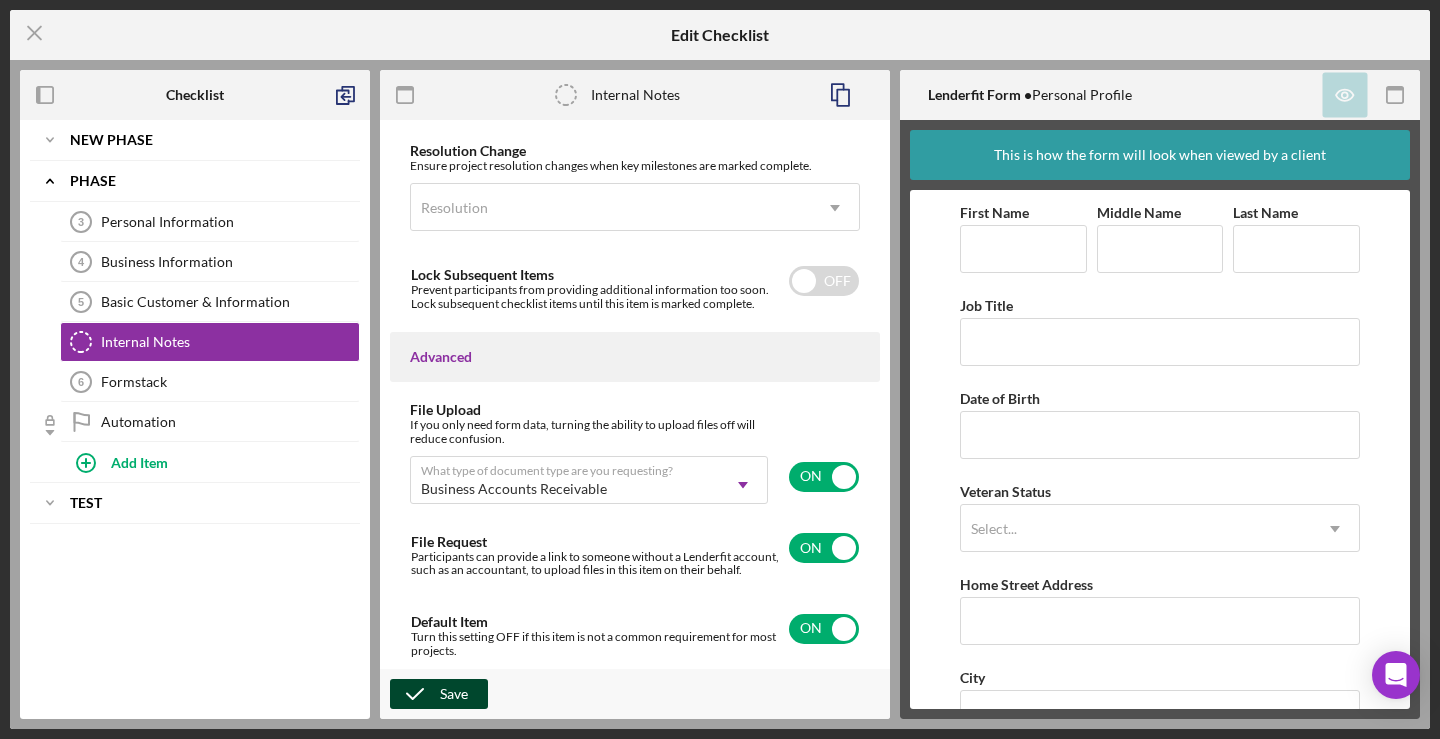click on "Save" at bounding box center [454, 694] 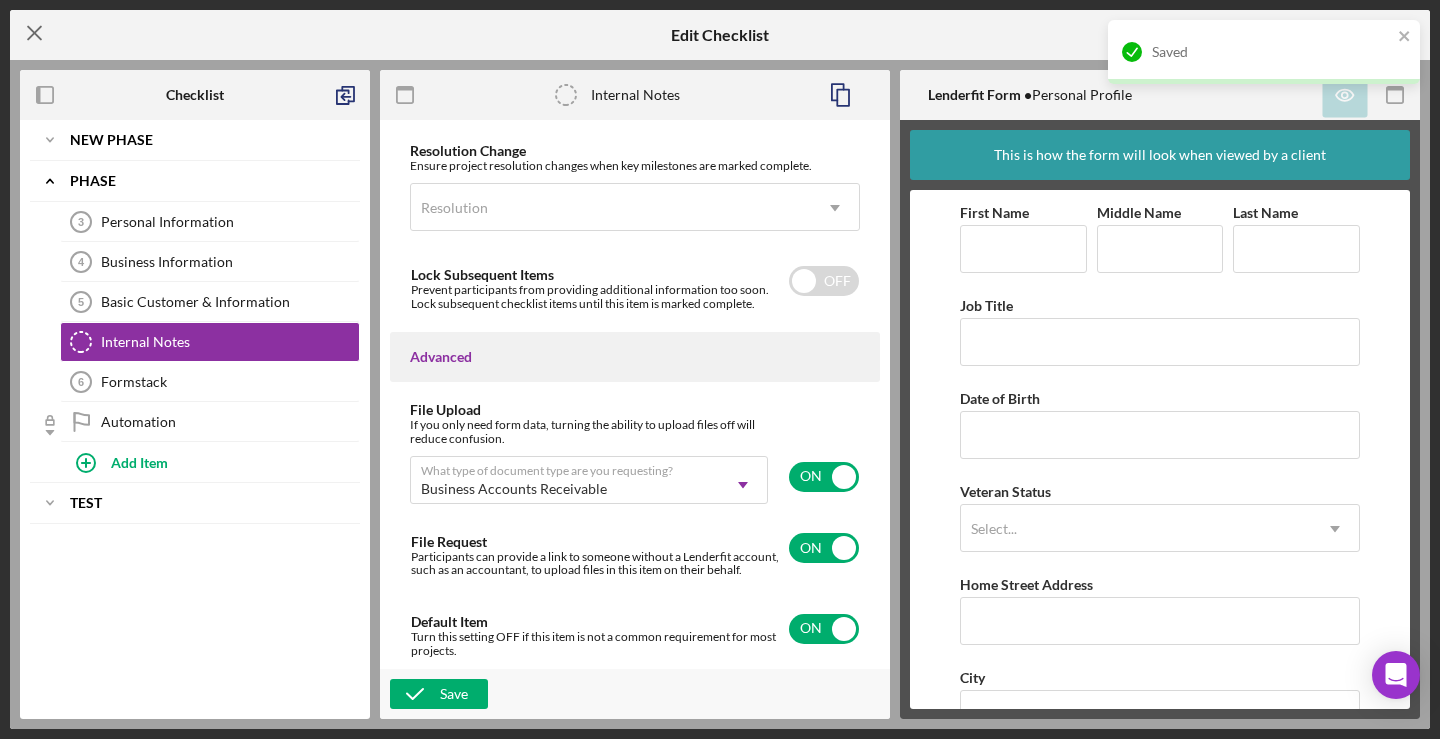 click on "Icon/Menu Close" 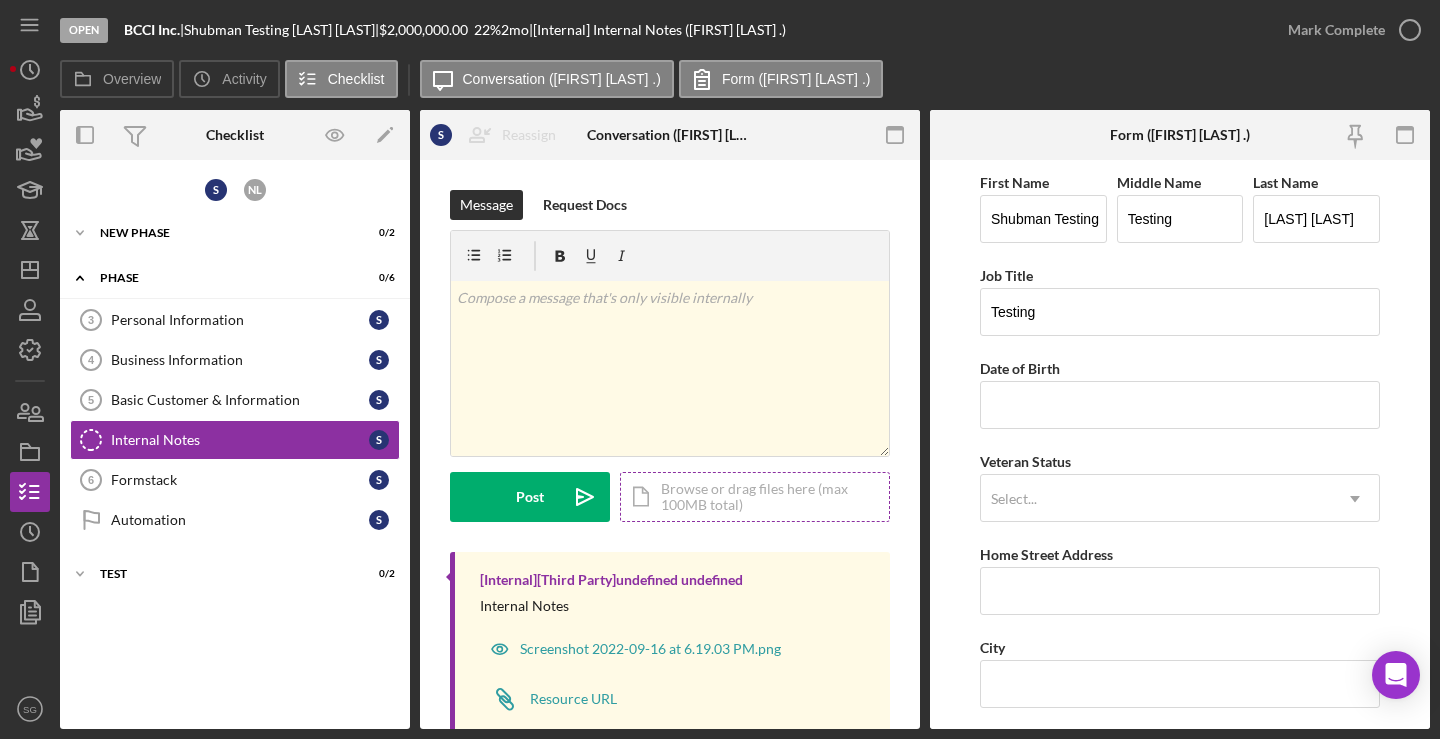 scroll, scrollTop: 50, scrollLeft: 0, axis: vertical 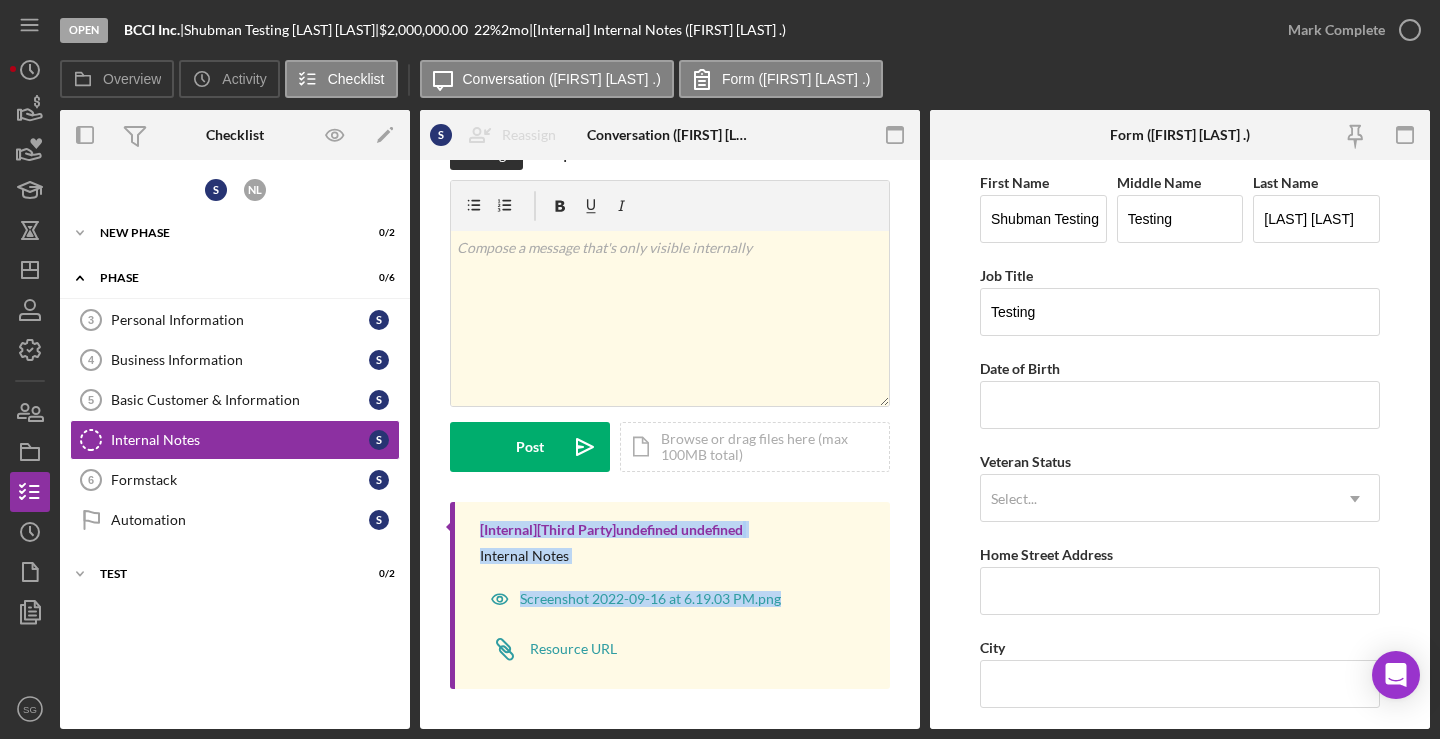 drag, startPoint x: 473, startPoint y: 528, endPoint x: 630, endPoint y: 628, distance: 186.14243 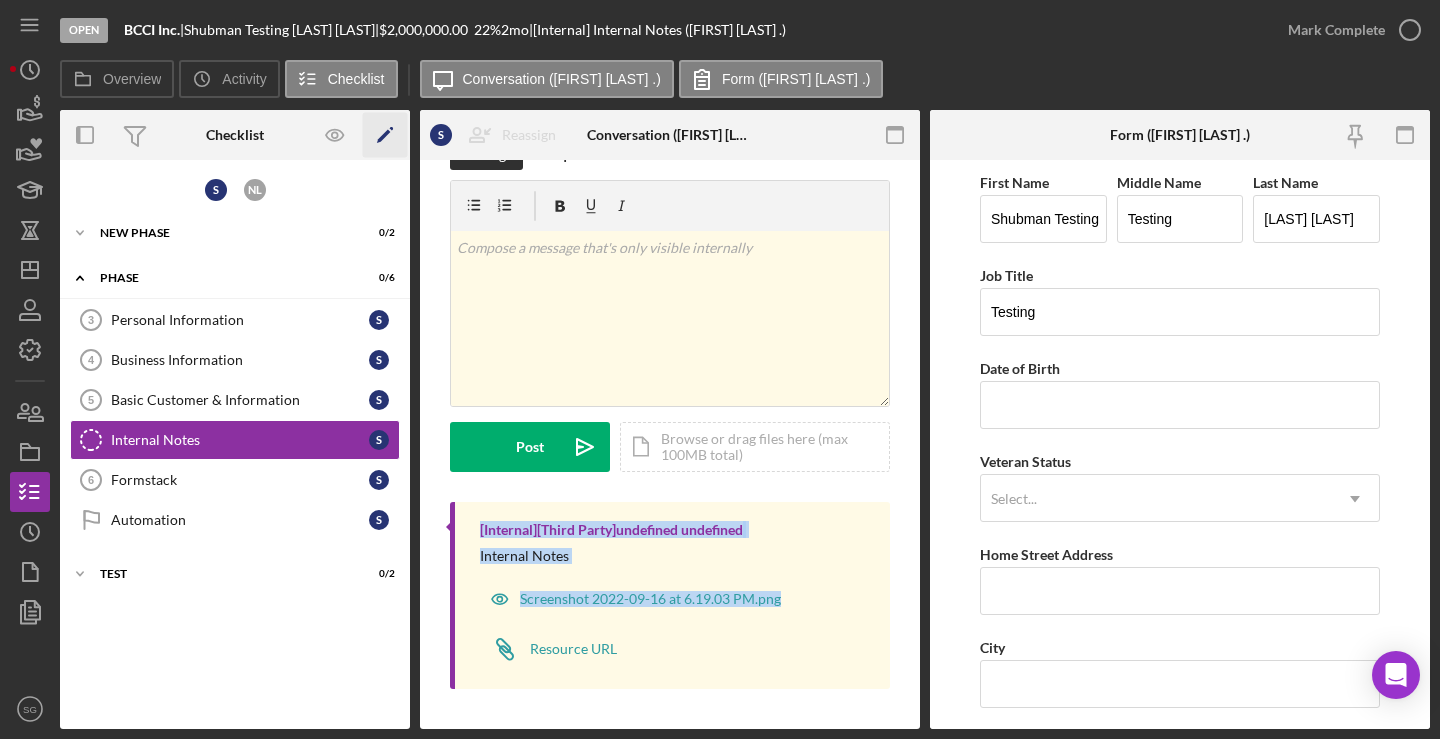 click on "Icon/Edit" 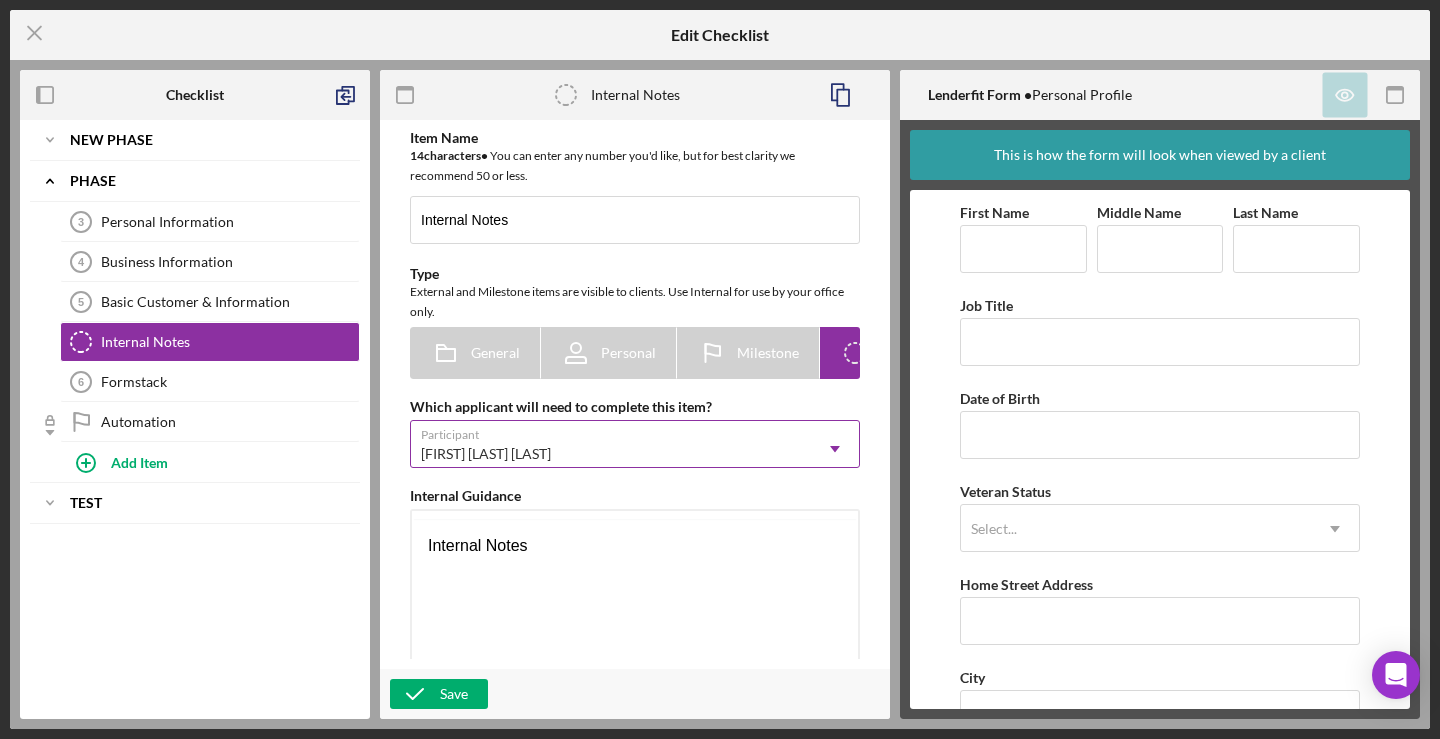 scroll, scrollTop: 0, scrollLeft: 0, axis: both 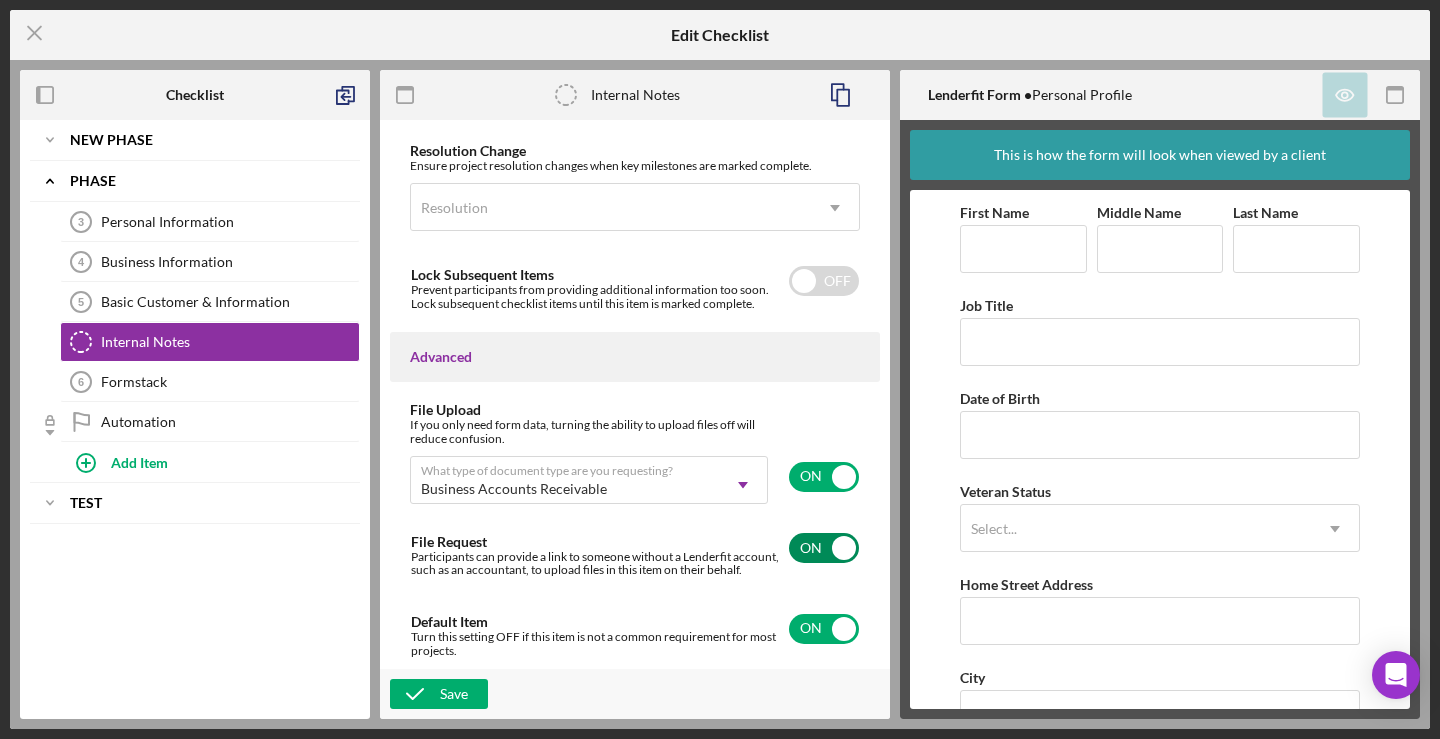click at bounding box center [824, 548] 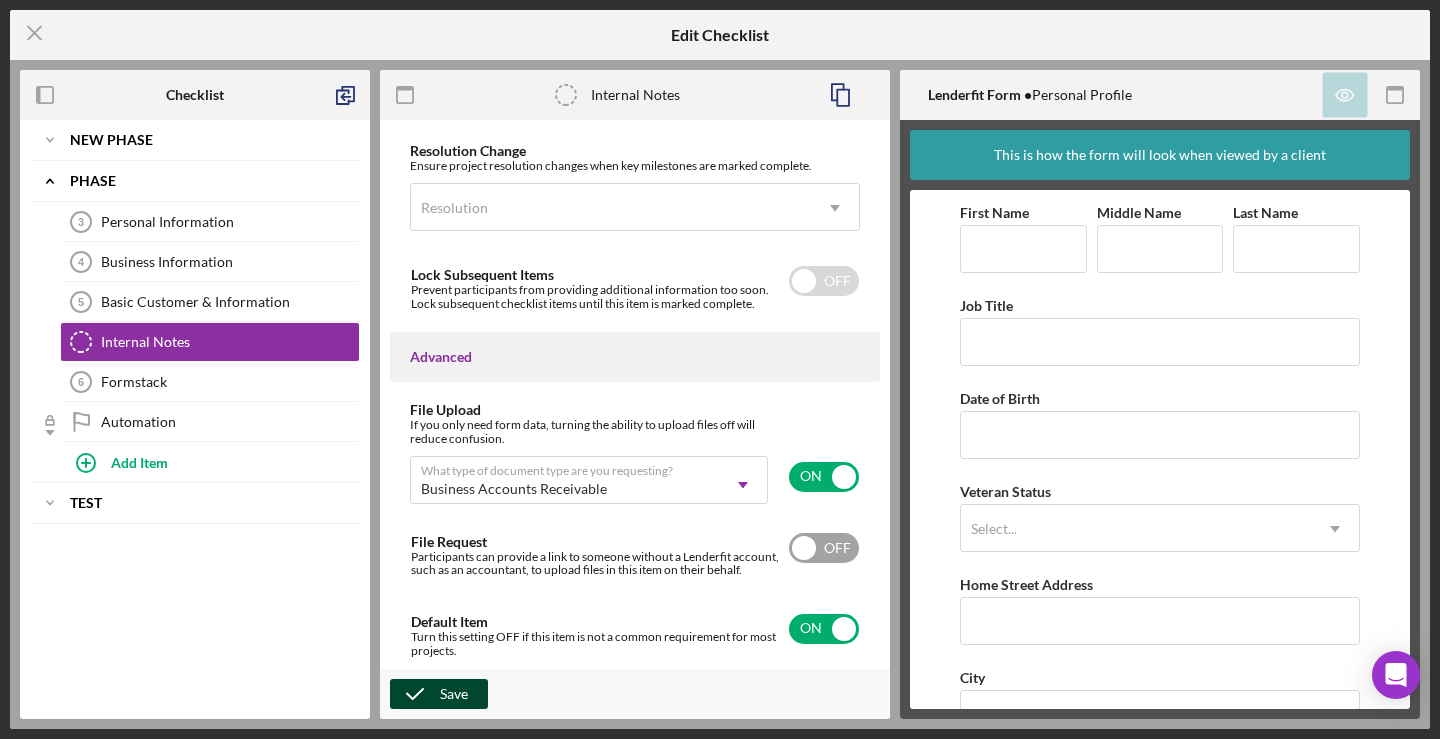click 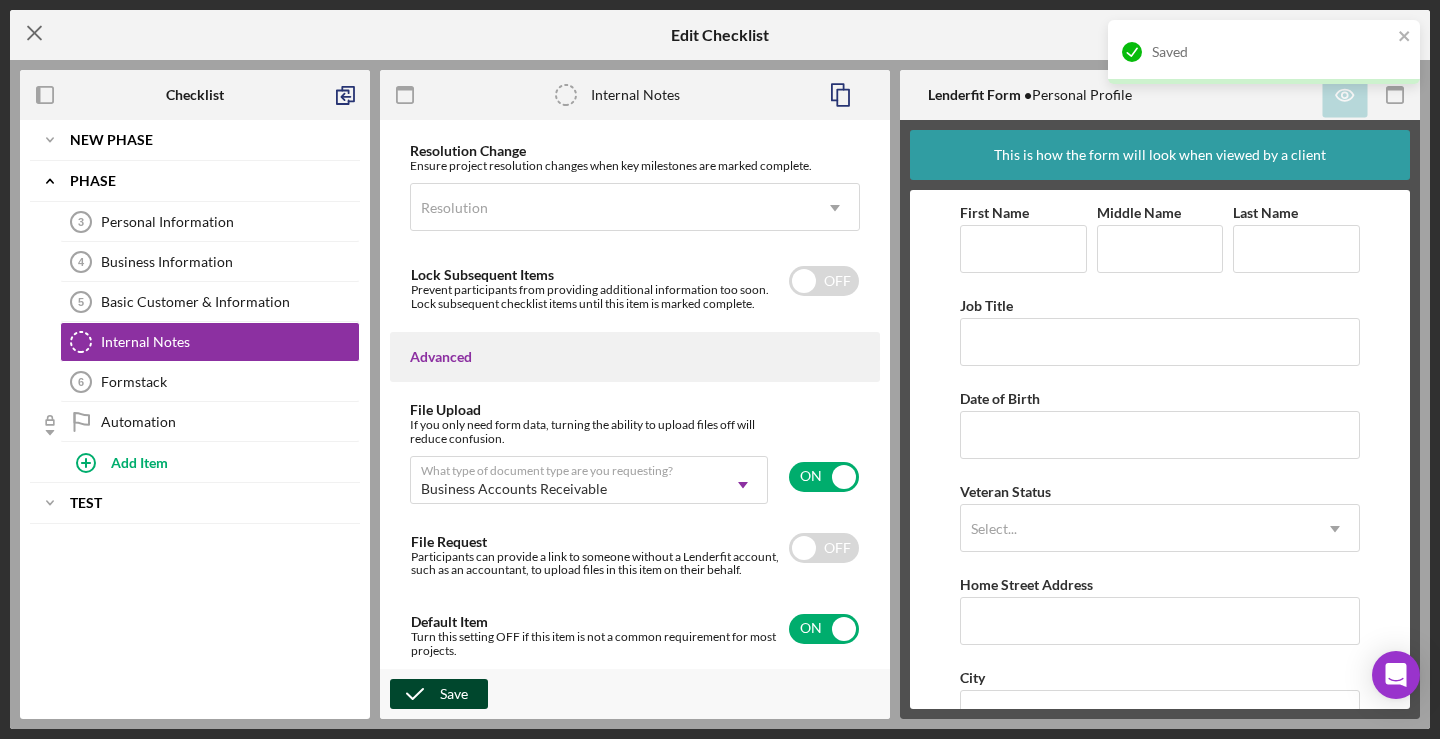 click on "Icon/Menu Close" 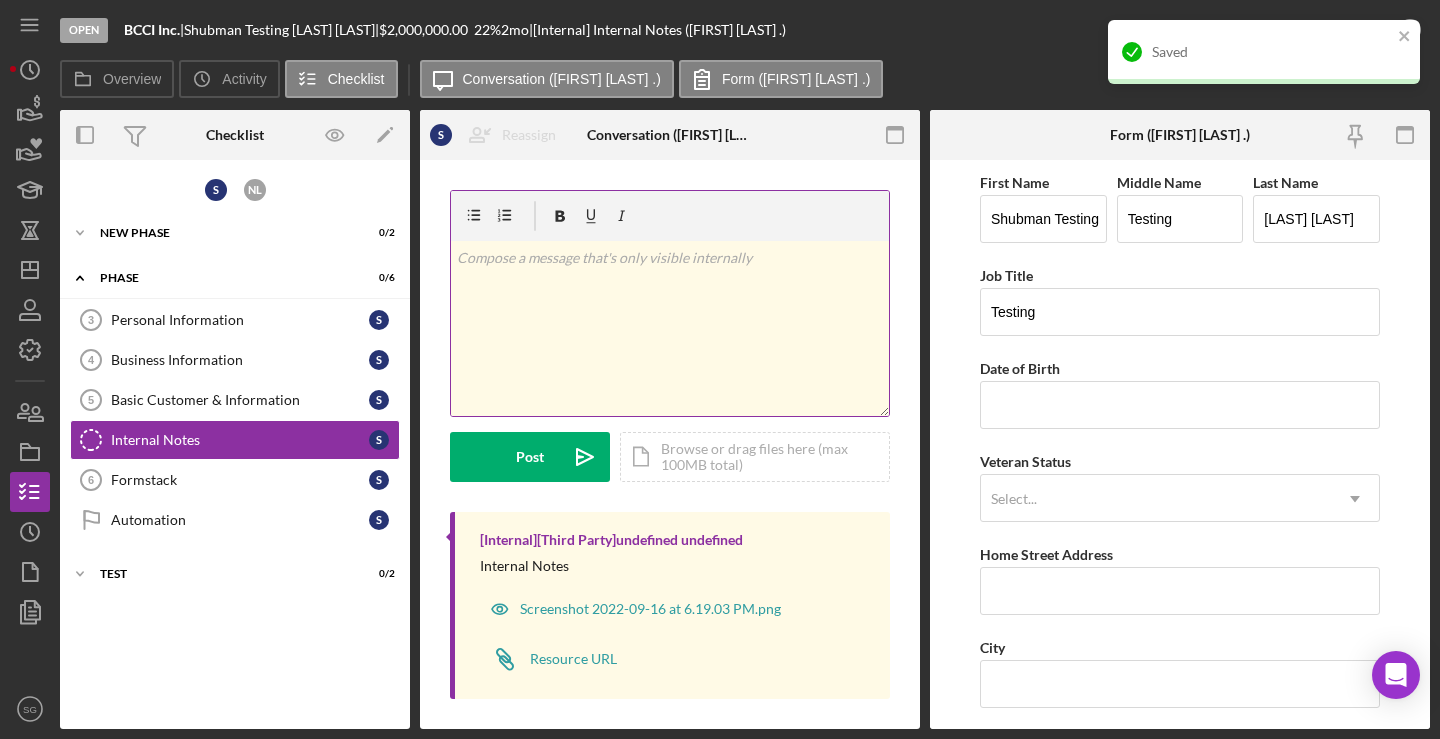scroll, scrollTop: 10, scrollLeft: 0, axis: vertical 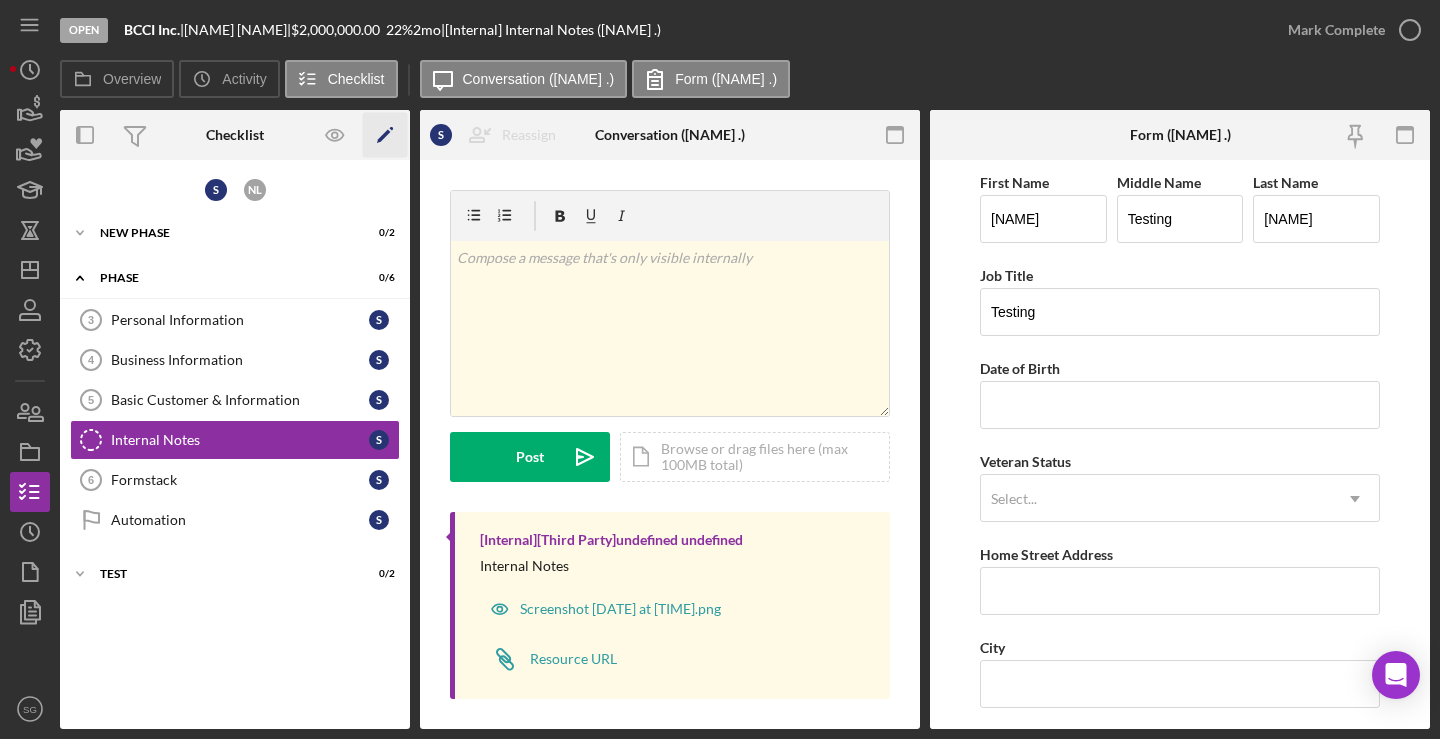 click on "Icon/Edit" 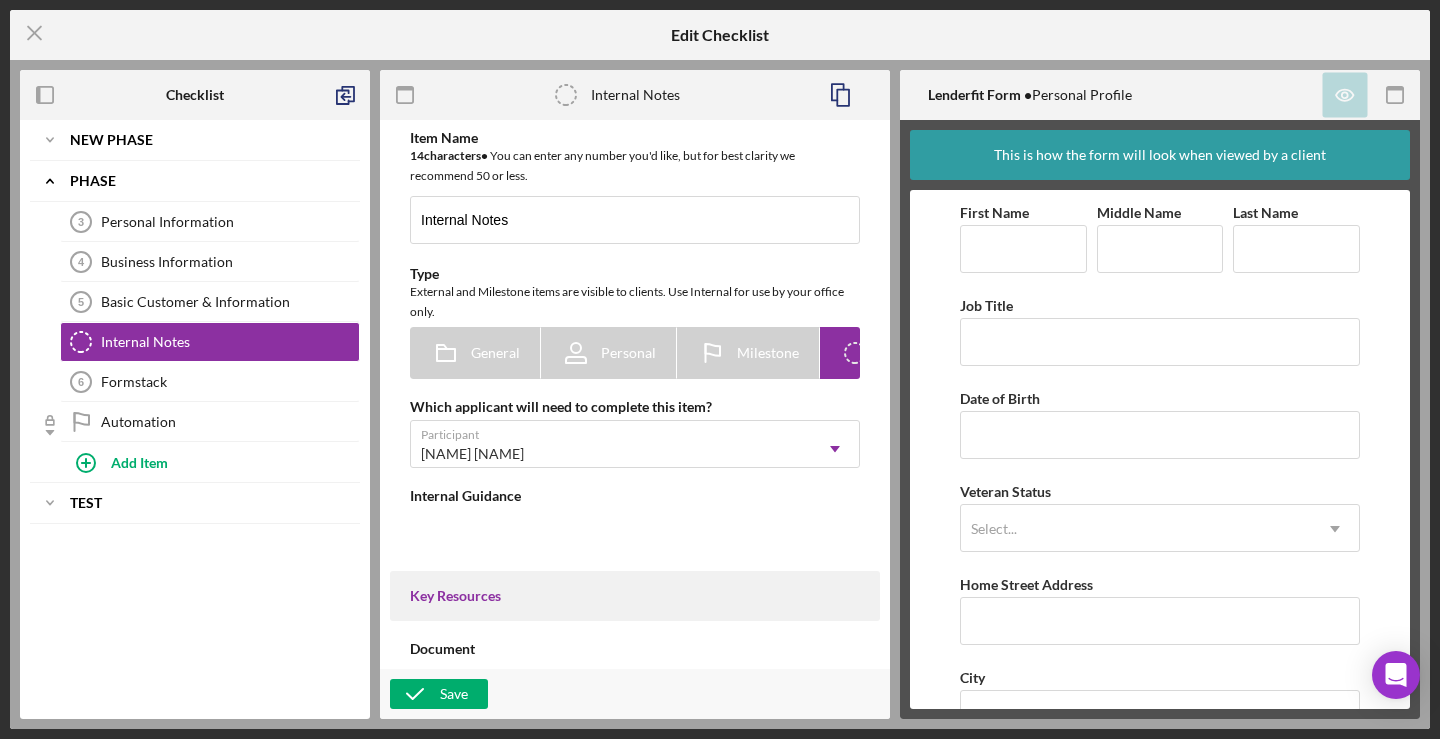 type on "<div>Internal Notes</div>" 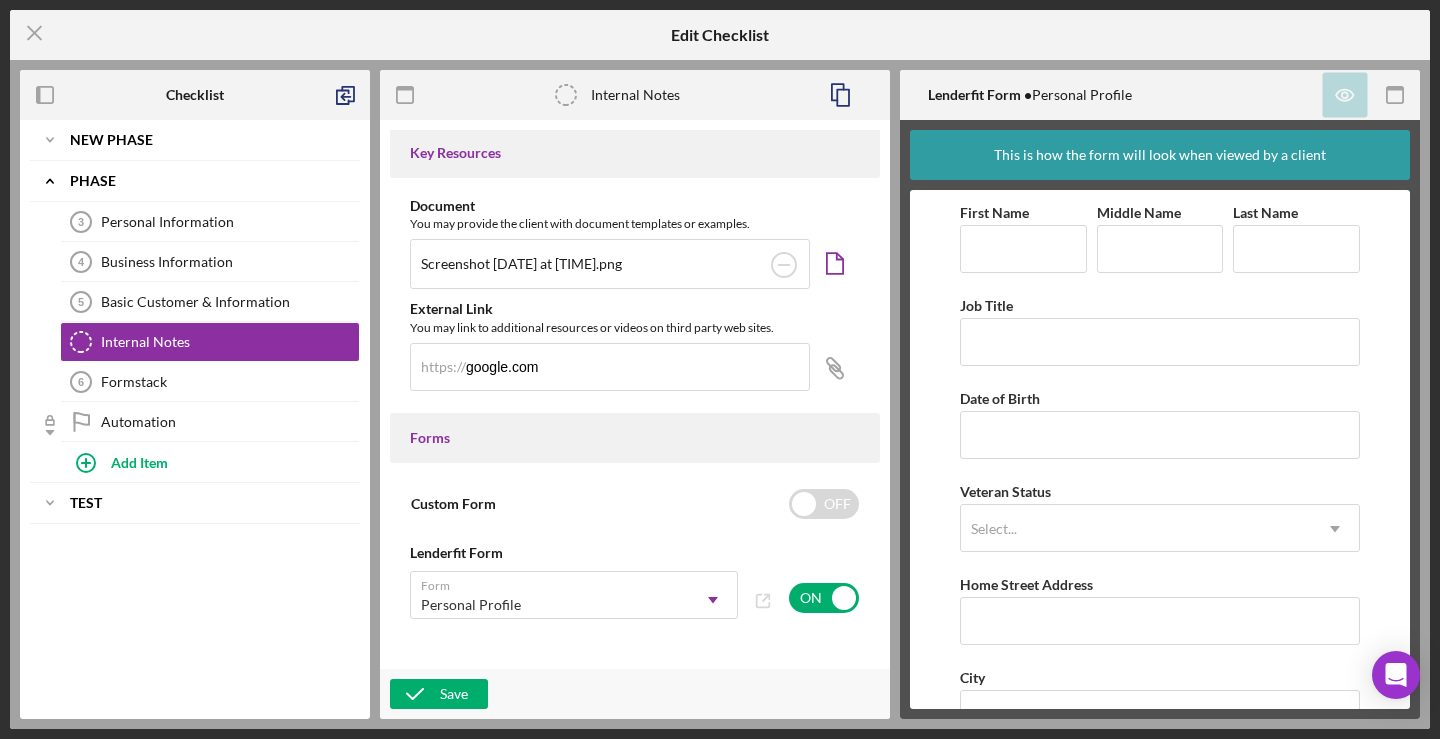 scroll, scrollTop: 733, scrollLeft: 0, axis: vertical 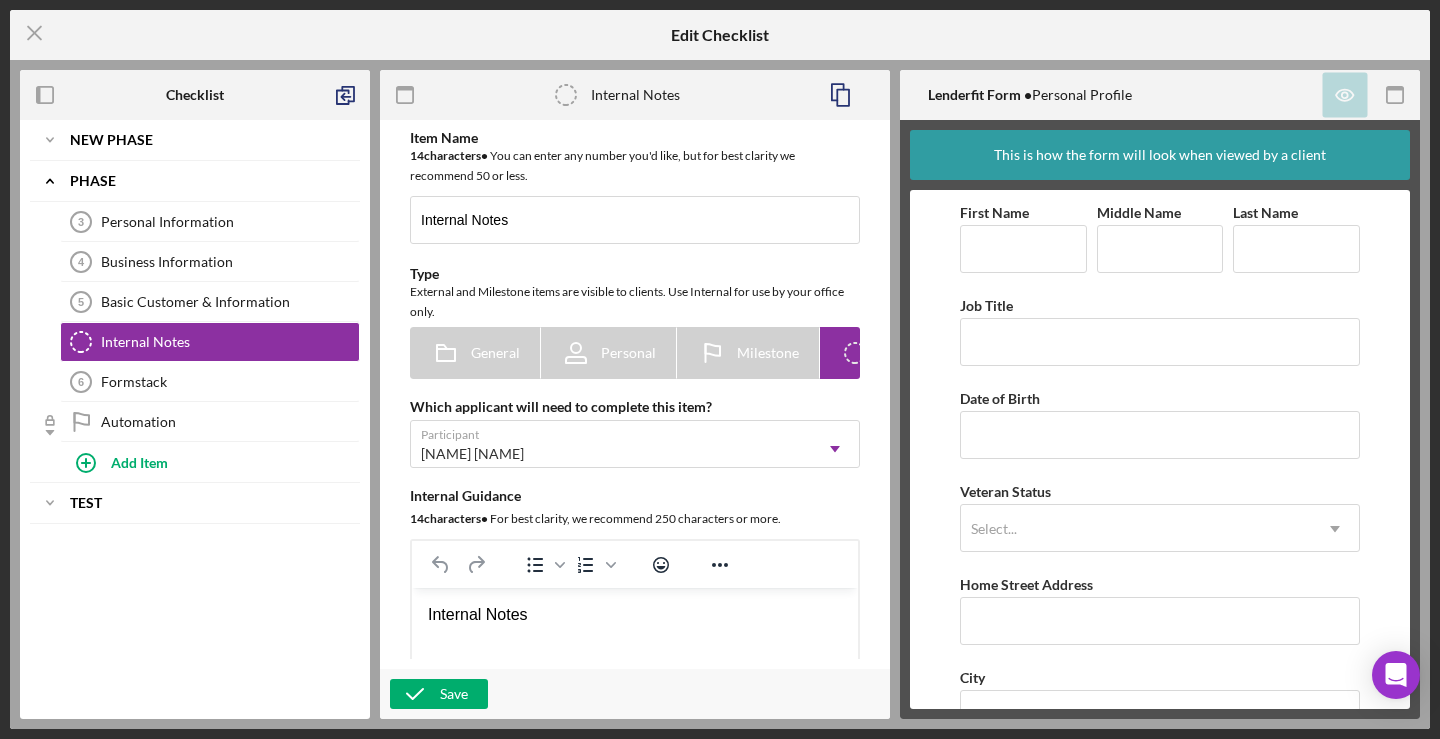 click on "Internal Notes" at bounding box center [635, 615] 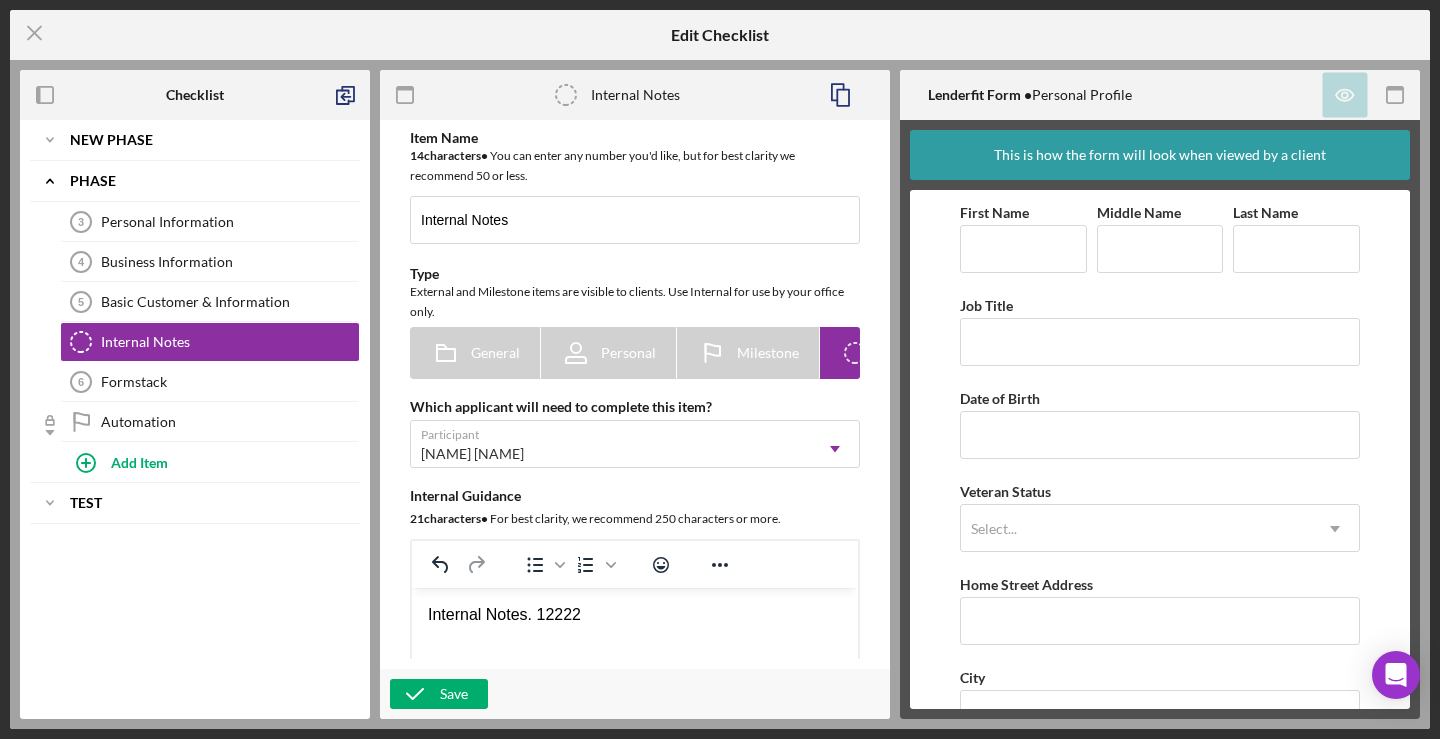 click on "Save" at bounding box center (635, 694) 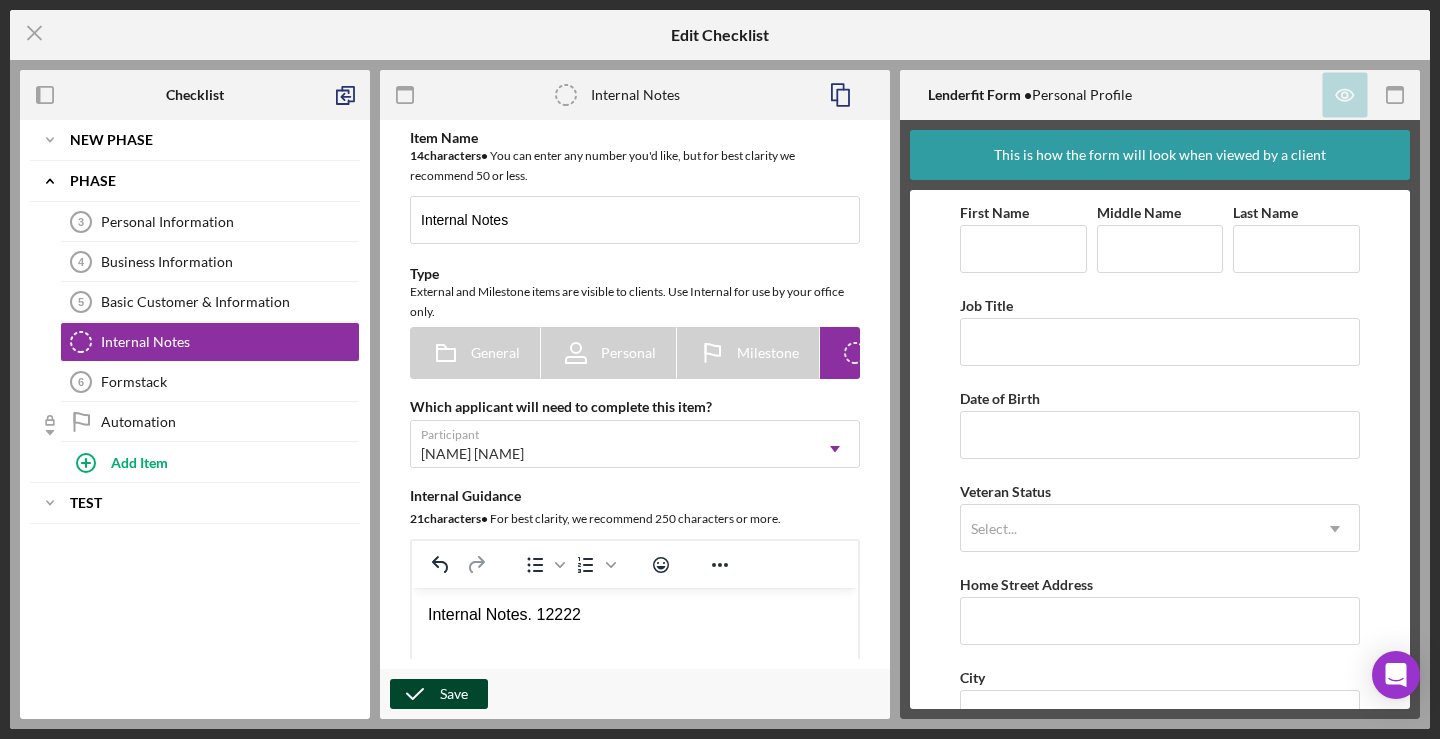 click on "Save" at bounding box center (454, 694) 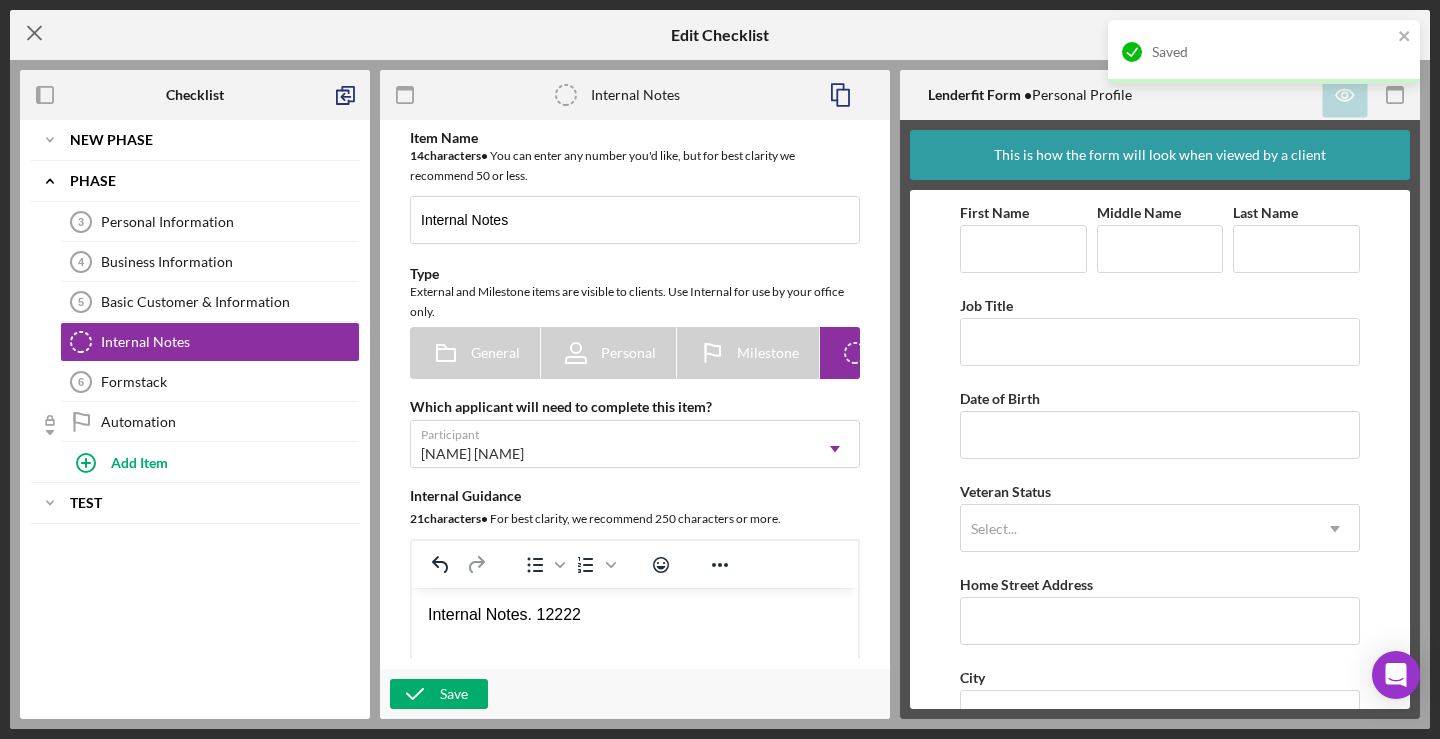 click on "Icon/Menu Close" 